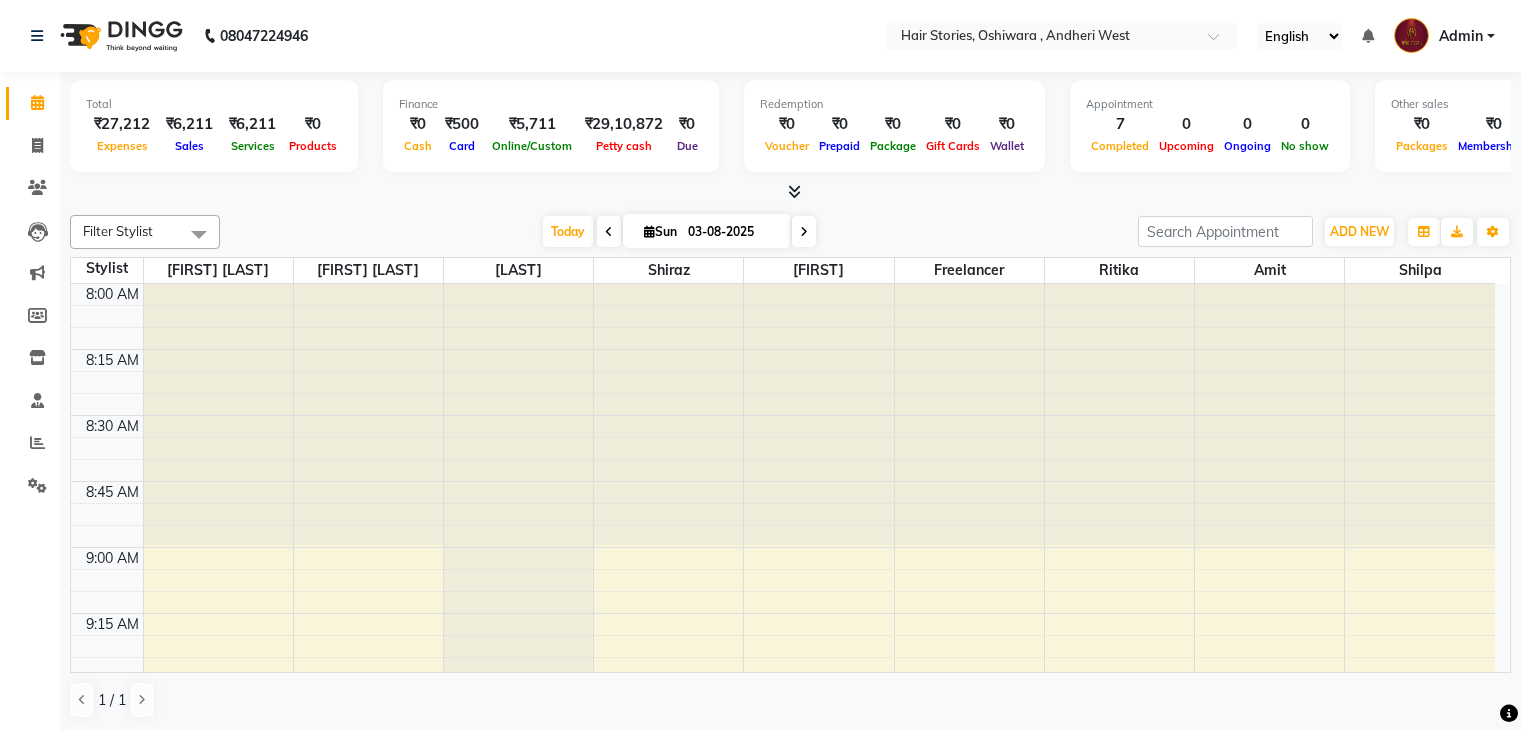 scroll, scrollTop: 0, scrollLeft: 0, axis: both 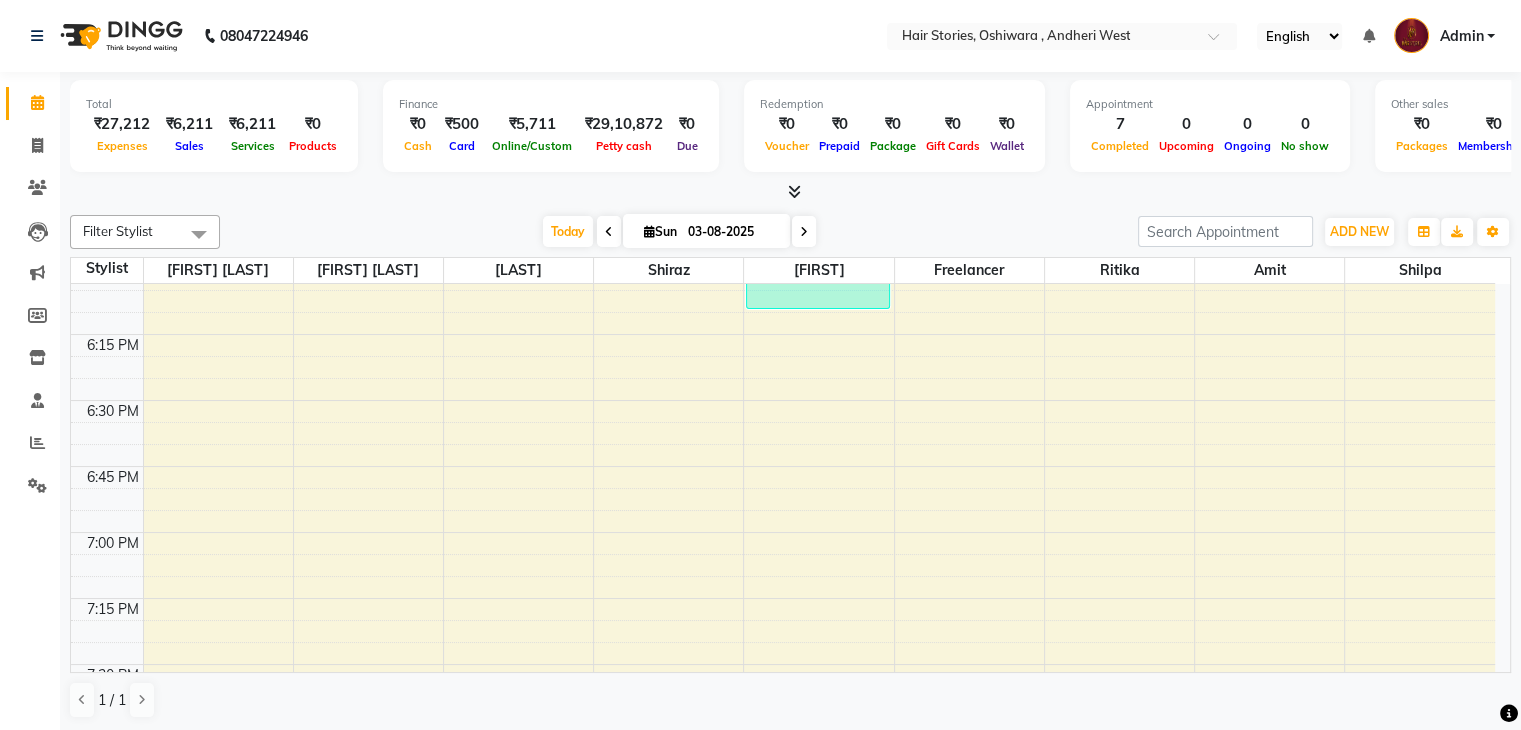 click on "8:00 AM 8:15 AM 8:30 AM 8:45 AM 9:00 AM 9:15 AM 9:30 AM 9:45 AM 10:00 AM 10:15 AM 10:30 AM 10:45 AM 11:00 AM 11:15 AM 11:30 AM 11:45 AM 12:00 PM 12:15 PM 12:30 PM 12:45 PM 1:00 PM 1:15 PM 1:30 PM 1:45 PM 2:00 PM 2:15 PM 2:30 PM 2:45 PM 3:00 PM 3:15 PM 3:30 PM 3:45 PM 4:00 PM 4:15 PM 4:30 PM 4:45 PM 5:00 PM 5:15 PM 5:30 PM 5:45 PM 6:00 PM 6:15 PM 6:30 PM 6:45 PM 7:00 PM 7:15 PM 7:30 PM 7:45 PM 8:00 PM 8:15 PM 8:30 PM 8:45 PM 9:00 PM 9:15 PM 9:30 PM 9:45 PM 10:00 PM 10:15 PM 10:30 PM 10:45 PM     [FIRST] [LAST], TK02, 02:00 PM-02:30 PM, Hair Styling - Wash Styling (Male)     [FIRST] [LAST], TK05, 04:30 PM-05:15 PM, Hair Cut - Creative Director (Female)     [FIRST] [LAST], TK03, 12:30 PM-01:30 PM, Hair Treatment - Oil Massage (Female)     [FIRST] [LAST], TK04, 02:30 PM-03:00 PM, Hair Cut - Stylist (Male)     [FIRST], TK01, 04:00 PM-04:30 PM, Hair Cut - Senior Stylist (Male)     [FIRST] [LAST], TK06, 05:45 PM-06:15 PM, Threading - Eyebrows Shaping" at bounding box center [783, -392] 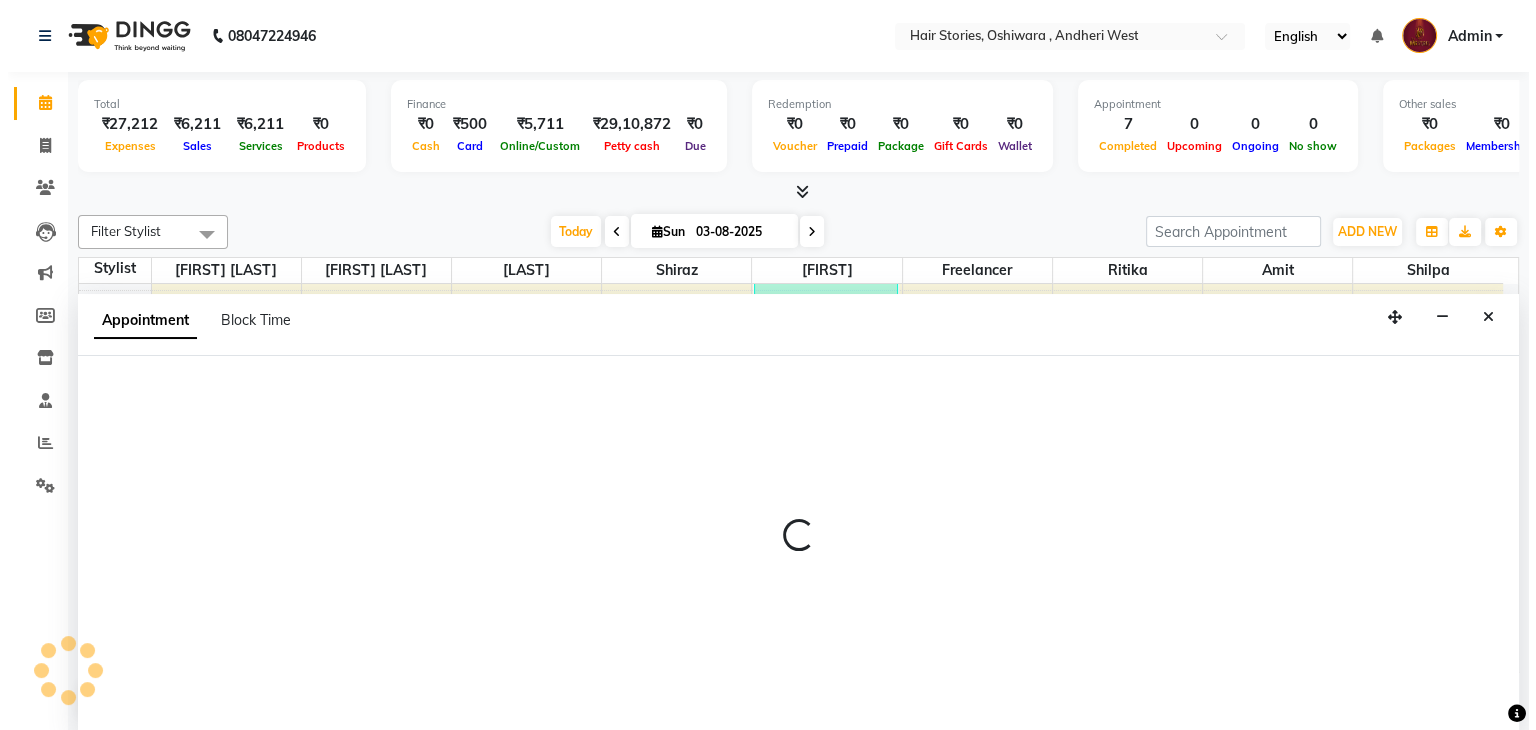 scroll, scrollTop: 1, scrollLeft: 0, axis: vertical 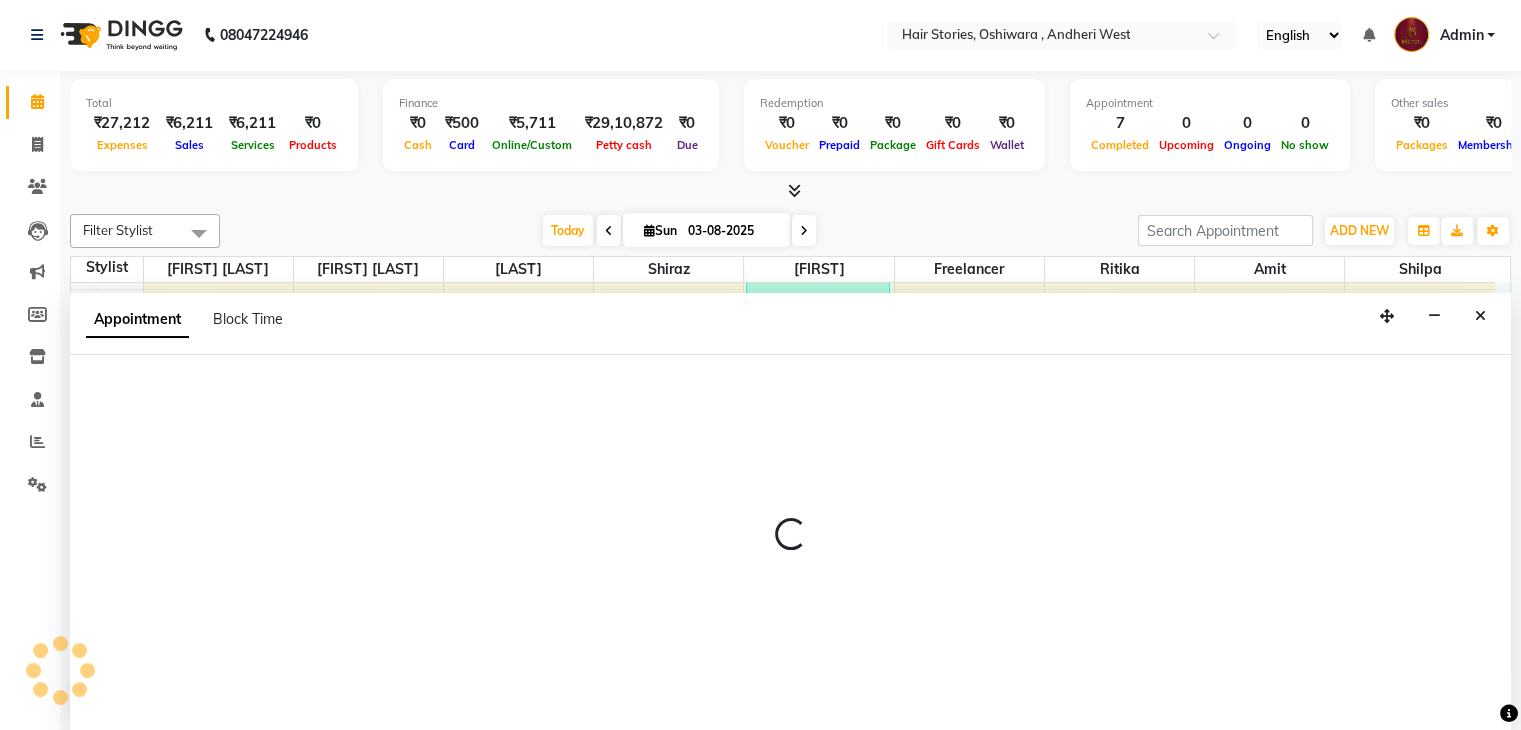 select on "7169" 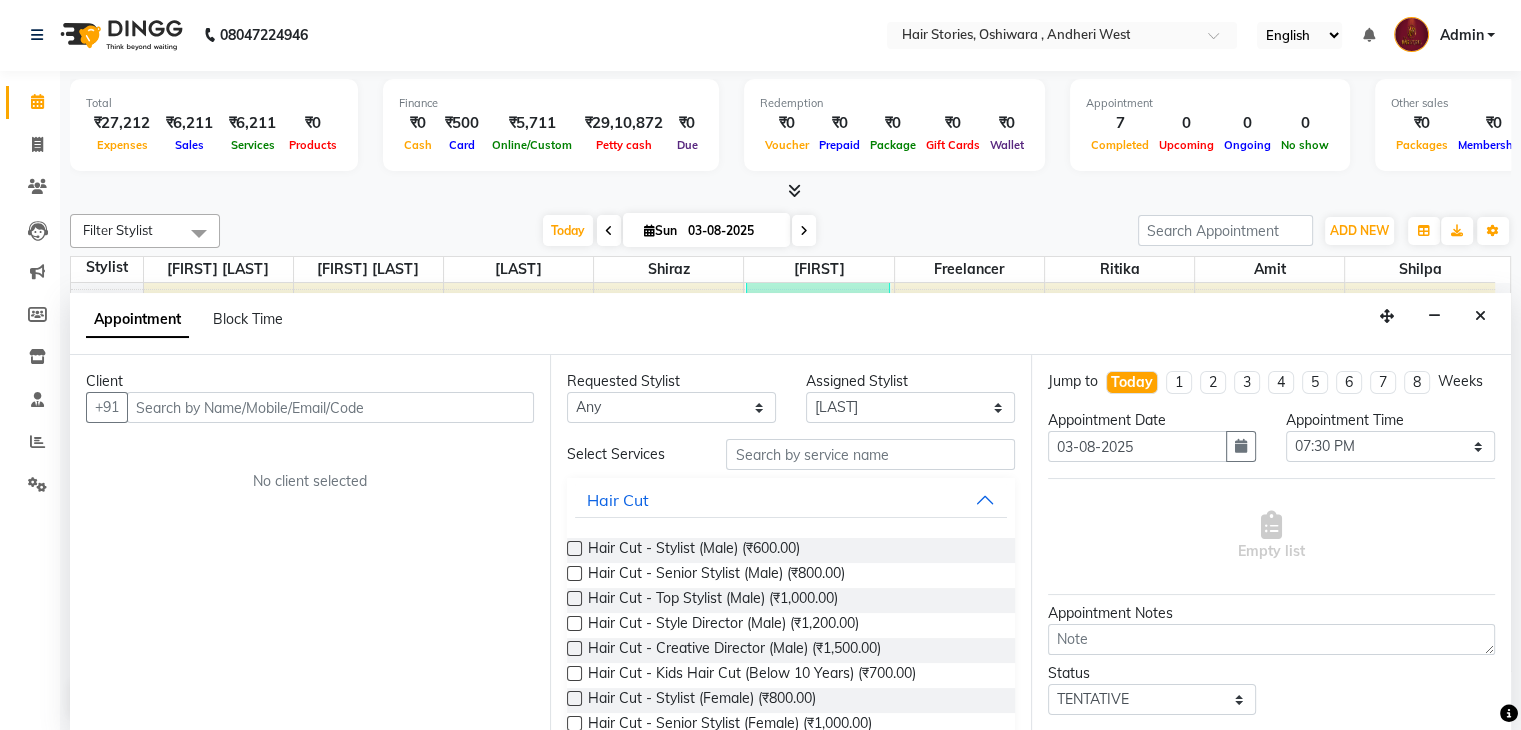 click at bounding box center [330, 407] 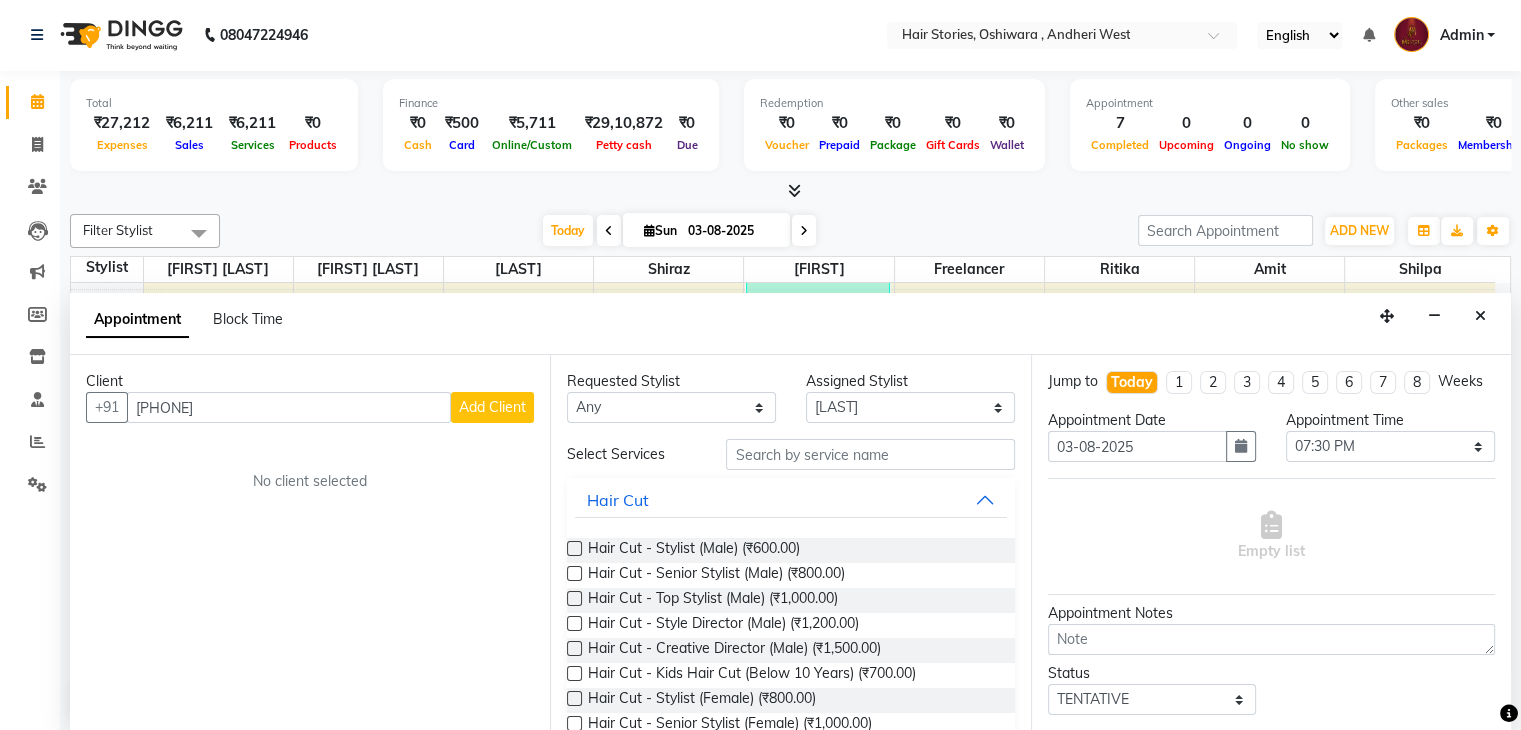 type on "[PHONE]" 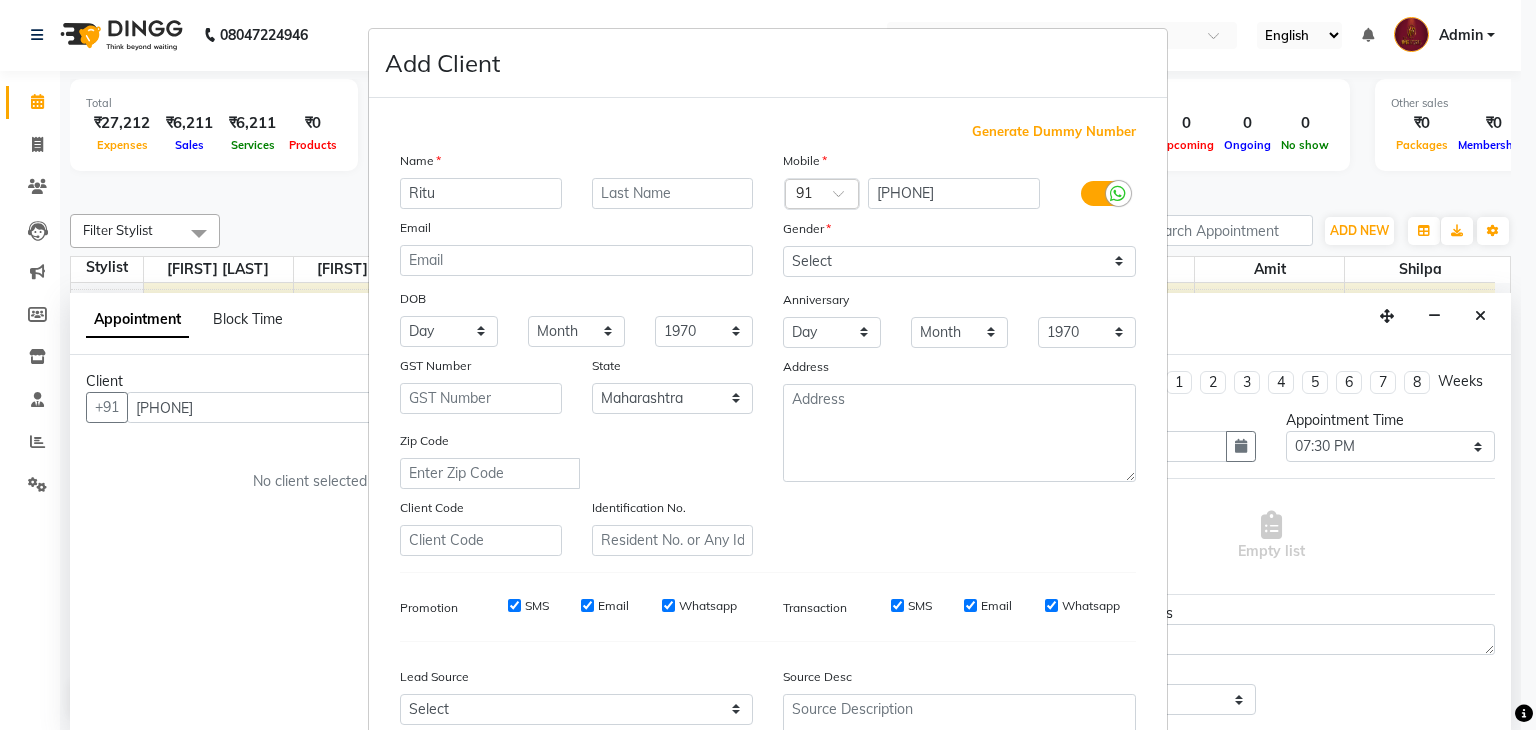 type on "Ritu" 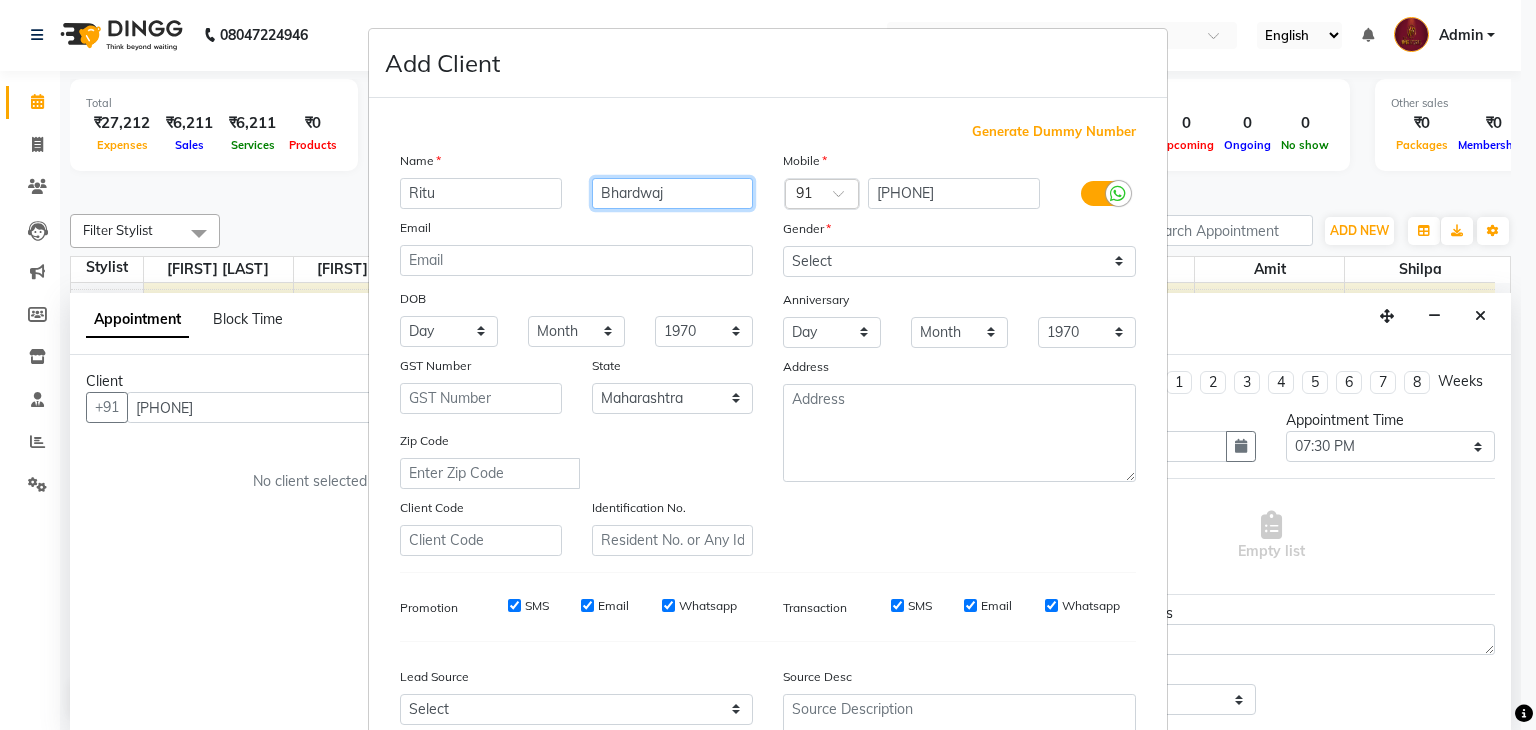 type on "Bhardwaj" 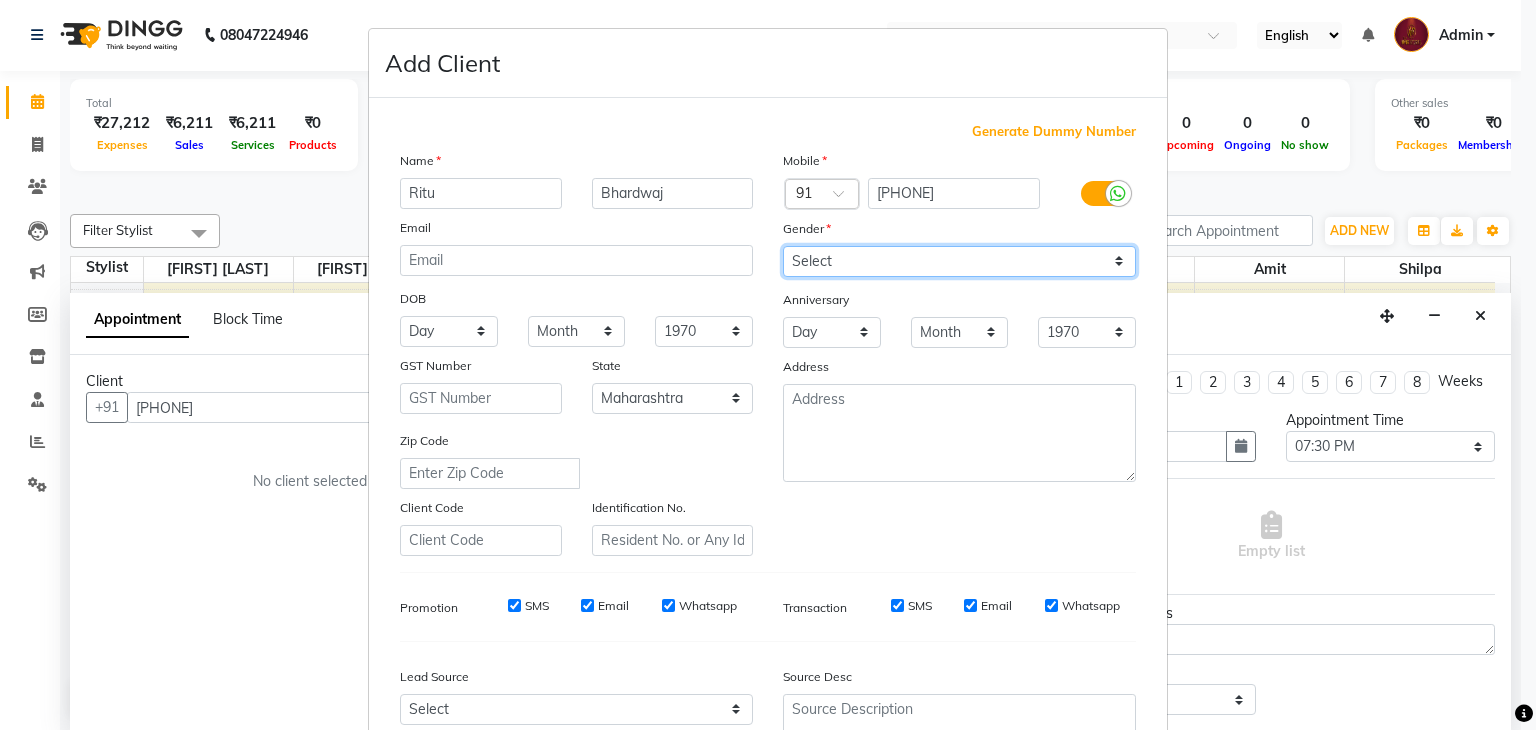 click on "Select Male Female Other Prefer Not To Say" at bounding box center (959, 261) 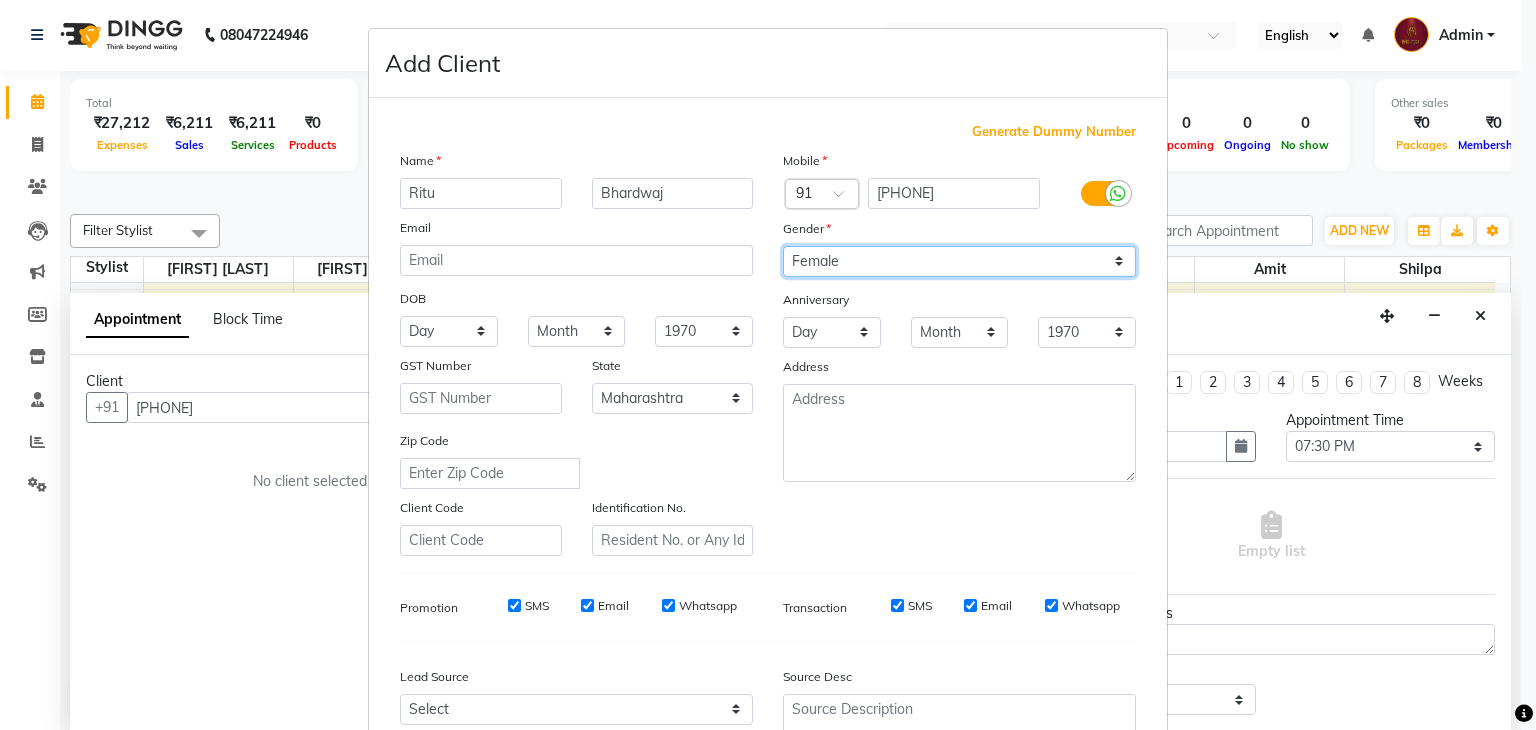 click on "Select Male Female Other Prefer Not To Say" at bounding box center (959, 261) 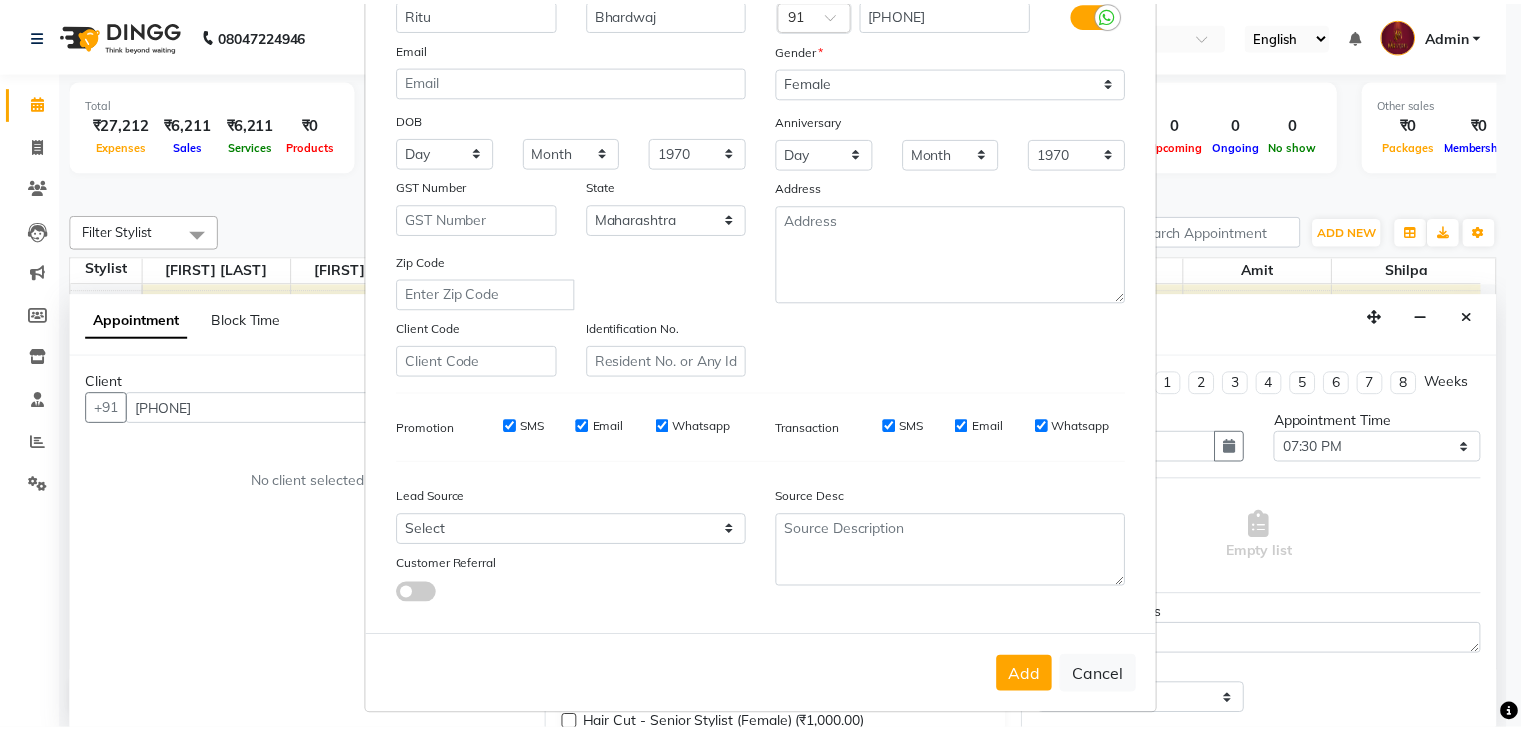 scroll, scrollTop: 203, scrollLeft: 0, axis: vertical 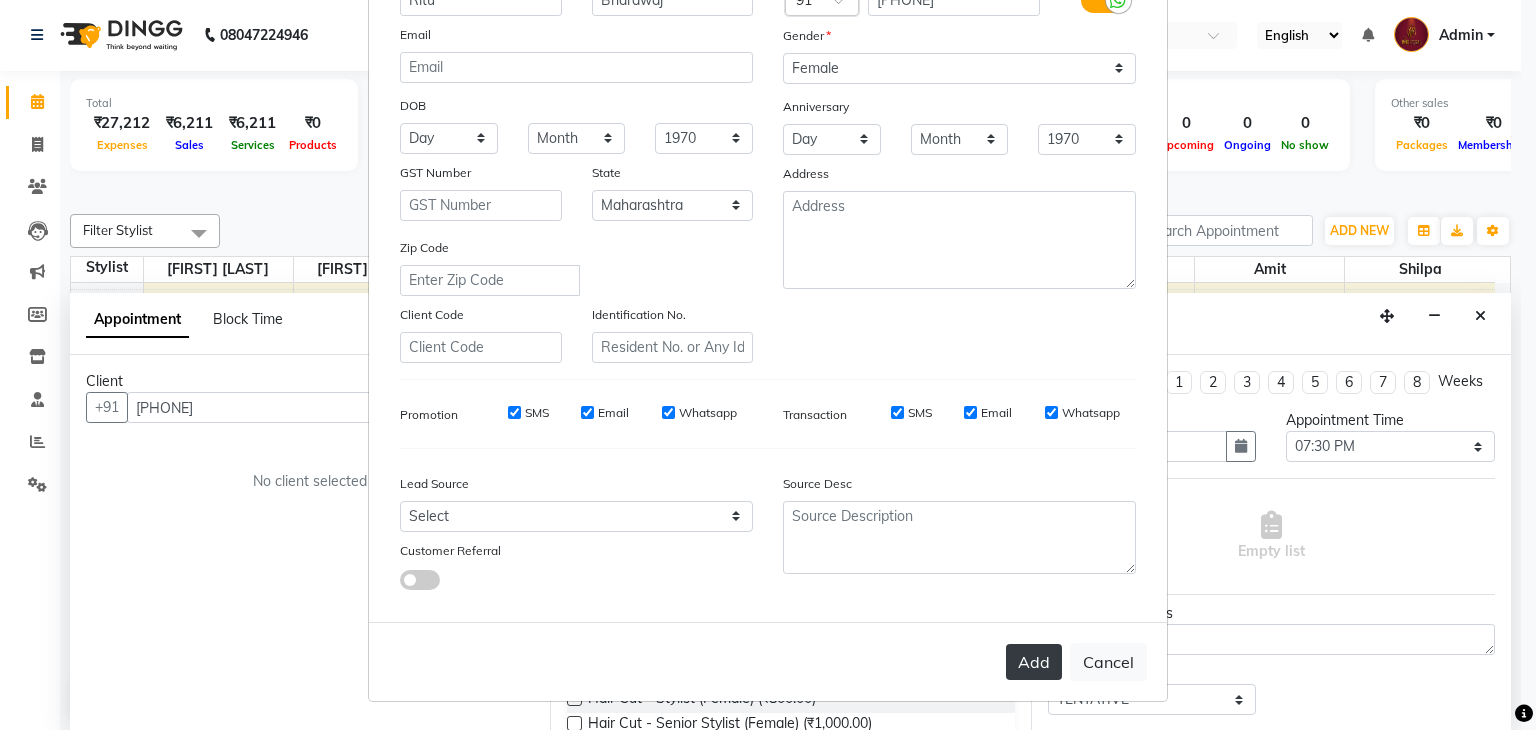 click on "Add" at bounding box center (1034, 662) 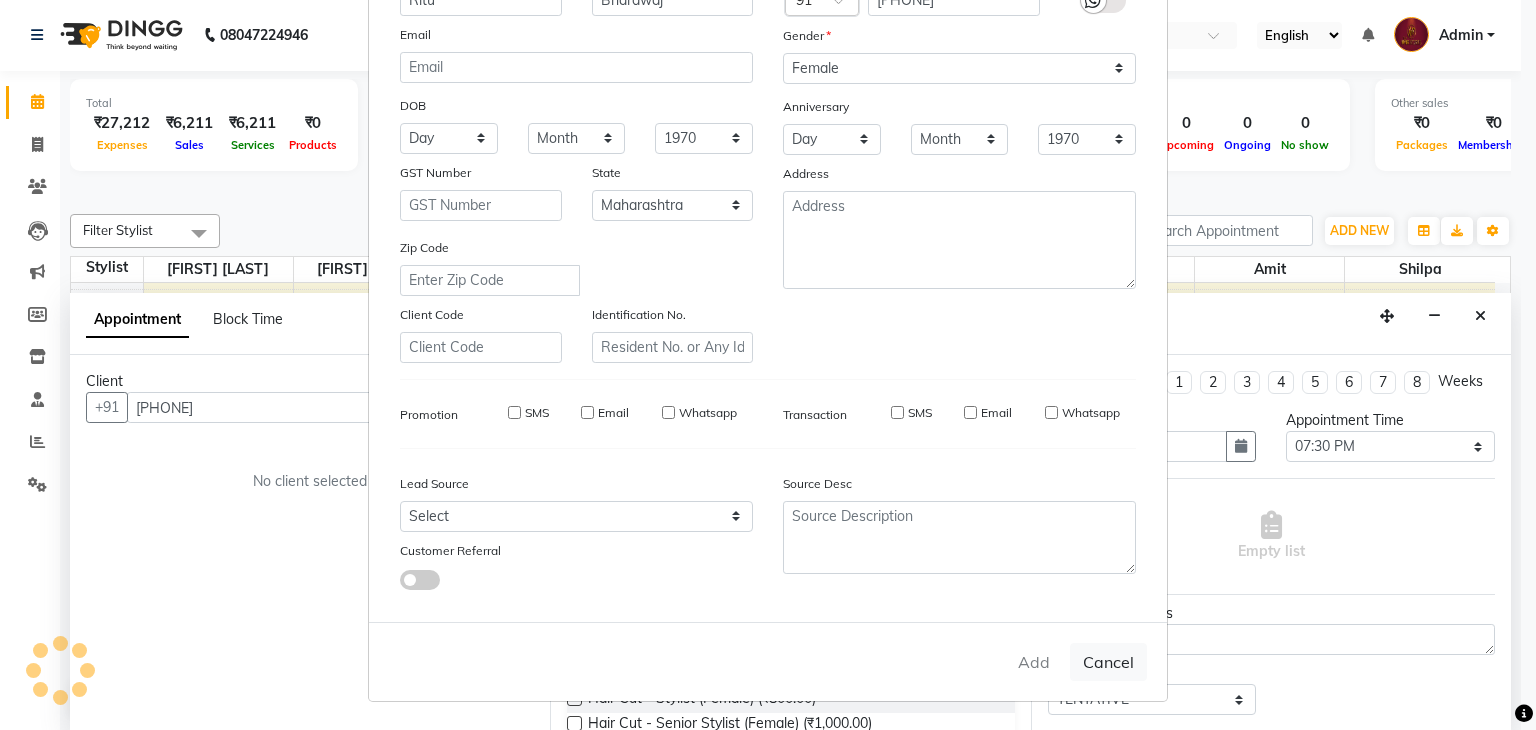 type 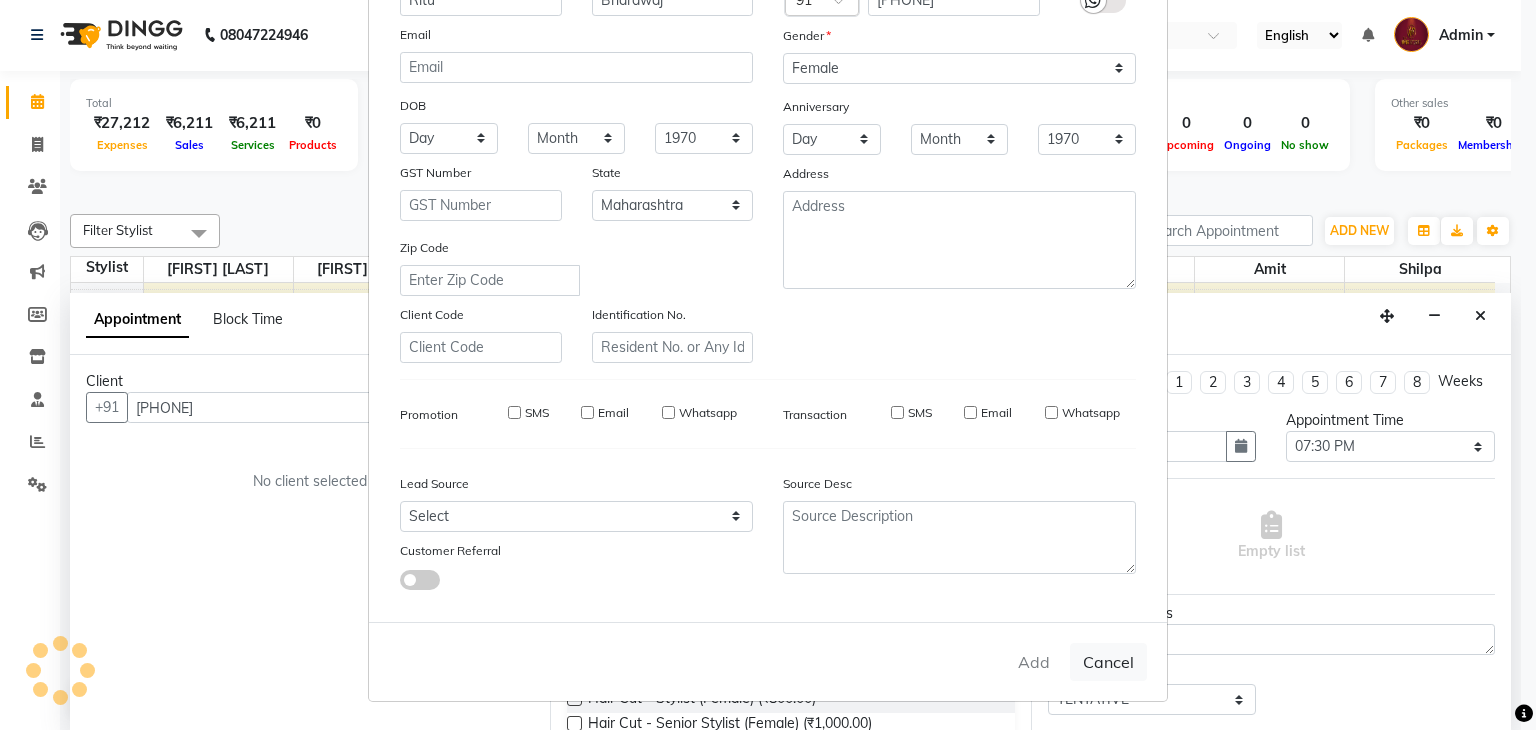type 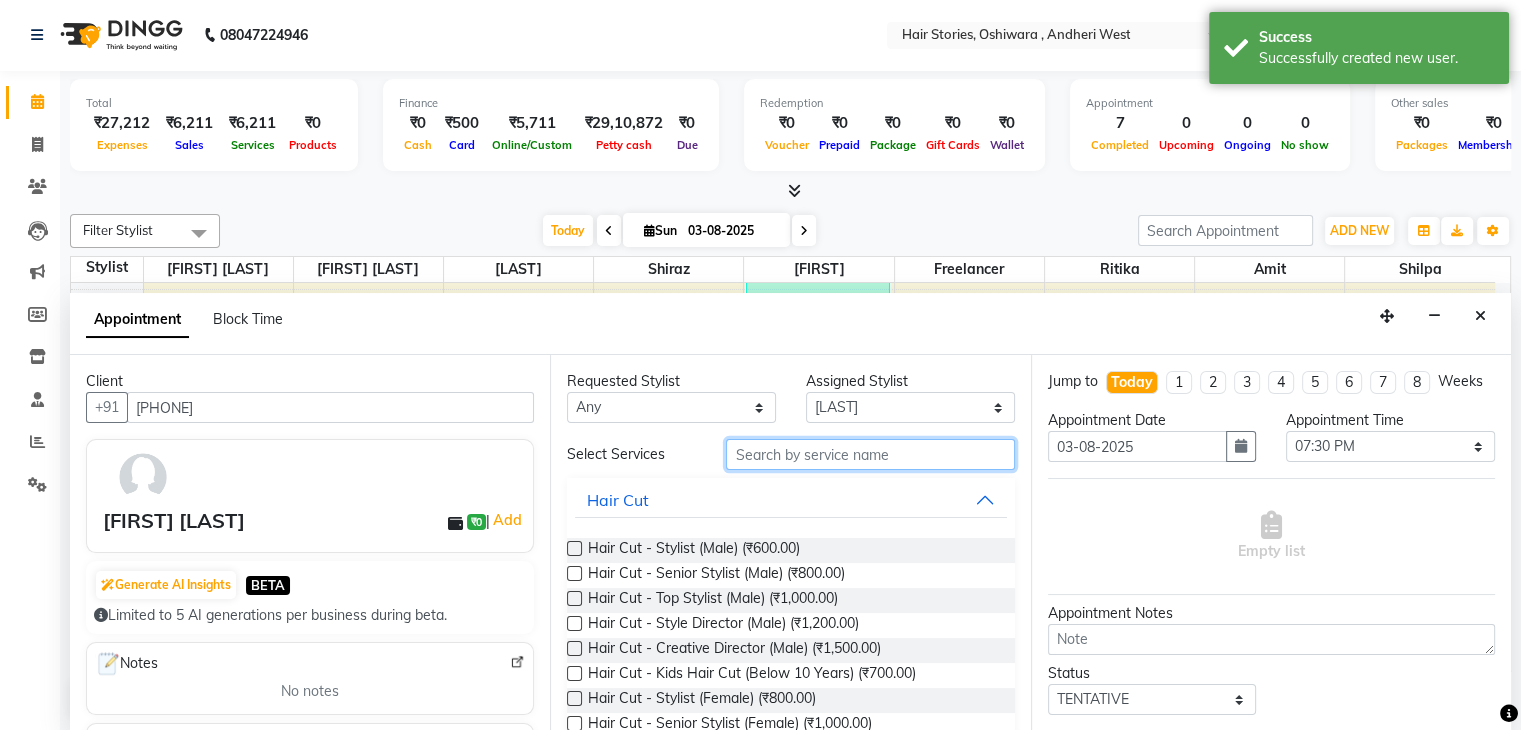 click at bounding box center [870, 454] 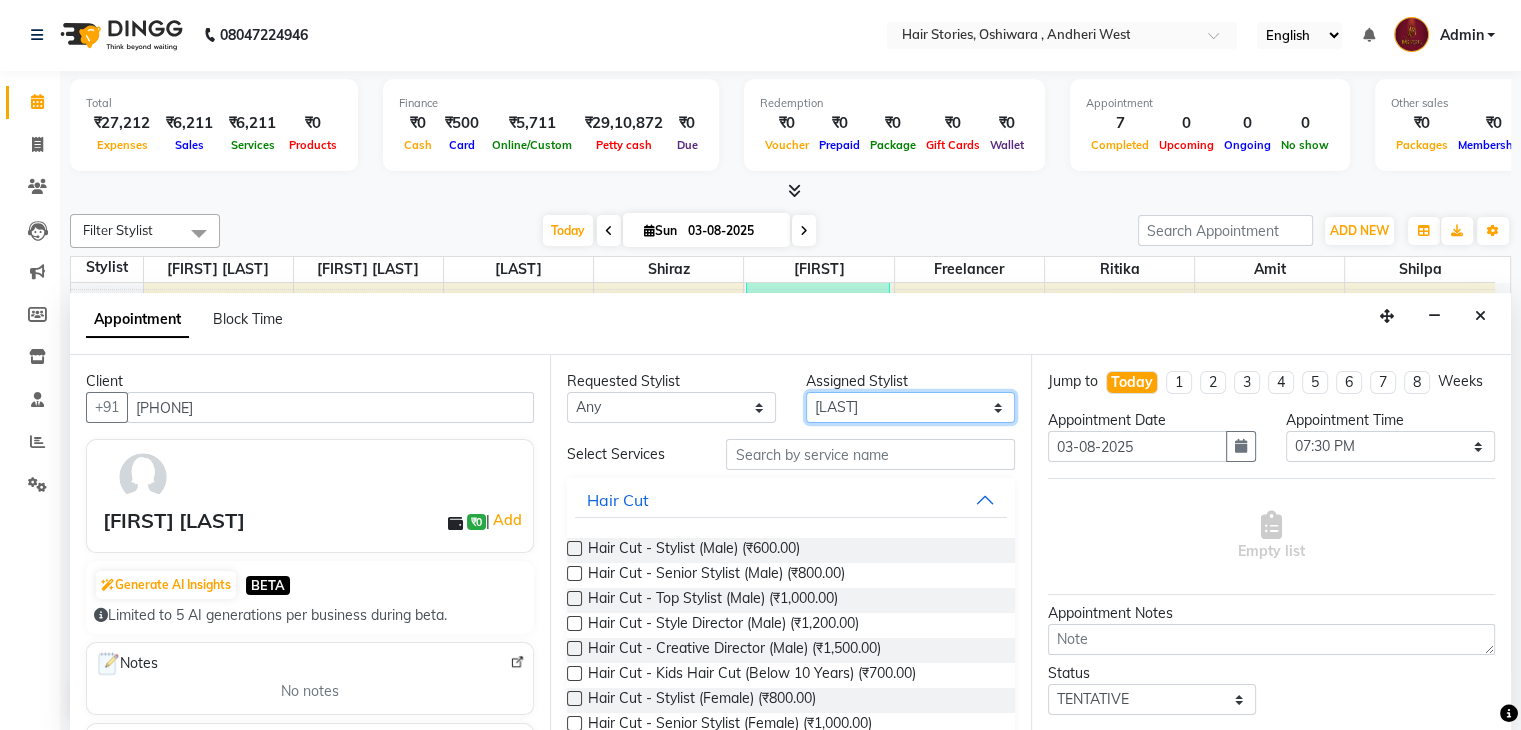 click on "Select [LAST] [FIRST] [FIRST] [LAST] Freelancer [FIRST] [FIRST] [FIRST] [FIRST] [FIRST]" at bounding box center (910, 407) 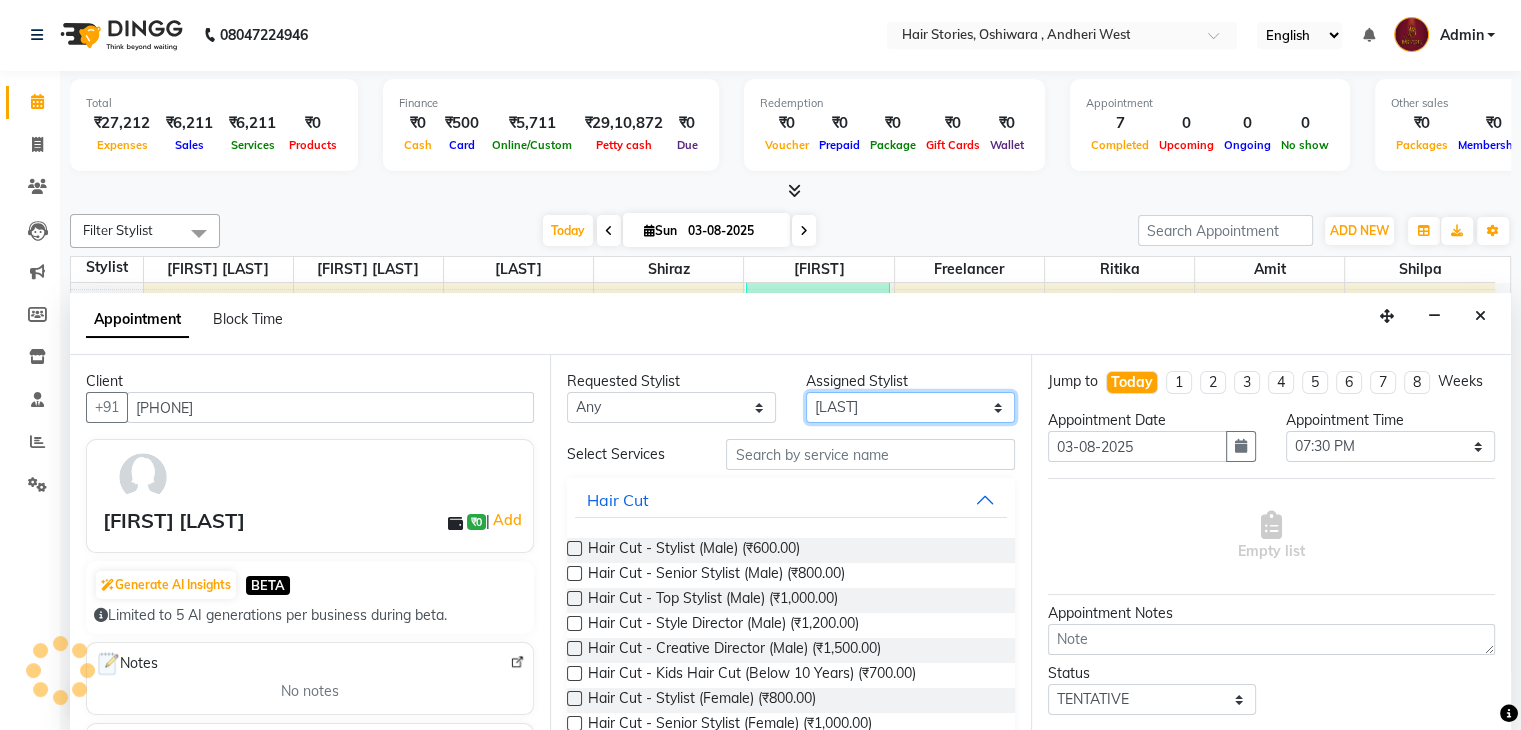 select on "7132" 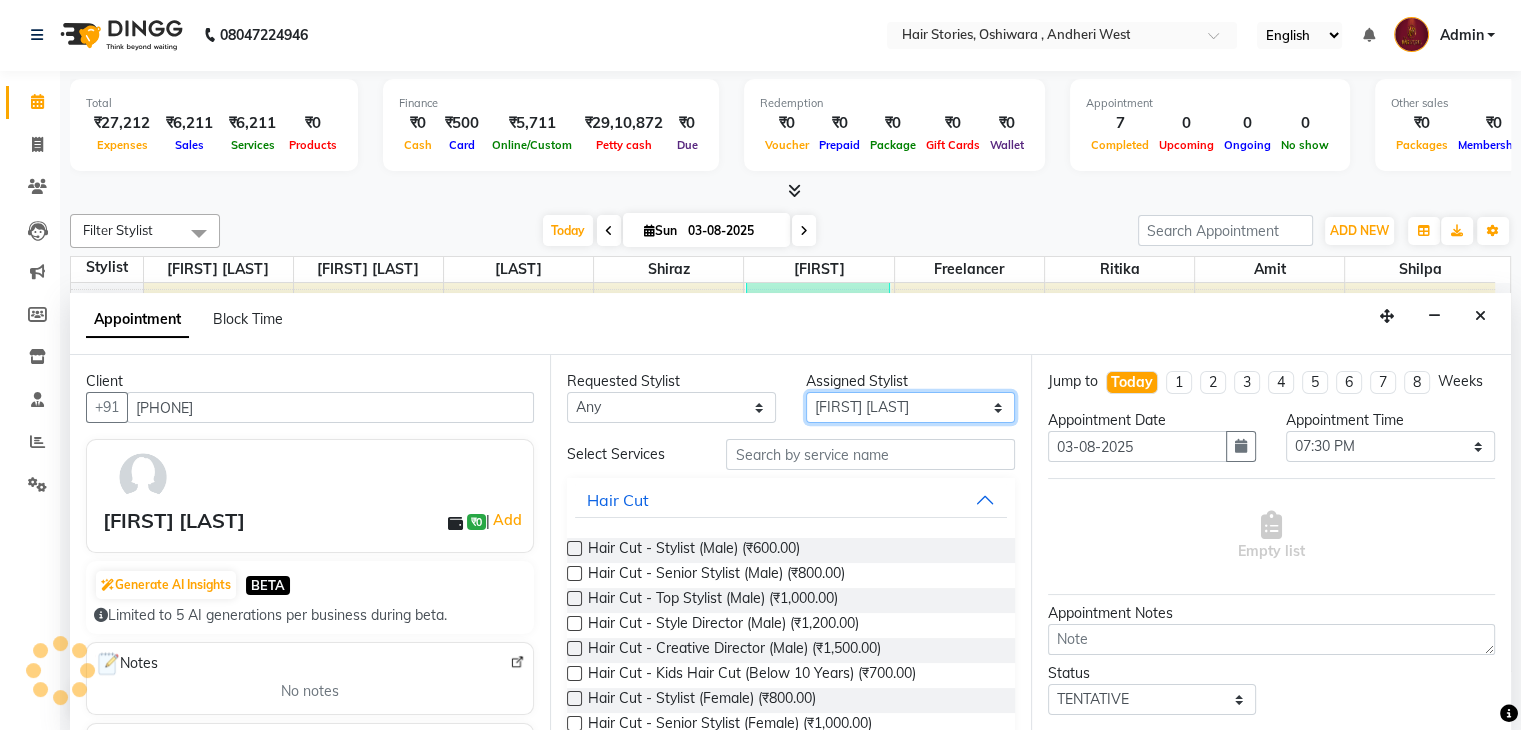 click on "Select [LAST] [FIRST] [FIRST] [LAST] Freelancer [FIRST] [FIRST] [FIRST] [FIRST] [FIRST]" at bounding box center [910, 407] 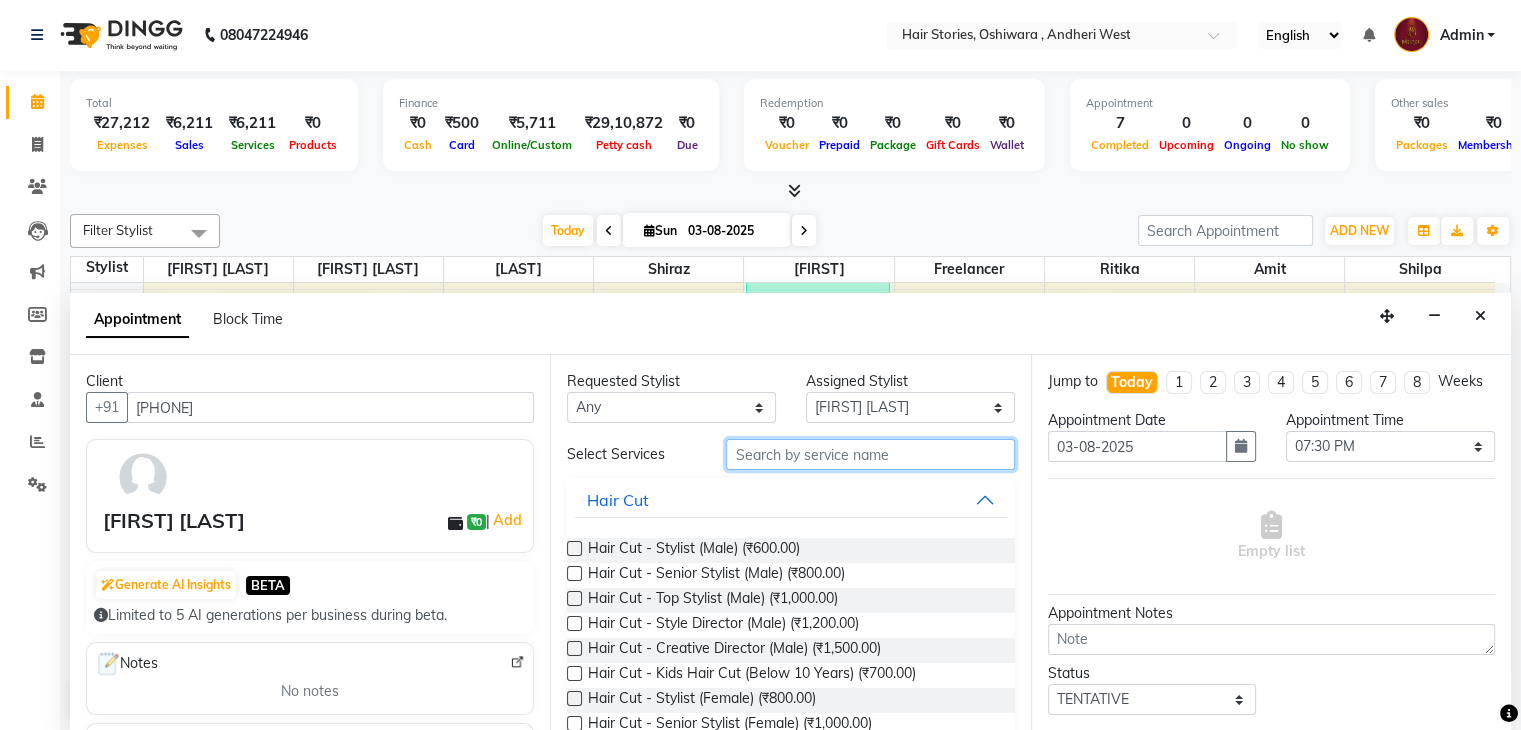 click at bounding box center [870, 454] 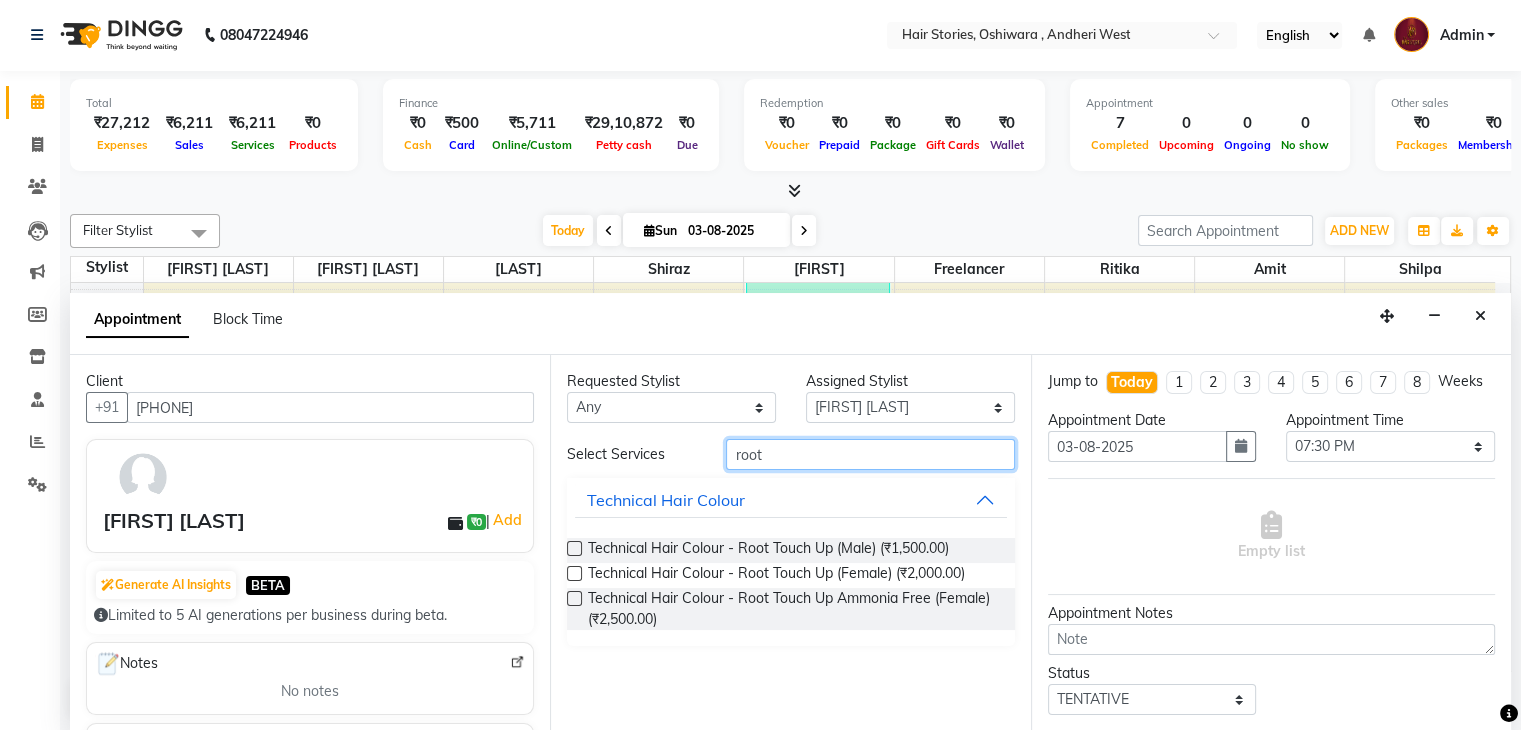 type on "root" 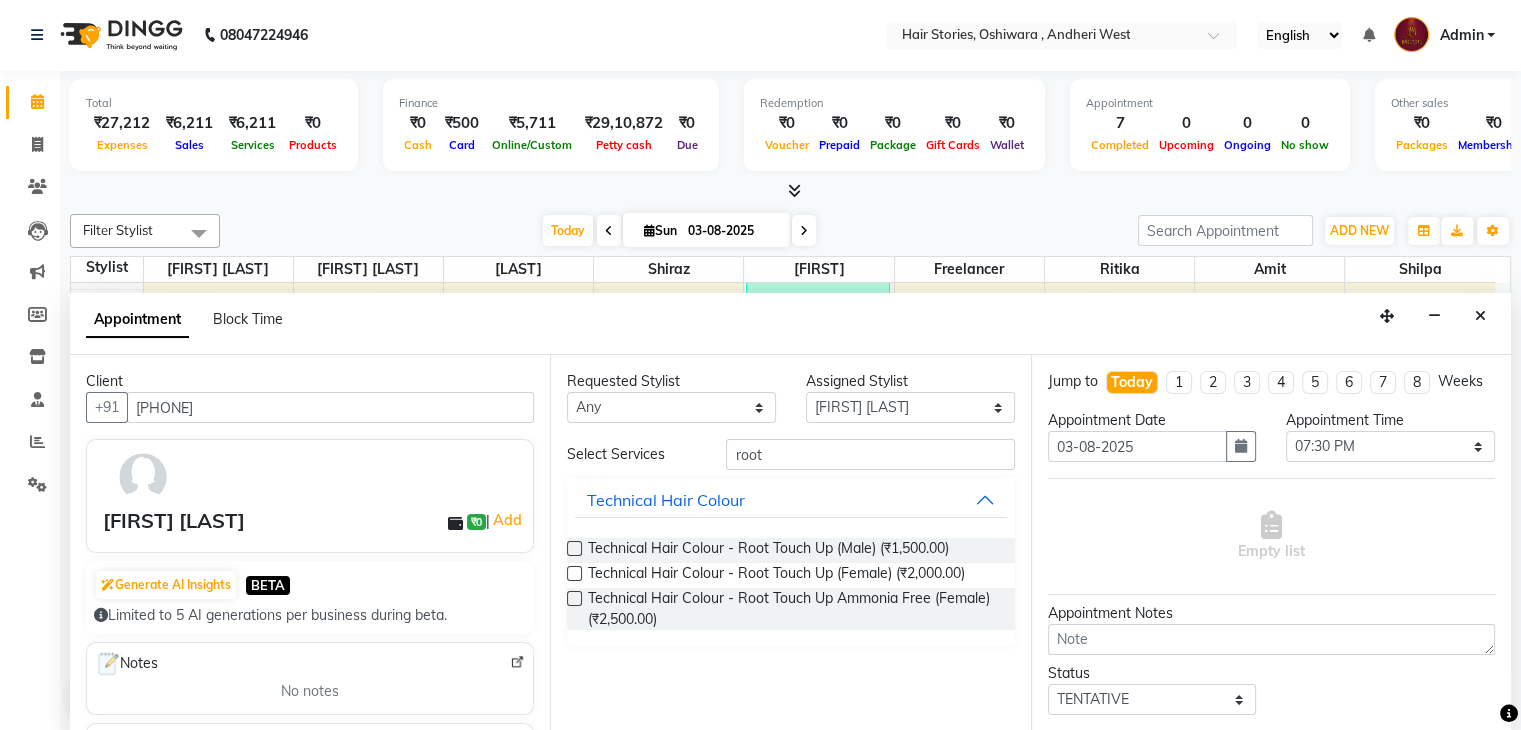 click at bounding box center (574, 598) 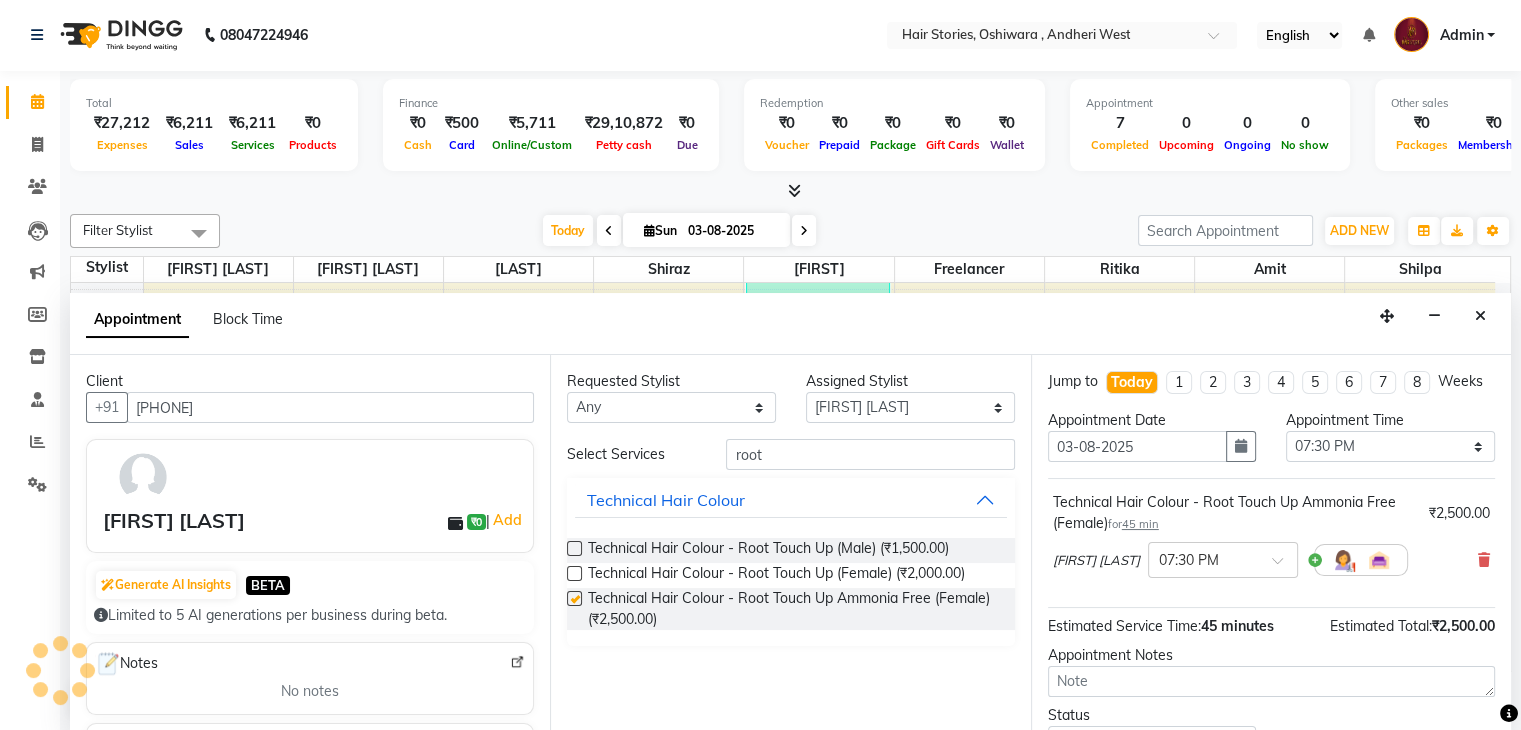 checkbox on "false" 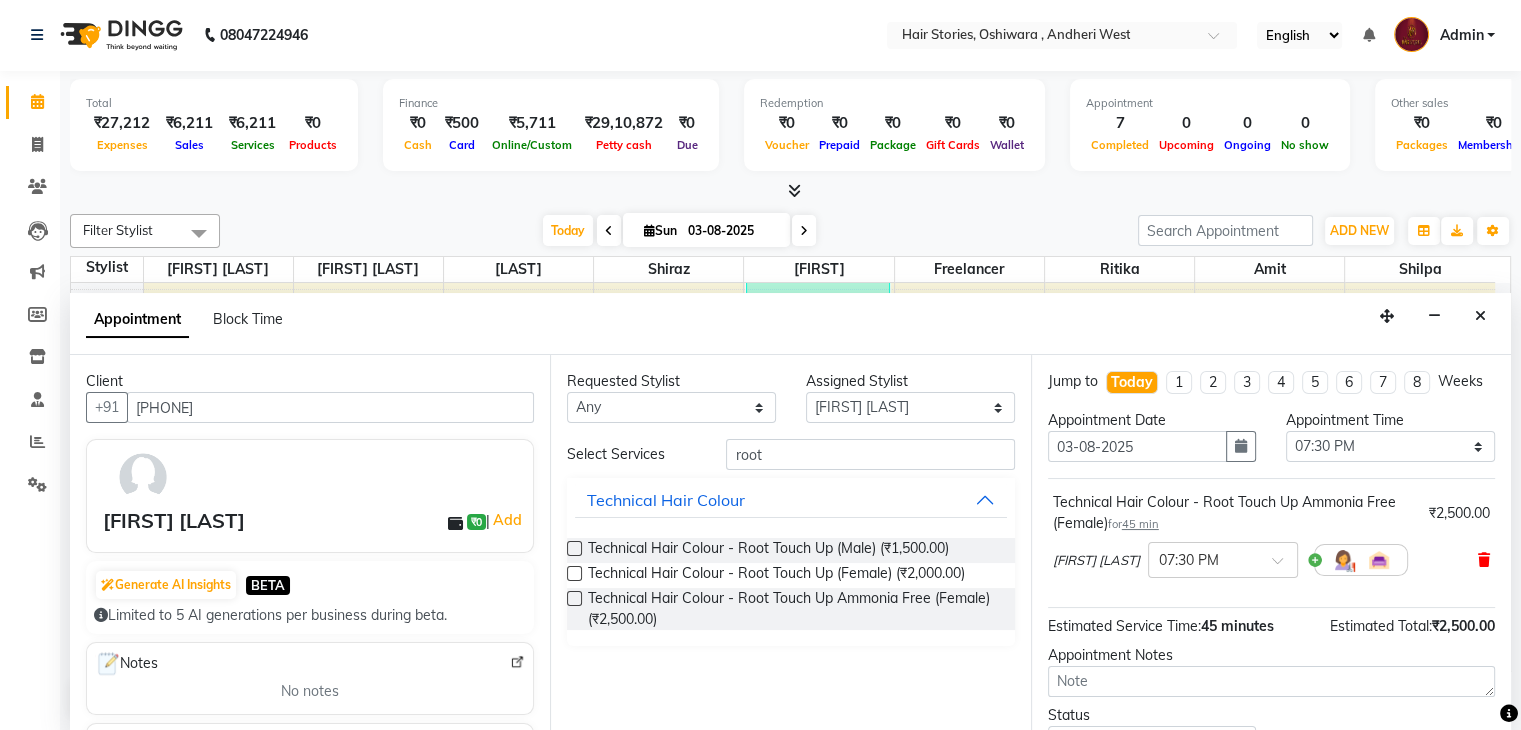 click at bounding box center [1484, 560] 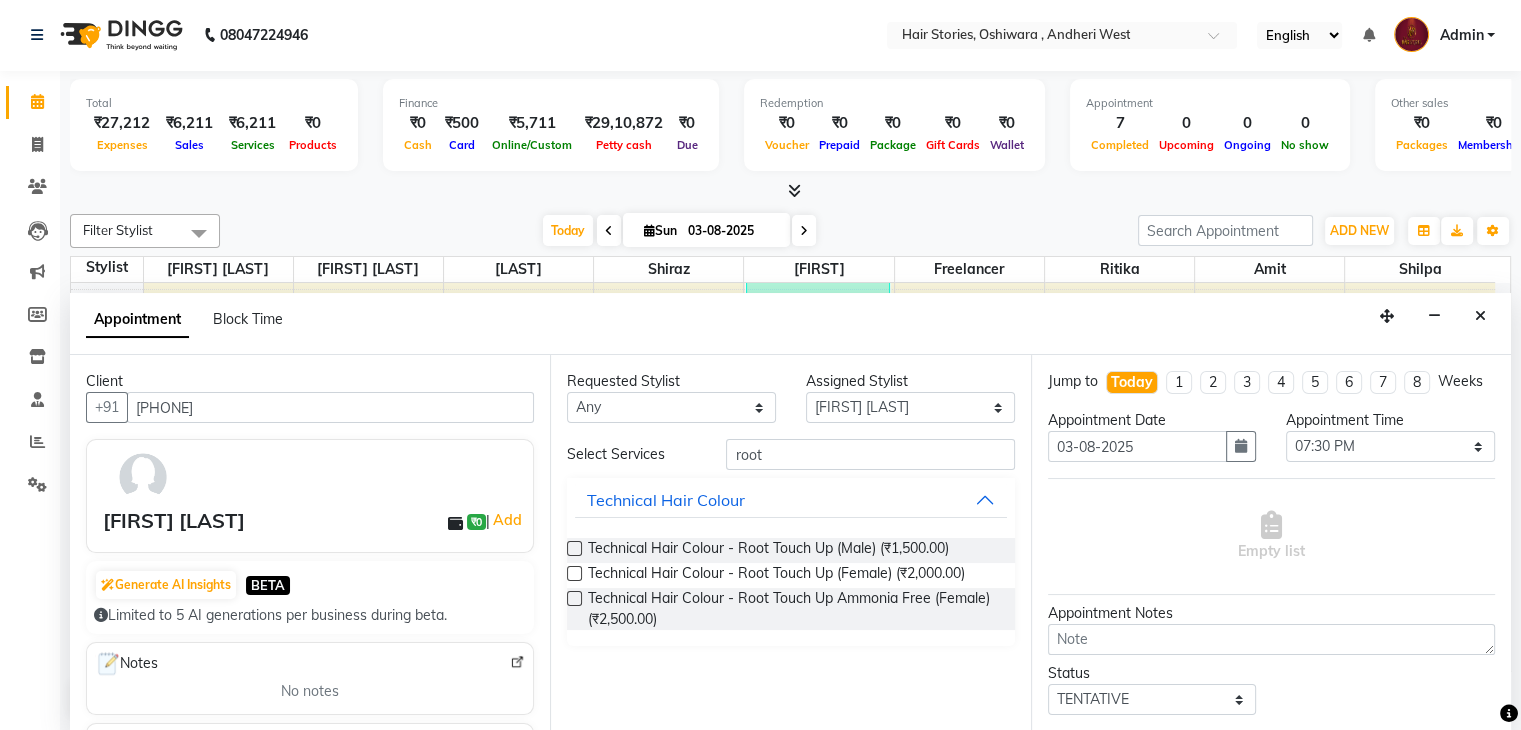 click at bounding box center (574, 573) 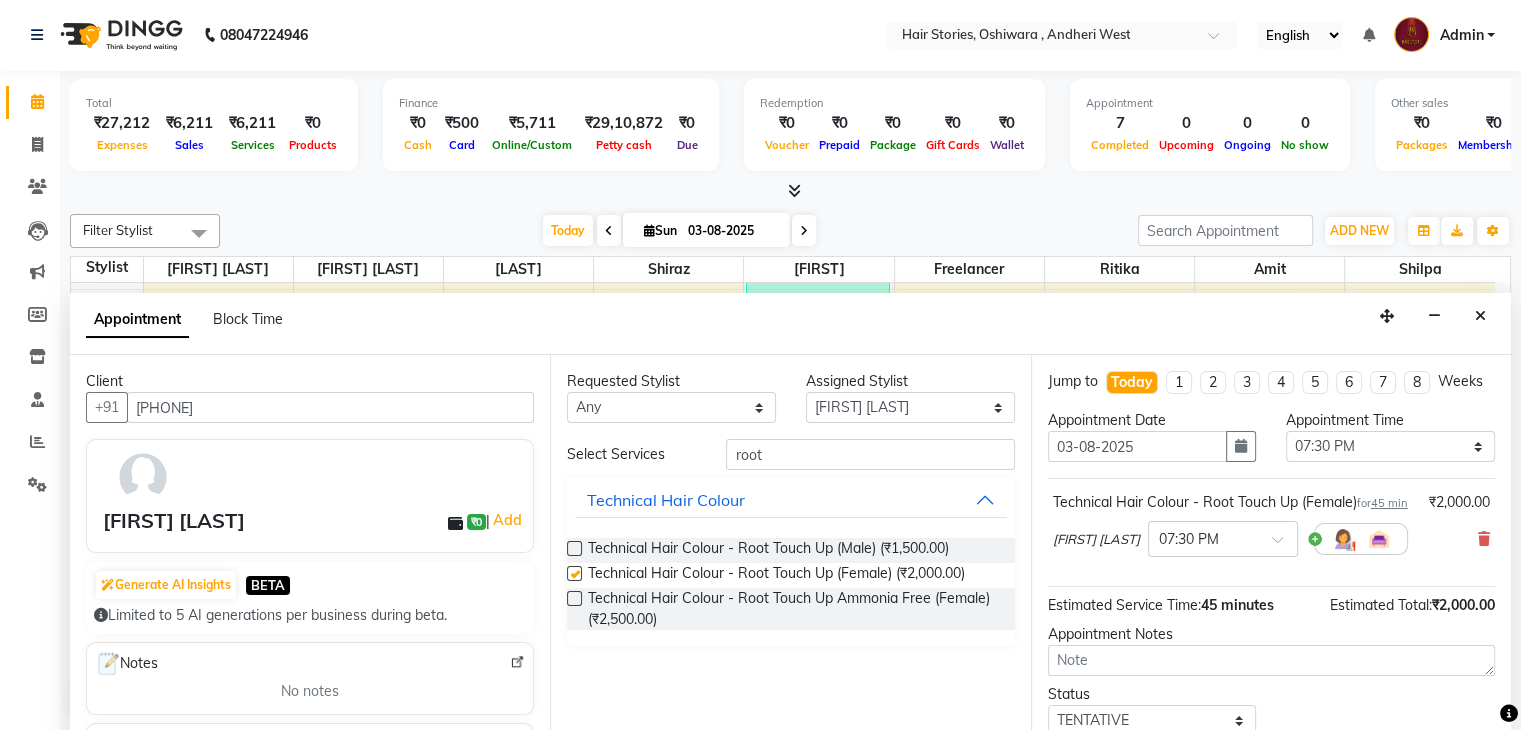 checkbox on "false" 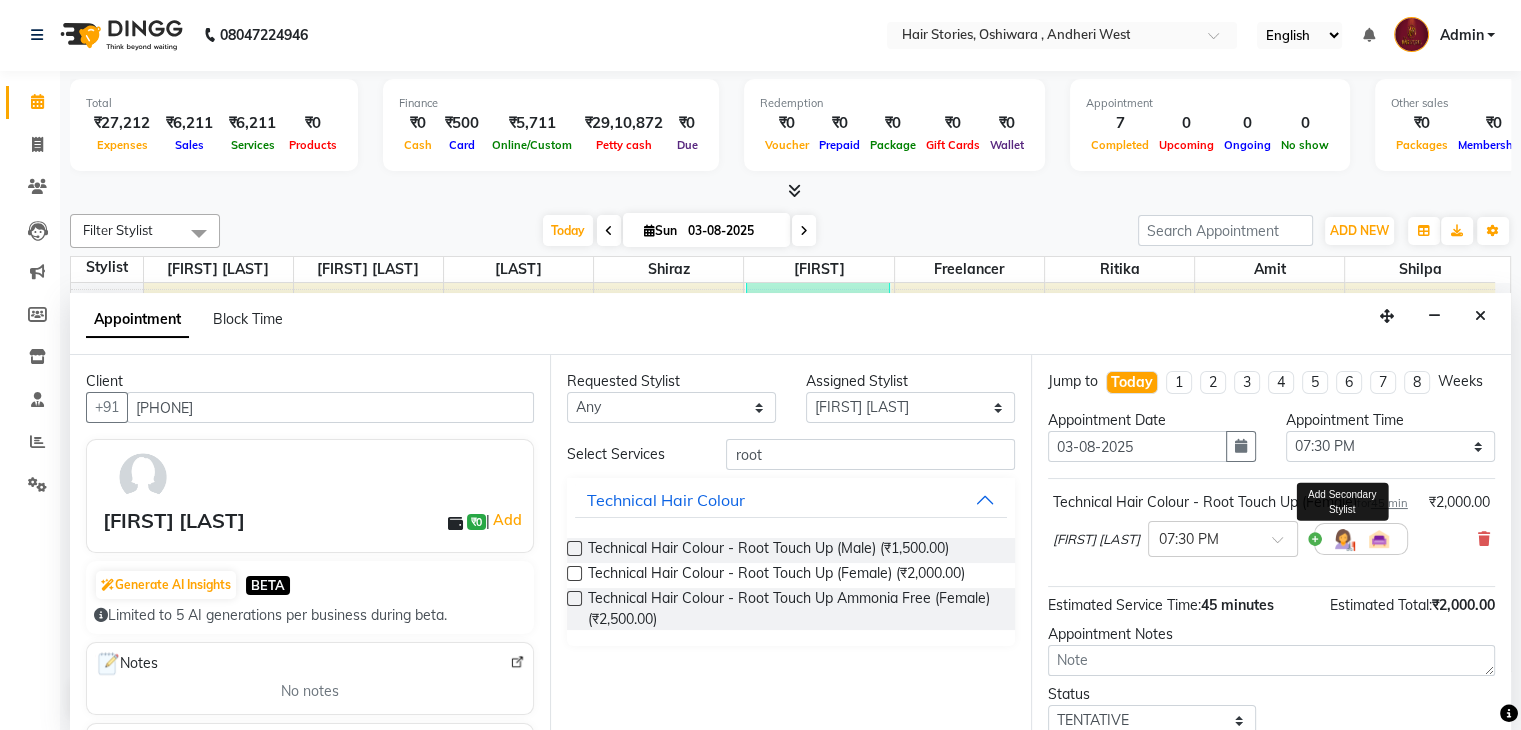 click at bounding box center (1343, 539) 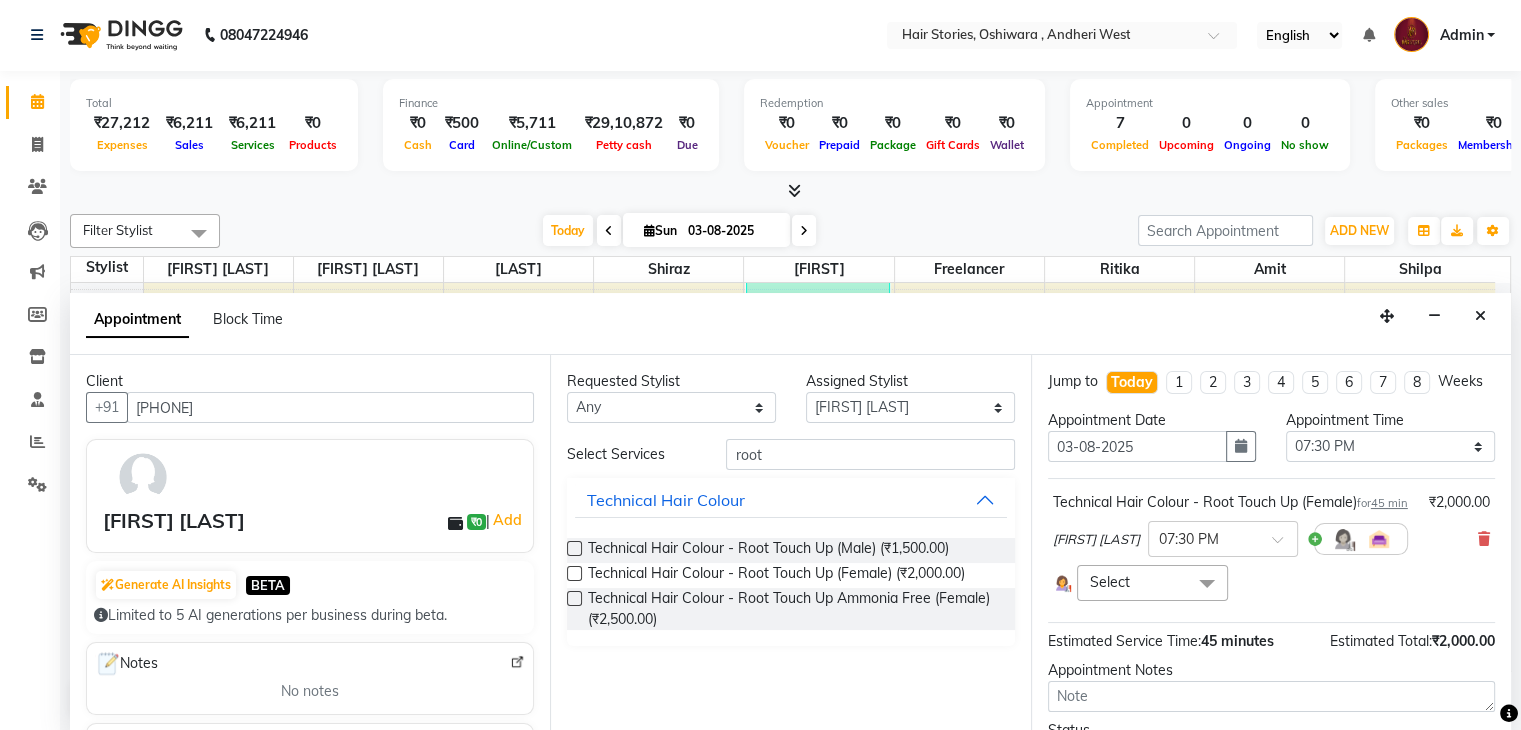 click at bounding box center [1207, 584] 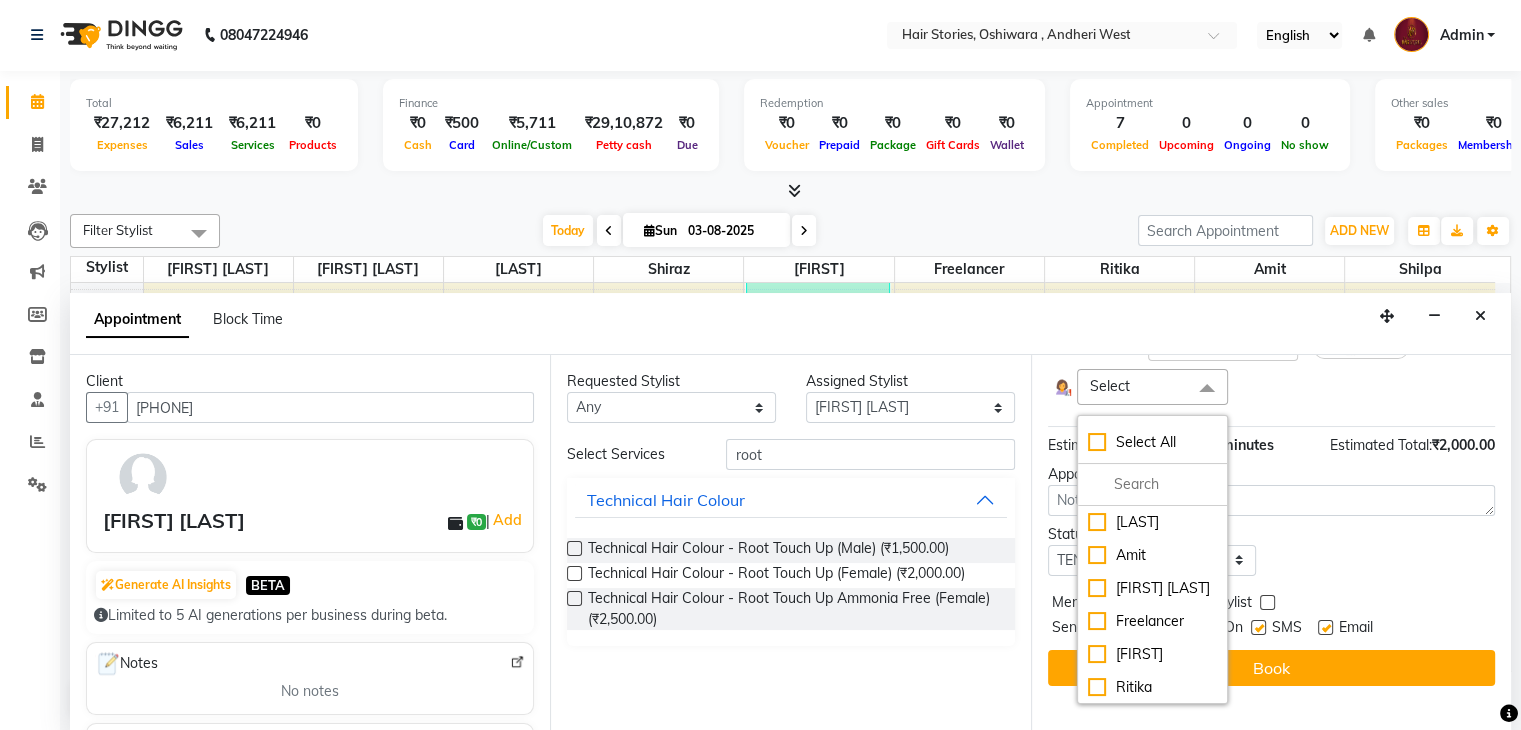 scroll, scrollTop: 246, scrollLeft: 0, axis: vertical 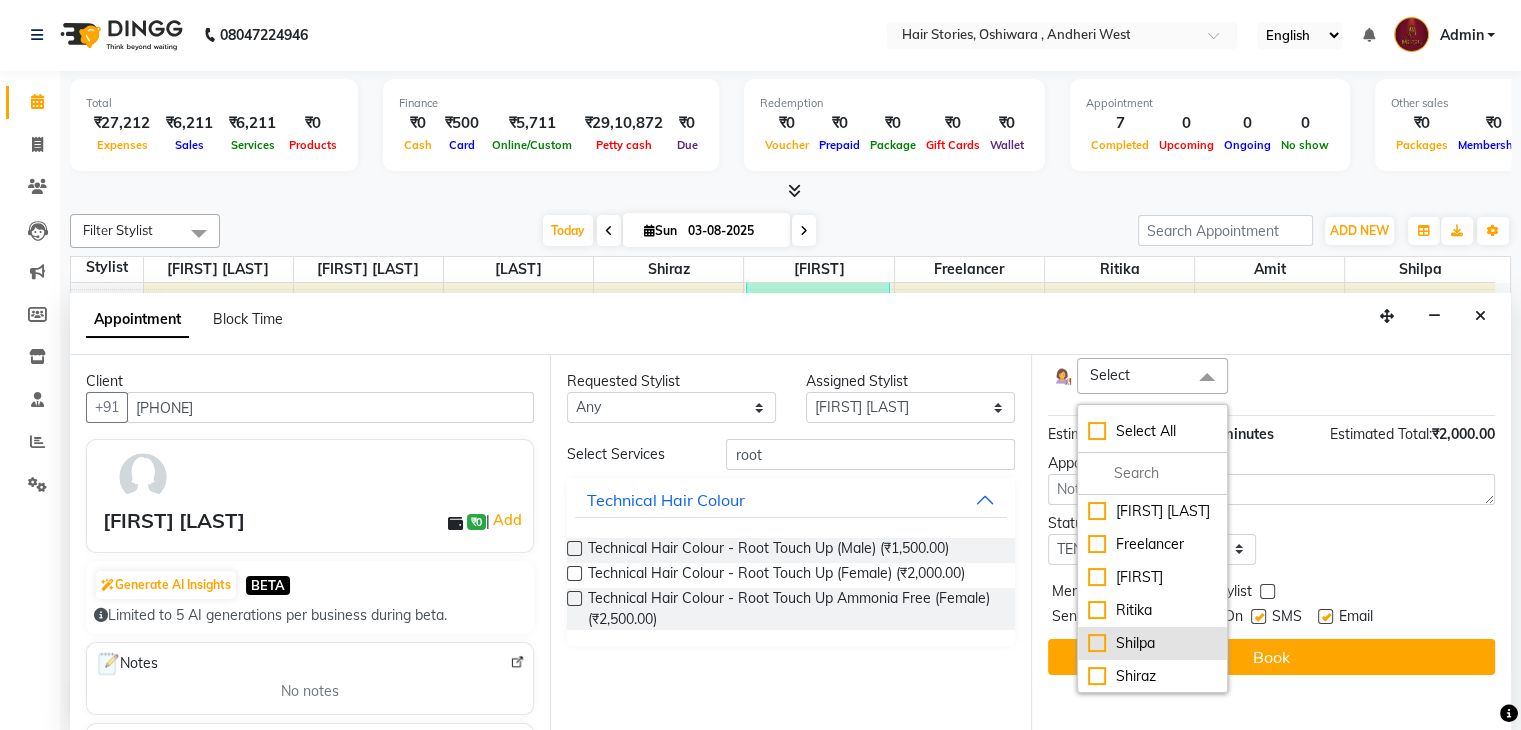 click on "Shilpa" at bounding box center (1152, 643) 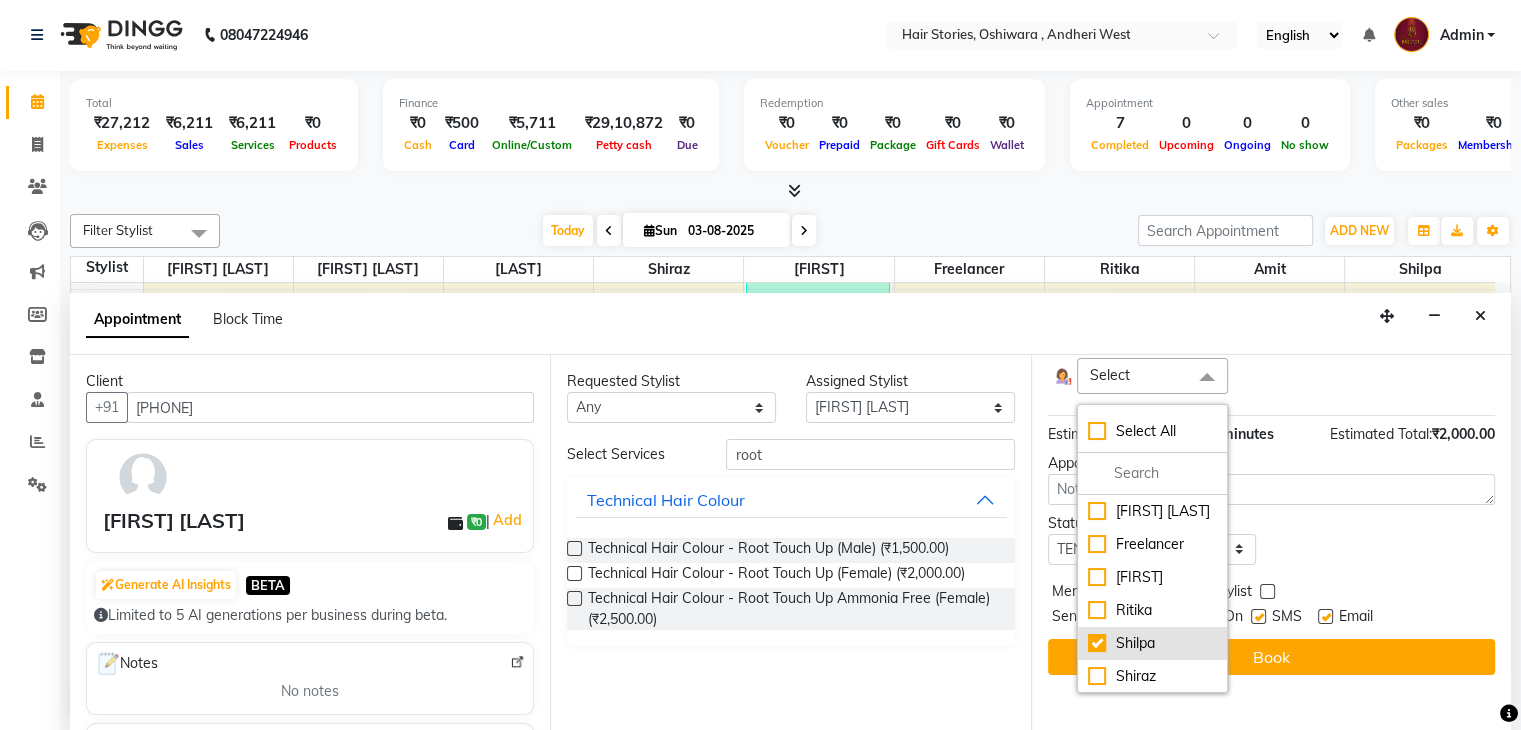 checkbox on "true" 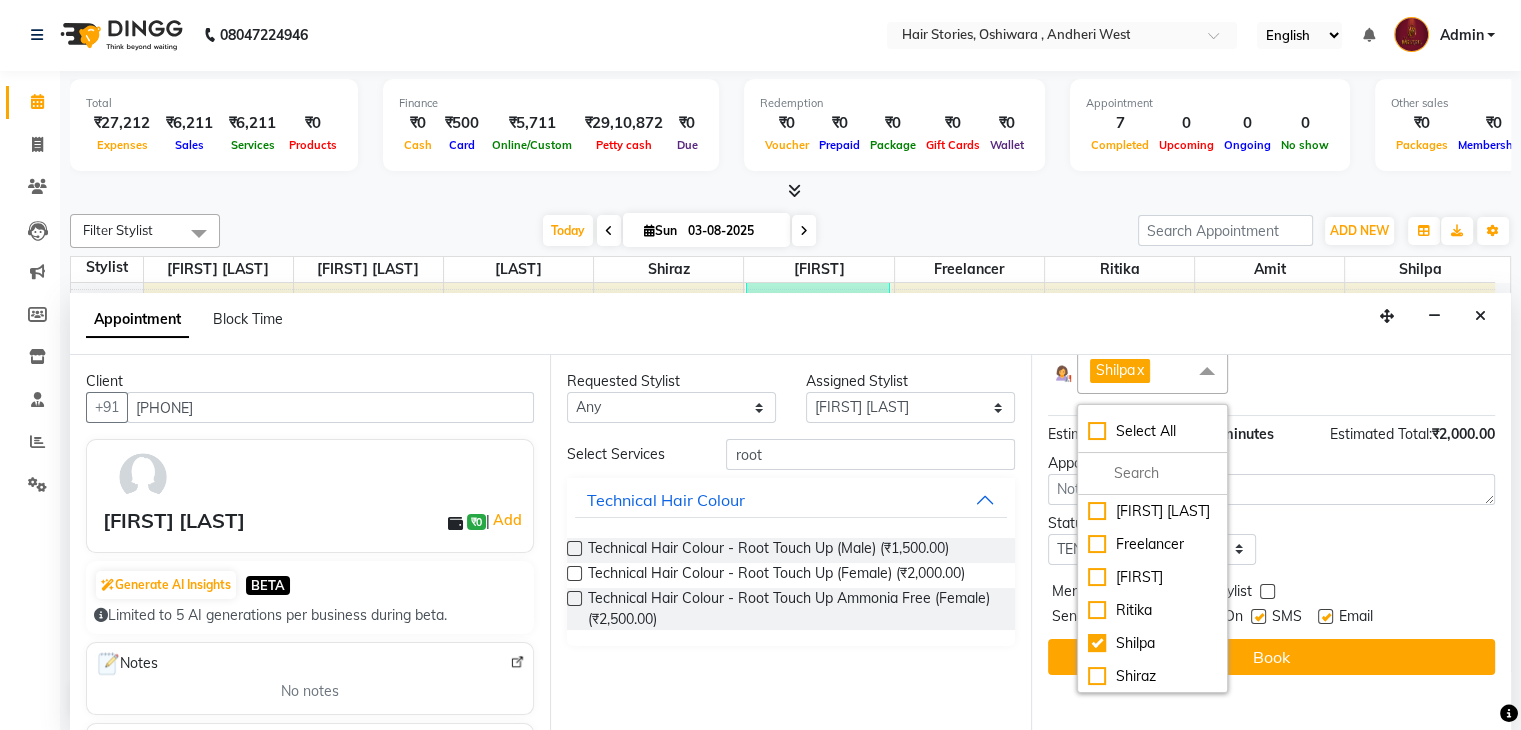 click on "Status Select TENTATIVE CONFIRM CHECK-IN UPCOMING" at bounding box center (1271, 539) 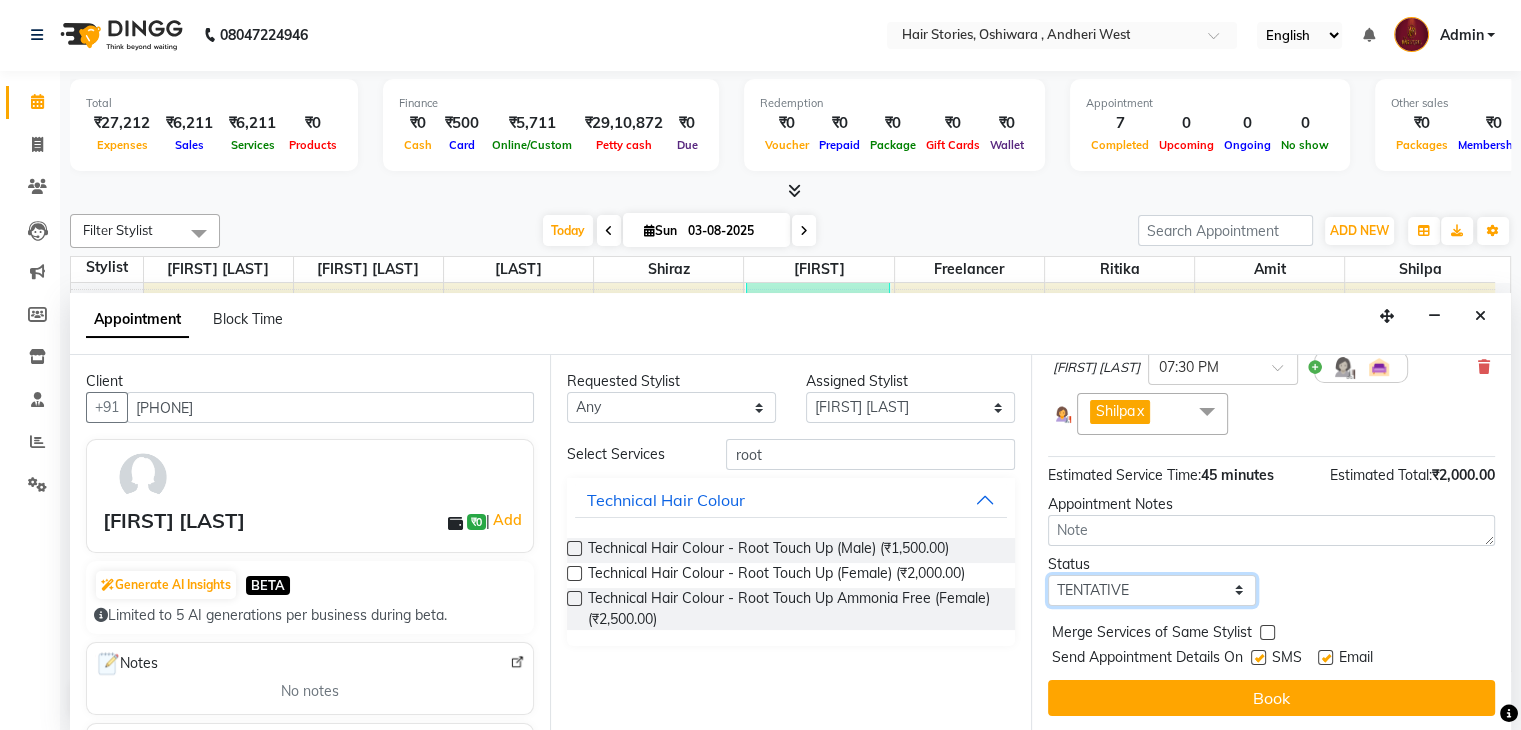 click on "Select TENTATIVE CONFIRM CHECK-IN UPCOMING" at bounding box center [1152, 590] 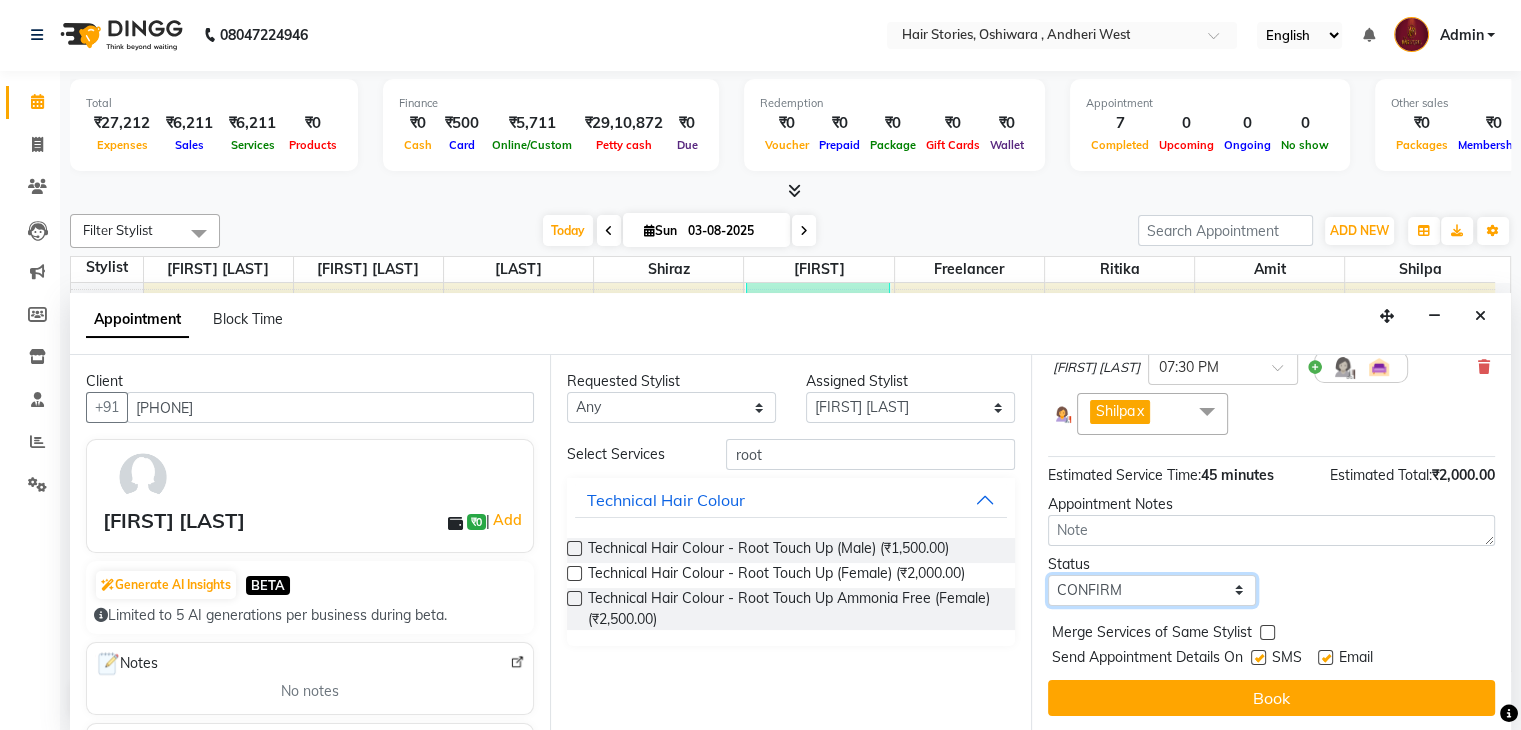 click on "Select TENTATIVE CONFIRM CHECK-IN UPCOMING" at bounding box center (1152, 590) 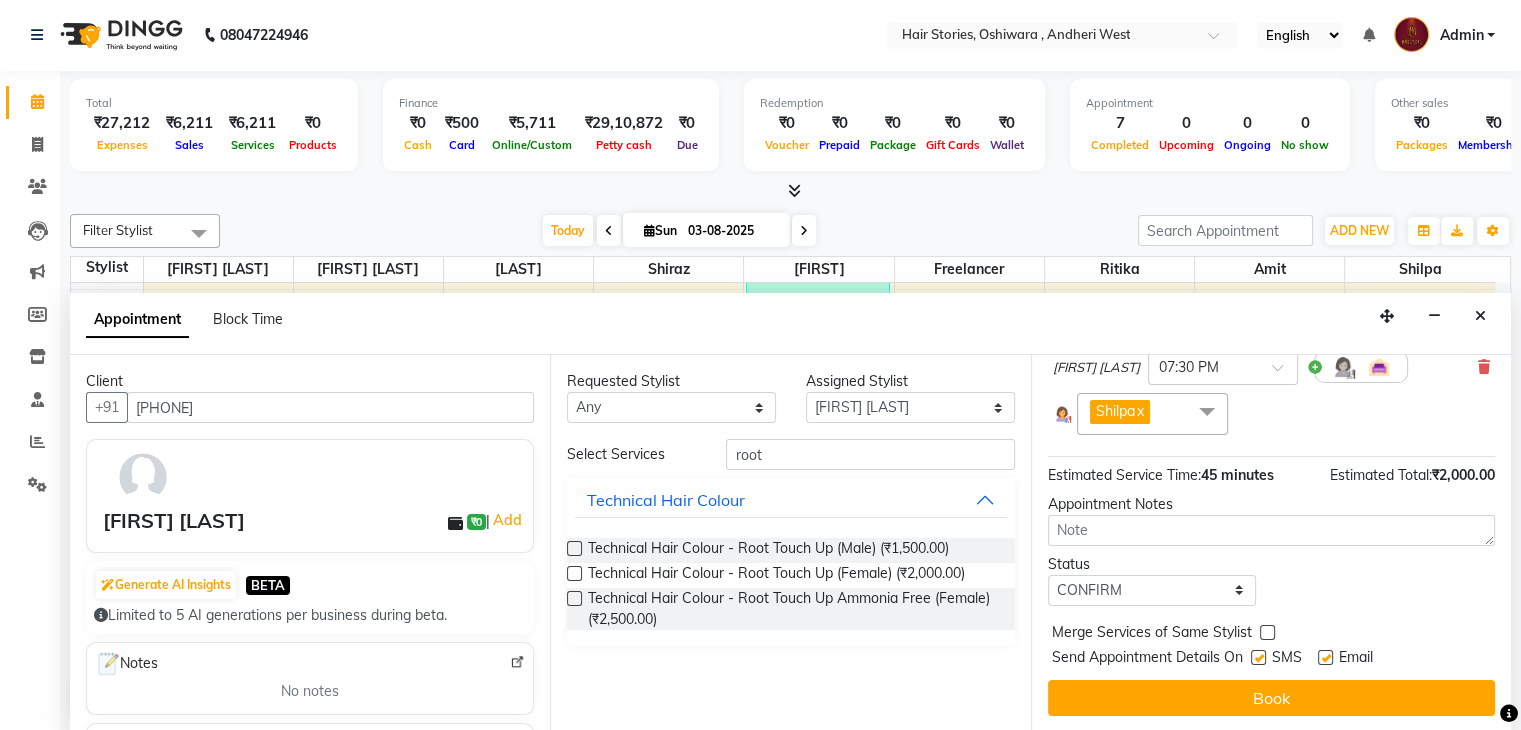 click at bounding box center (1258, 657) 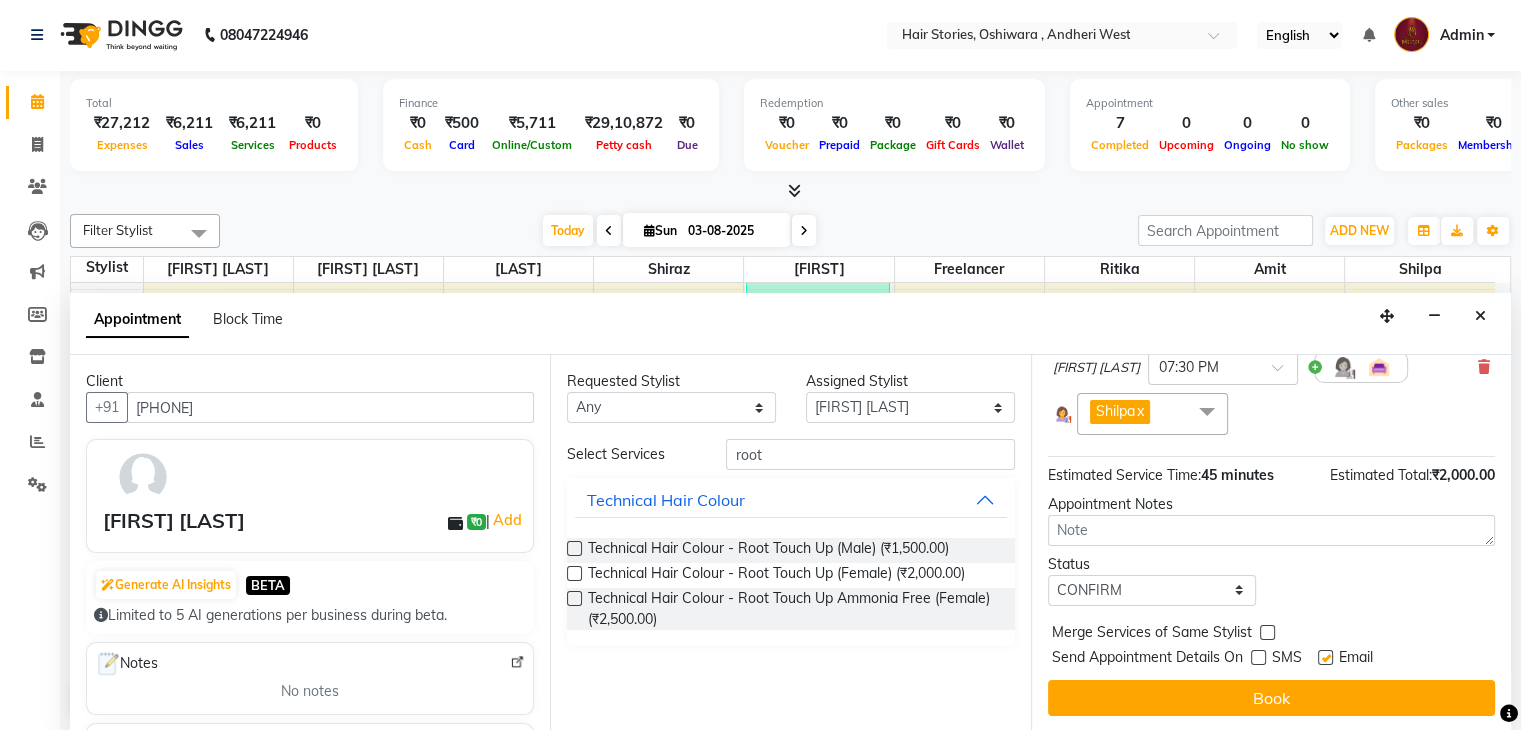 click at bounding box center [1325, 657] 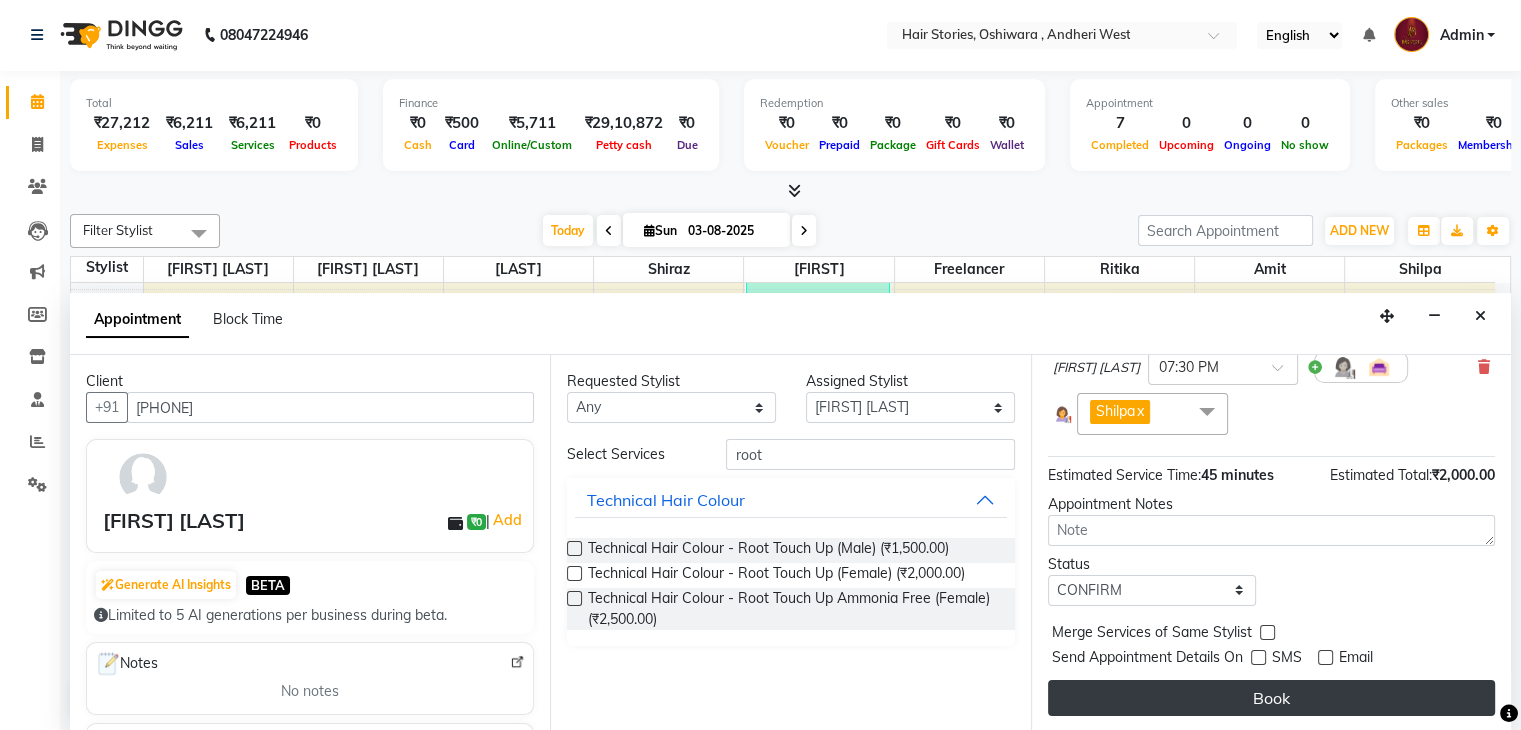 click on "Book" at bounding box center (1271, 698) 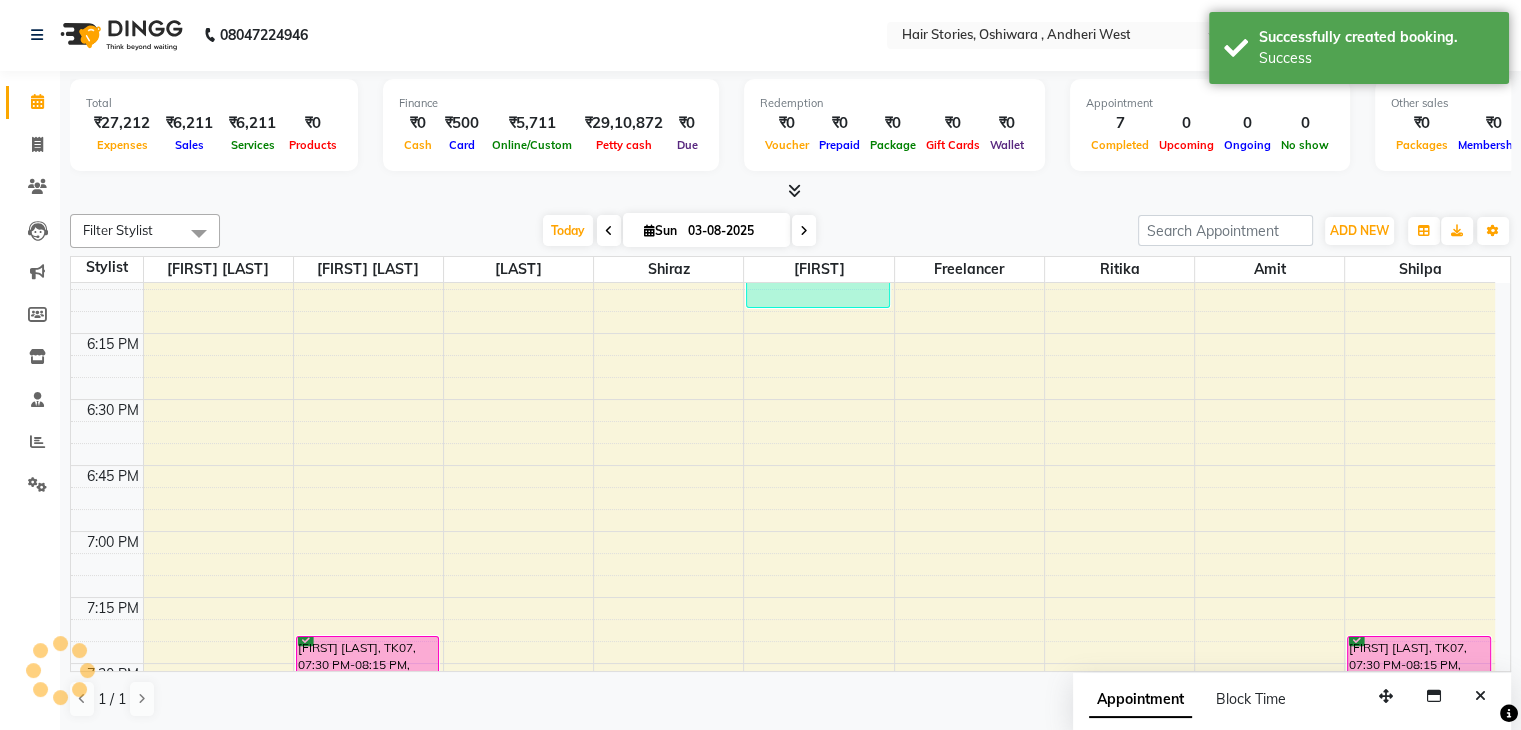 scroll, scrollTop: 0, scrollLeft: 0, axis: both 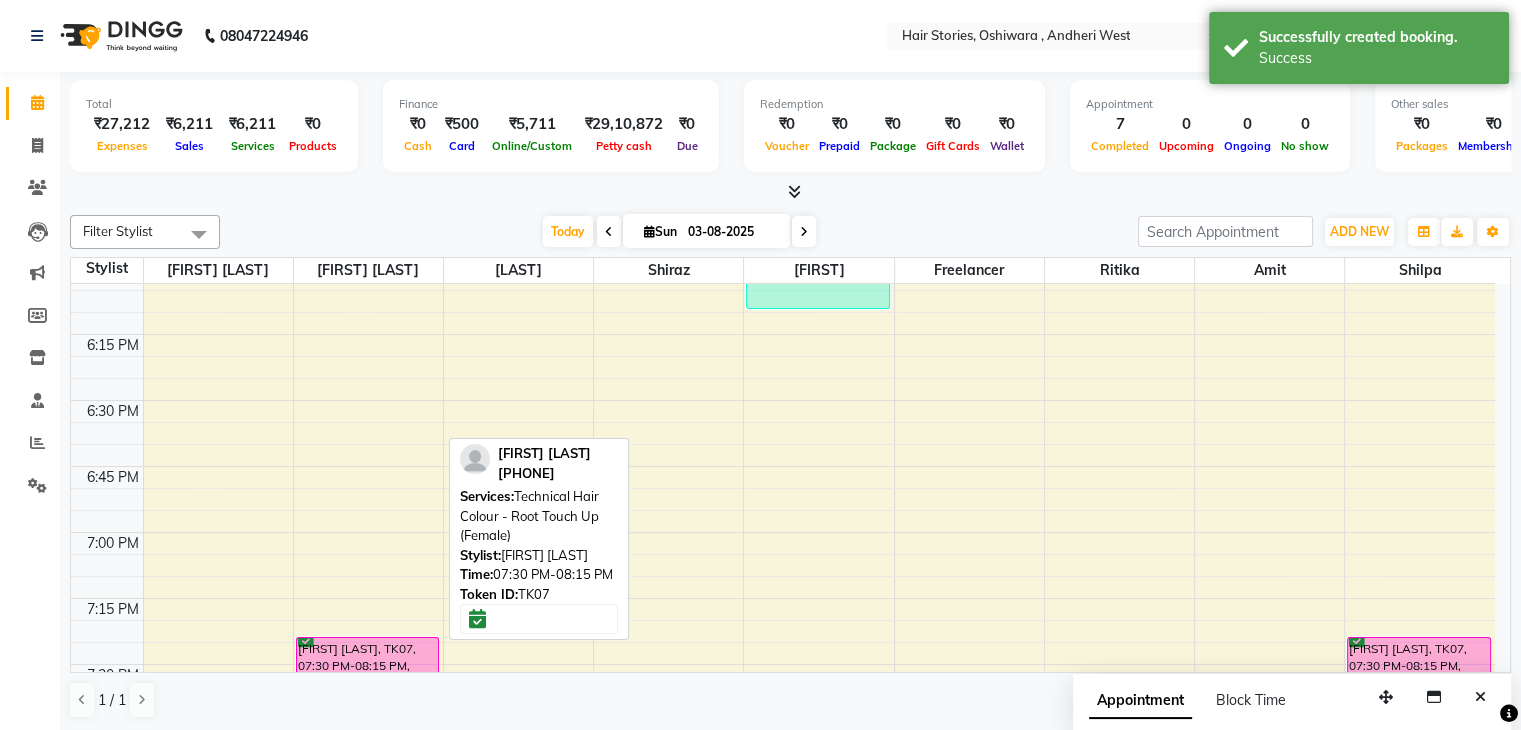 click on "[FIRST] [LAST], TK07, 07:30 PM-08:15 PM, Technical Hair Colour - Root Touch Up (Female)" at bounding box center [368, 734] 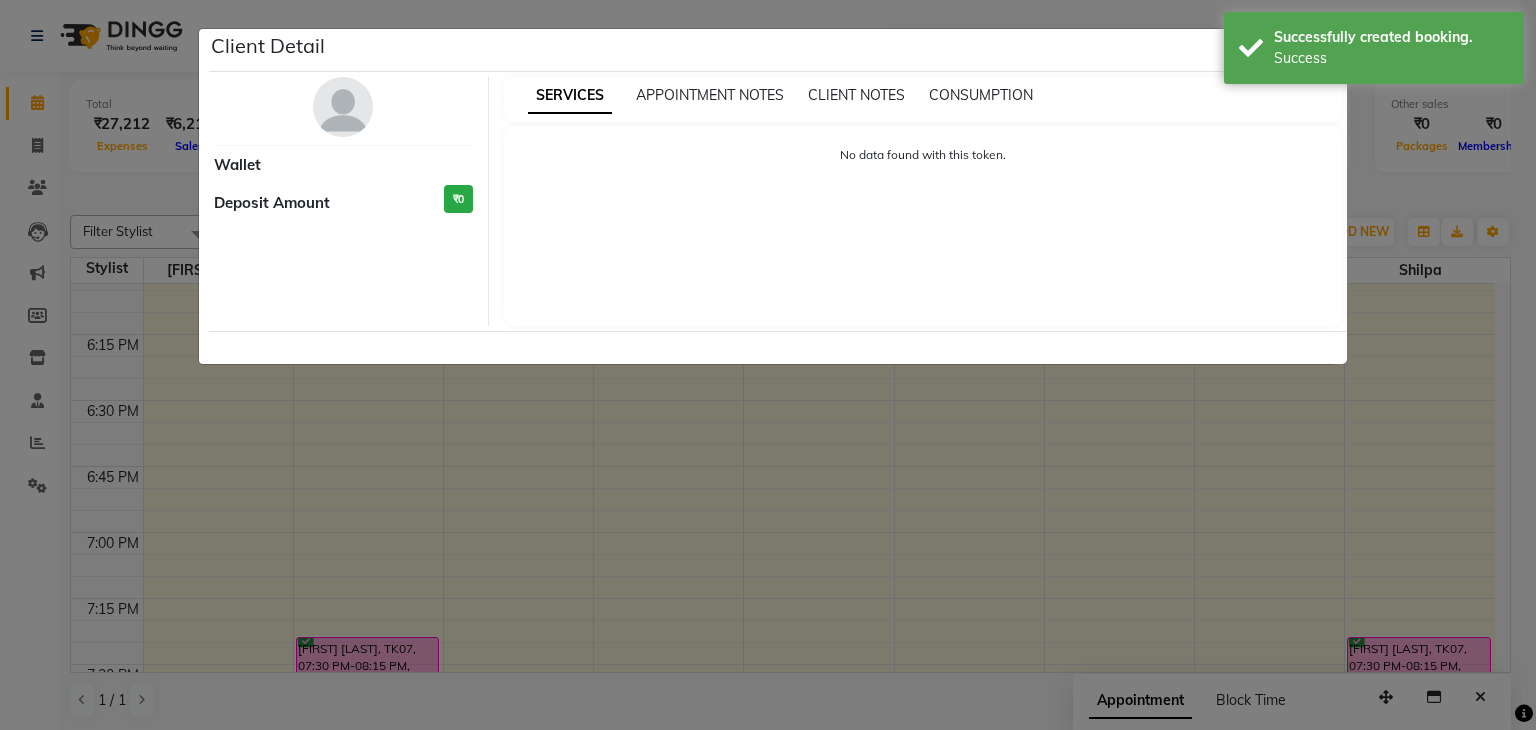 select on "6" 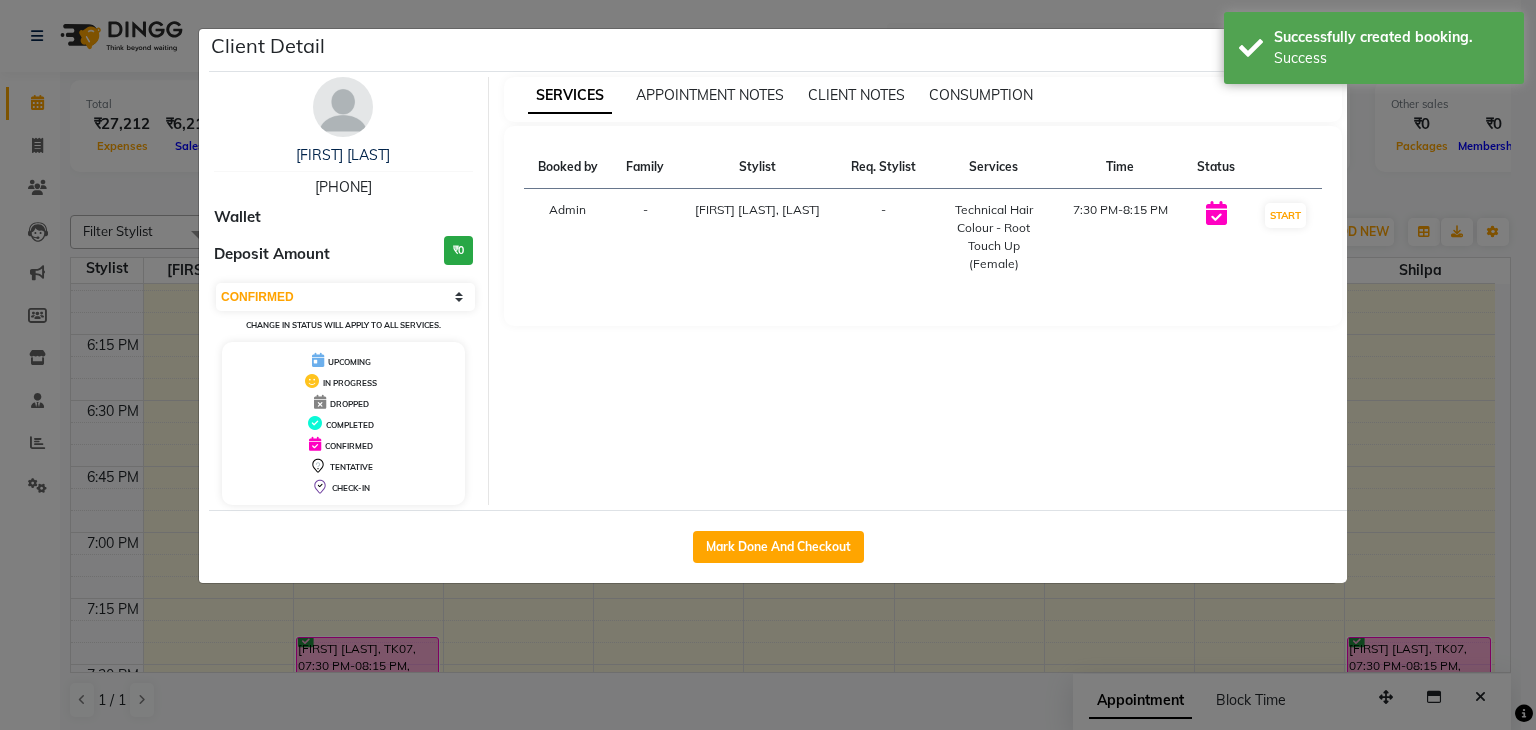 click on "Client Detail  [FIRST] [LAST]   [PHONE] Wallet Deposit Amount  ₹0  Select IN SERVICE CONFIRMED TENTATIVE CHECK IN MARK DONE DROPPED UPCOMING Change in status will apply to all services. UPCOMING IN PROGRESS DROPPED COMPLETED CONFIRMED TENTATIVE CHECK-IN SERVICES APPOINTMENT NOTES CLIENT NOTES CONSUMPTION Booked by Family Stylist Req. Stylist Services Time Status  Admin  - [LAST] [LAST]   -  Technical Hair Colour - Root Touch Up (Female)   7:30 PM-8:15 PM   START   Mark Done And Checkout" 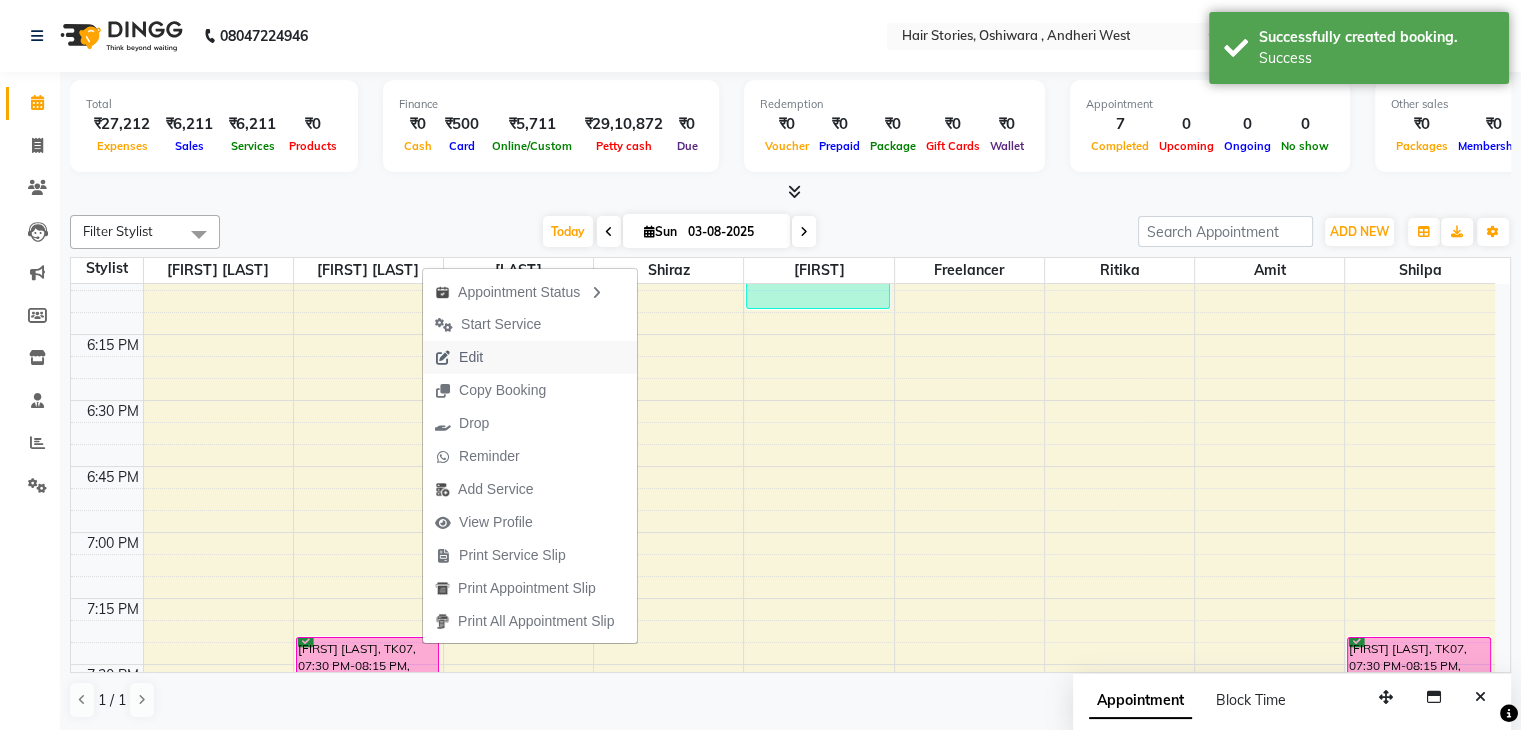click on "Edit" at bounding box center (459, 357) 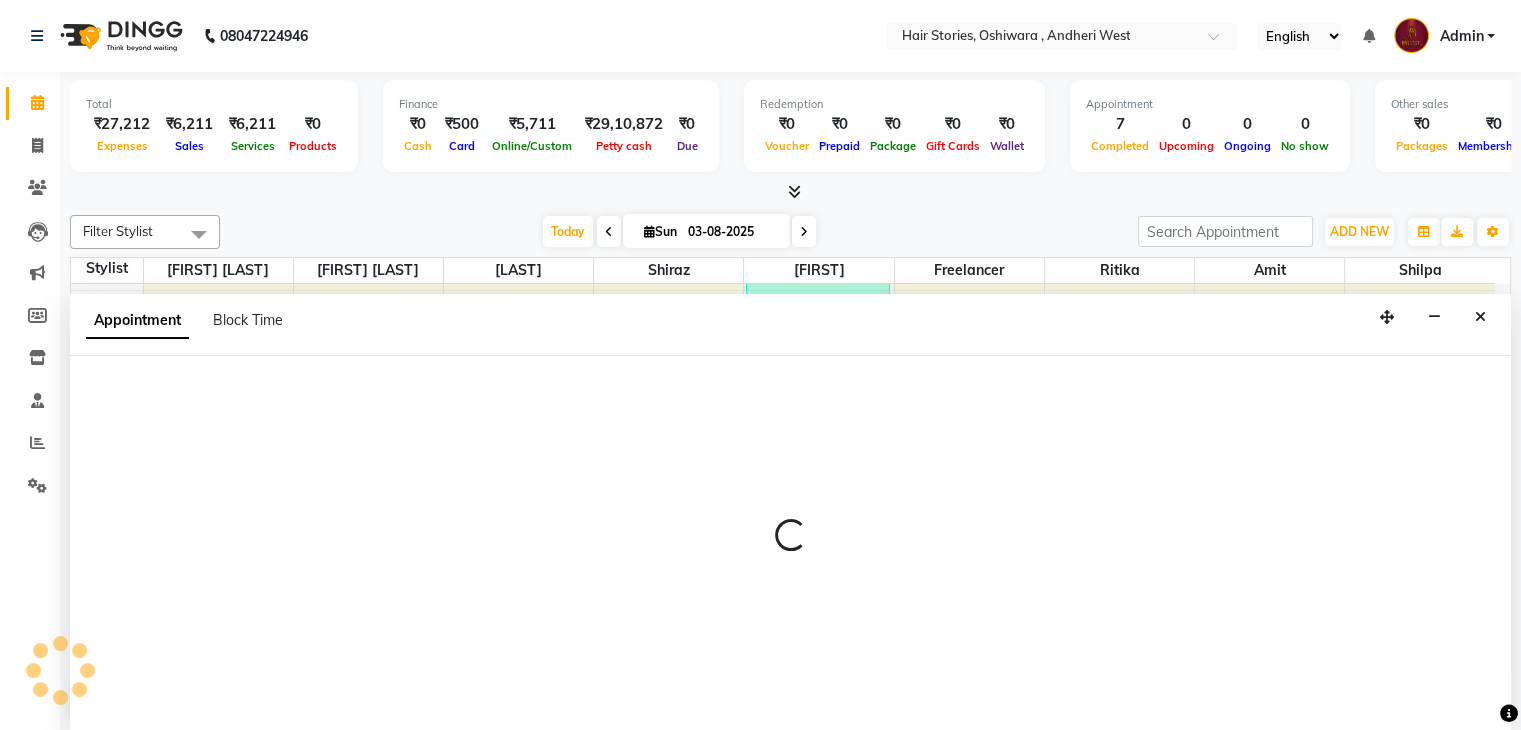 scroll, scrollTop: 1, scrollLeft: 0, axis: vertical 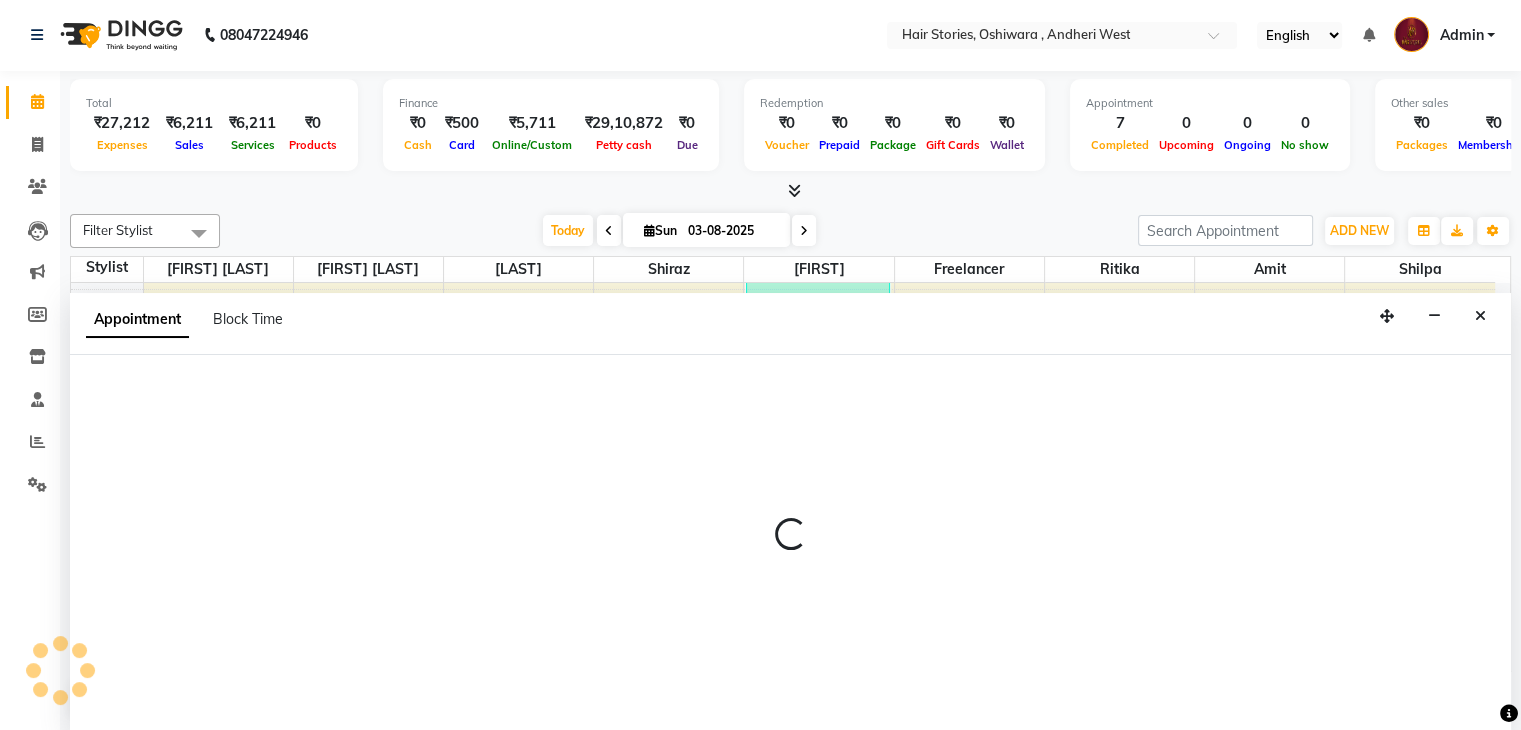 select on "confirm booking" 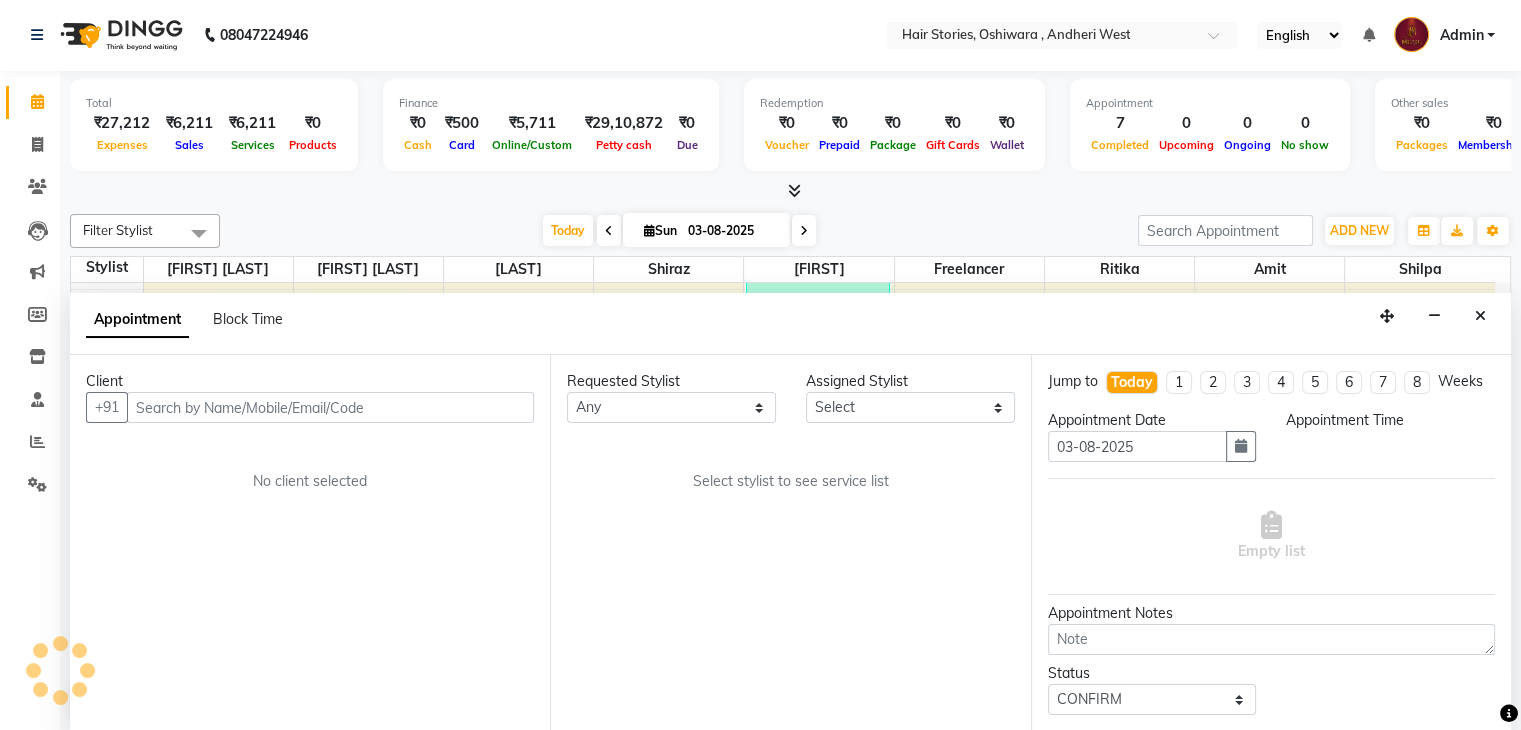 scroll, scrollTop: 0, scrollLeft: 0, axis: both 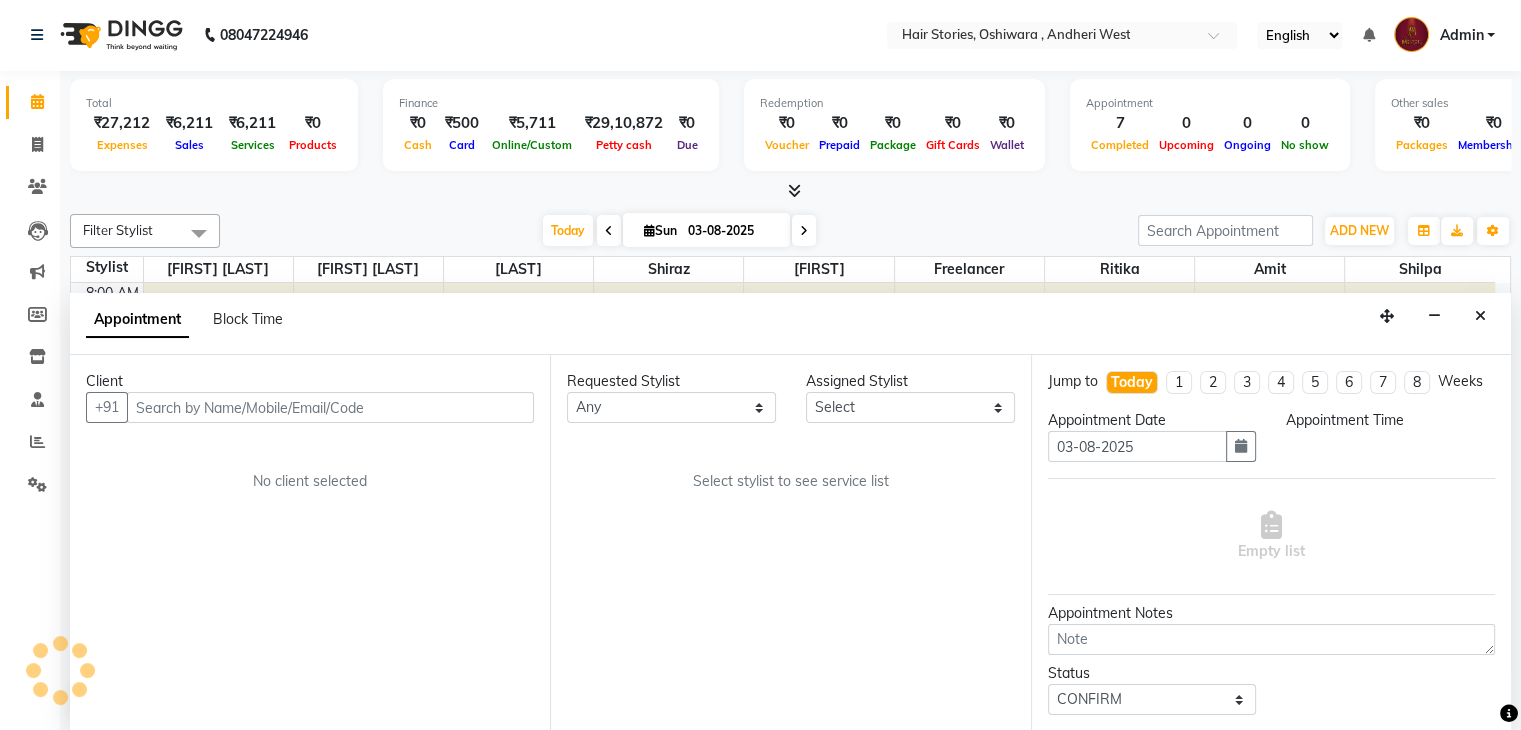 select on "7132" 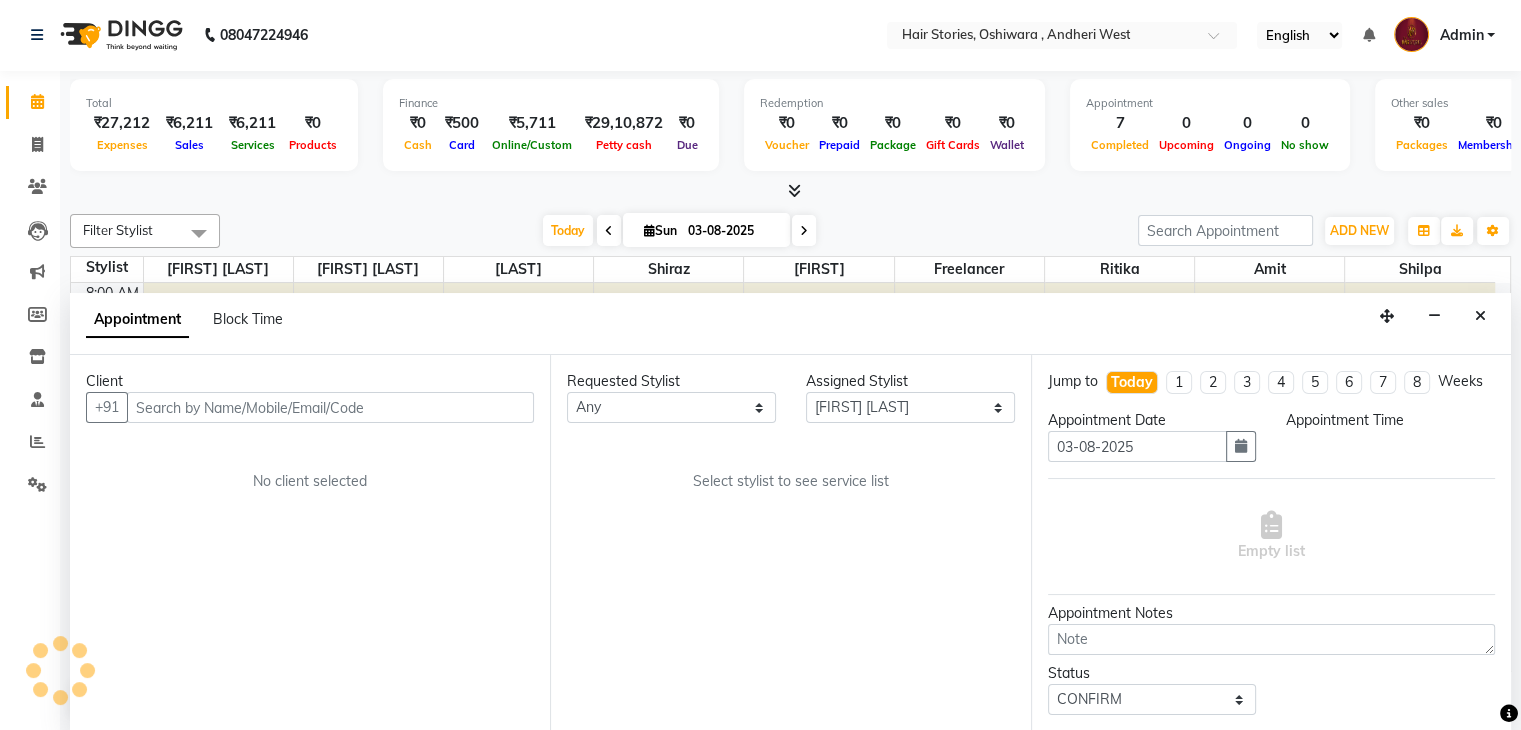 select on "1170" 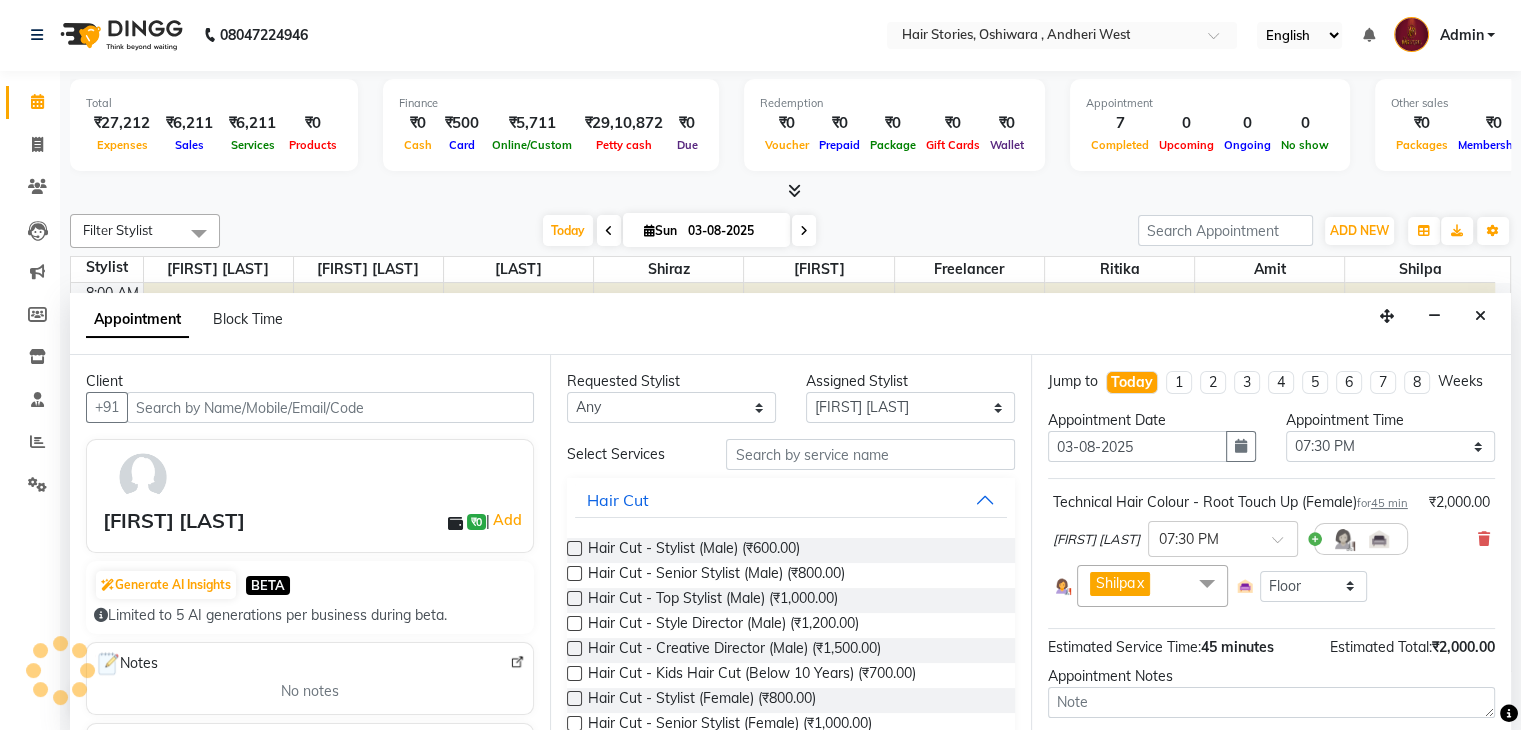 scroll, scrollTop: 3140, scrollLeft: 0, axis: vertical 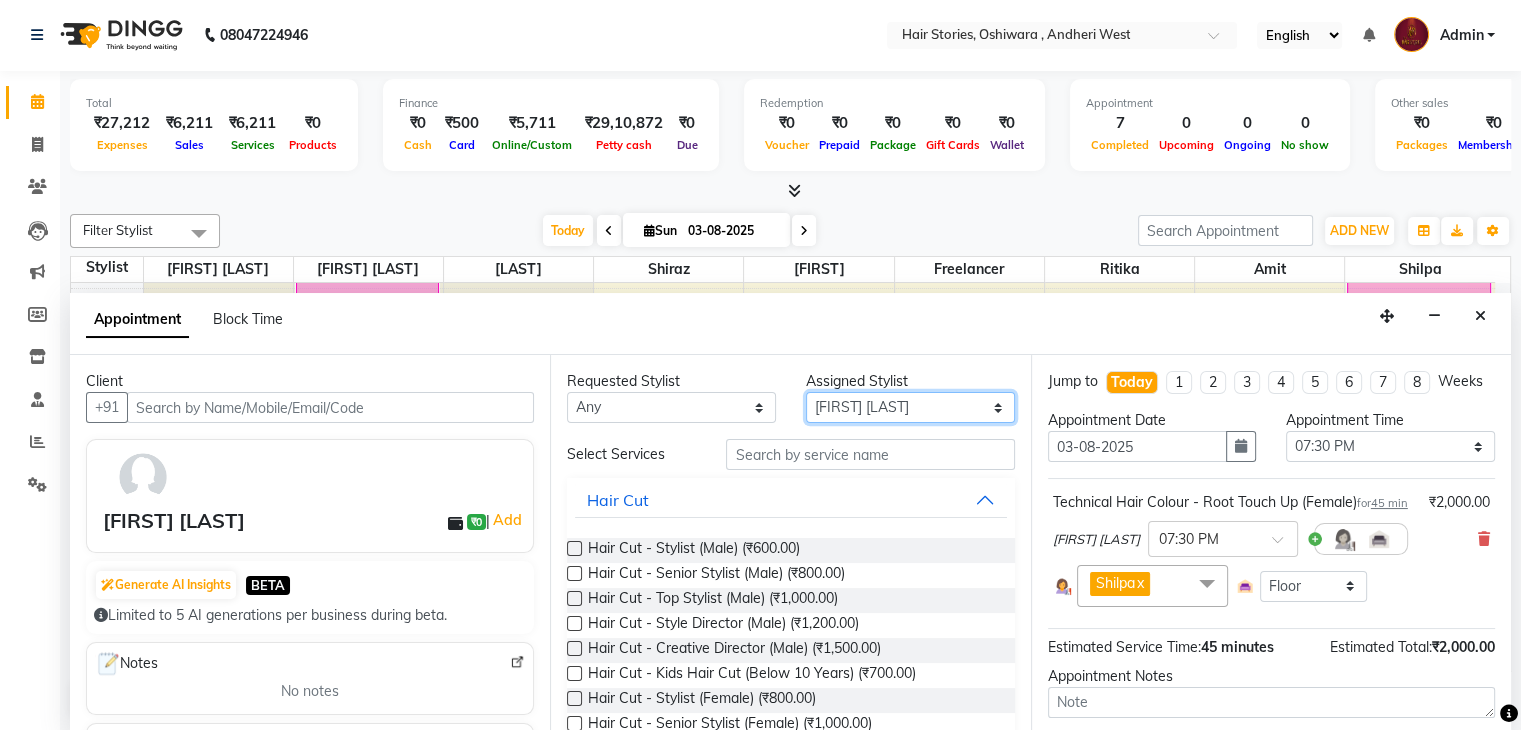 click on "Select [LAST] [FIRST] [FIRST] [LAST] Freelancer [FIRST] [FIRST] [FIRST] [FIRST] [FIRST]" at bounding box center (910, 407) 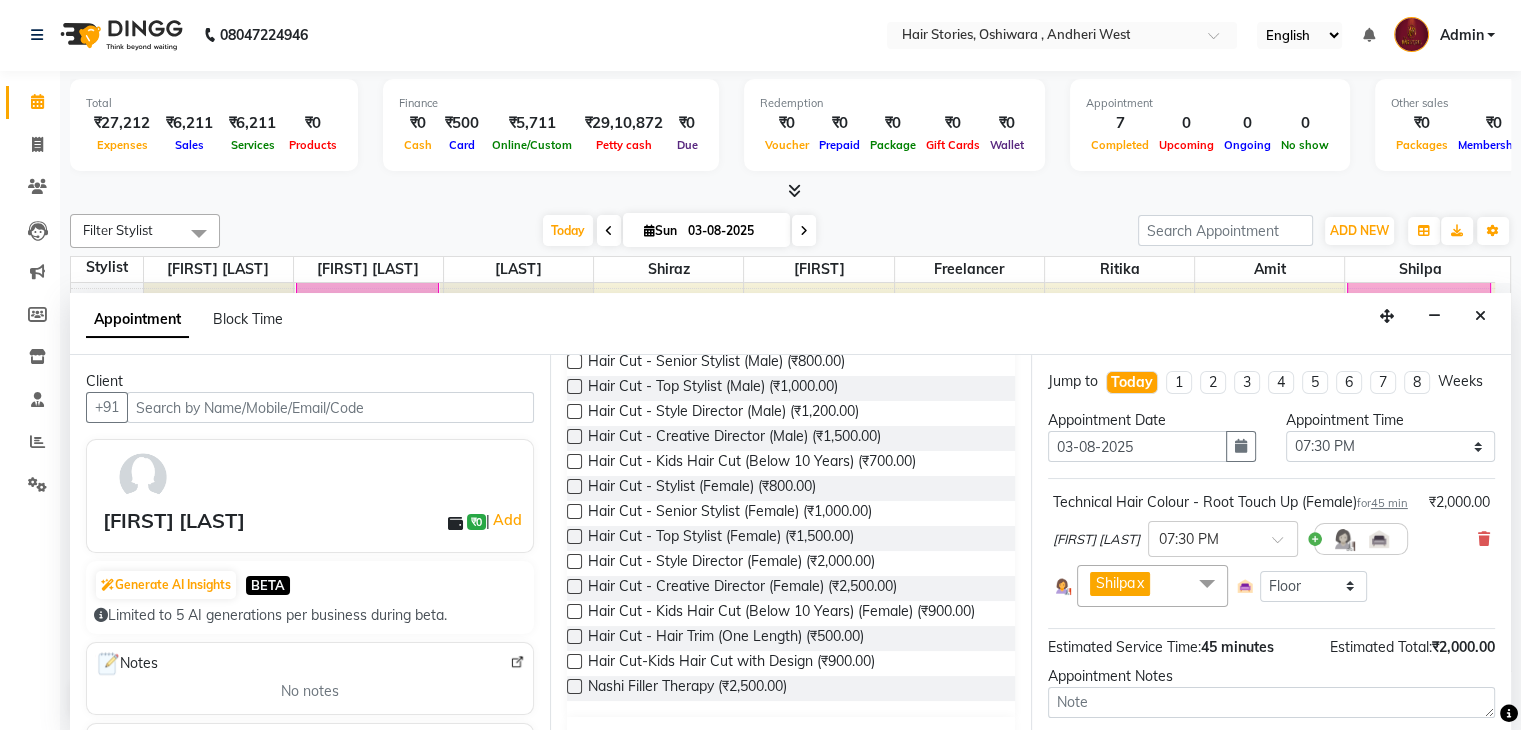 scroll, scrollTop: 216, scrollLeft: 0, axis: vertical 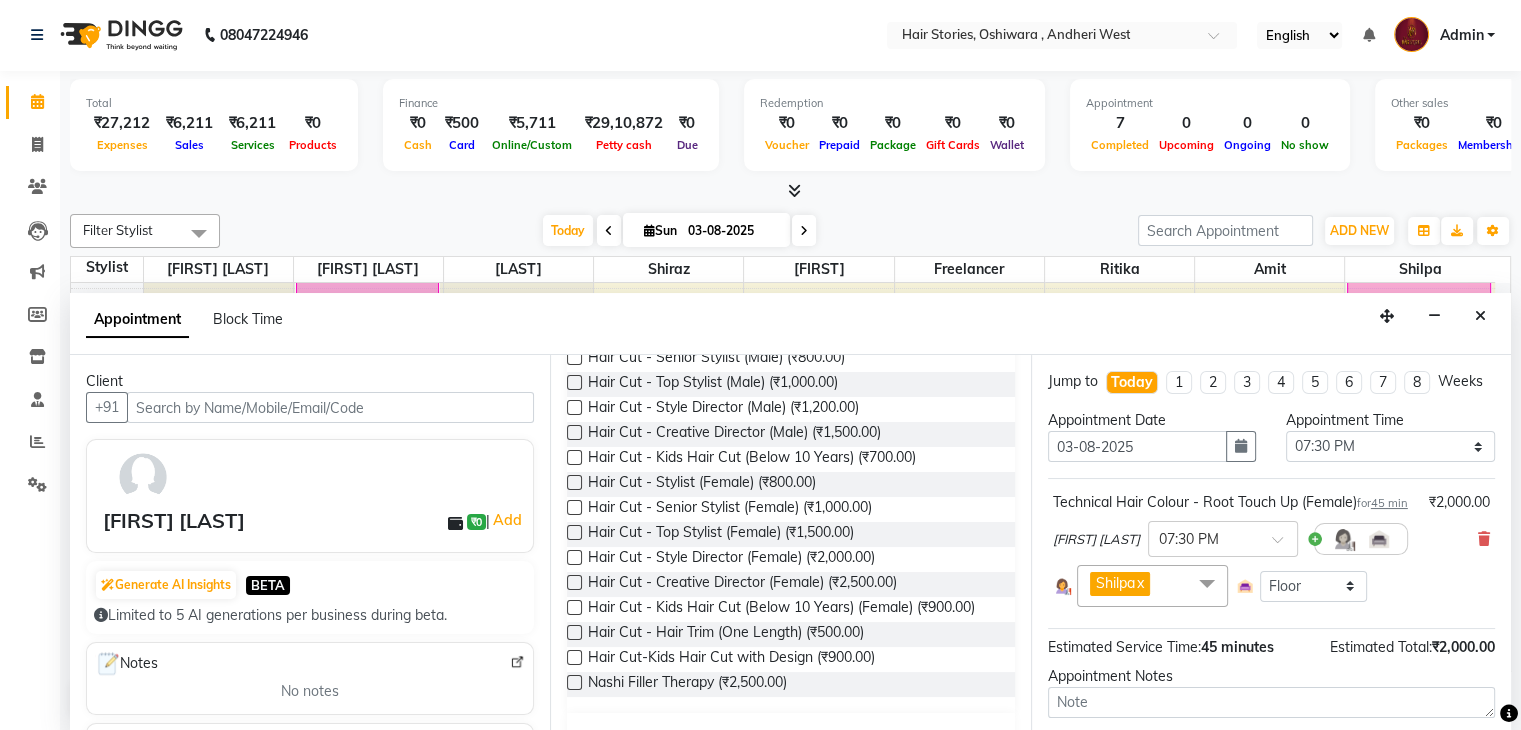click on "Hair Cut - Top Stylist (Female) (₹1,500.00)" at bounding box center (790, 534) 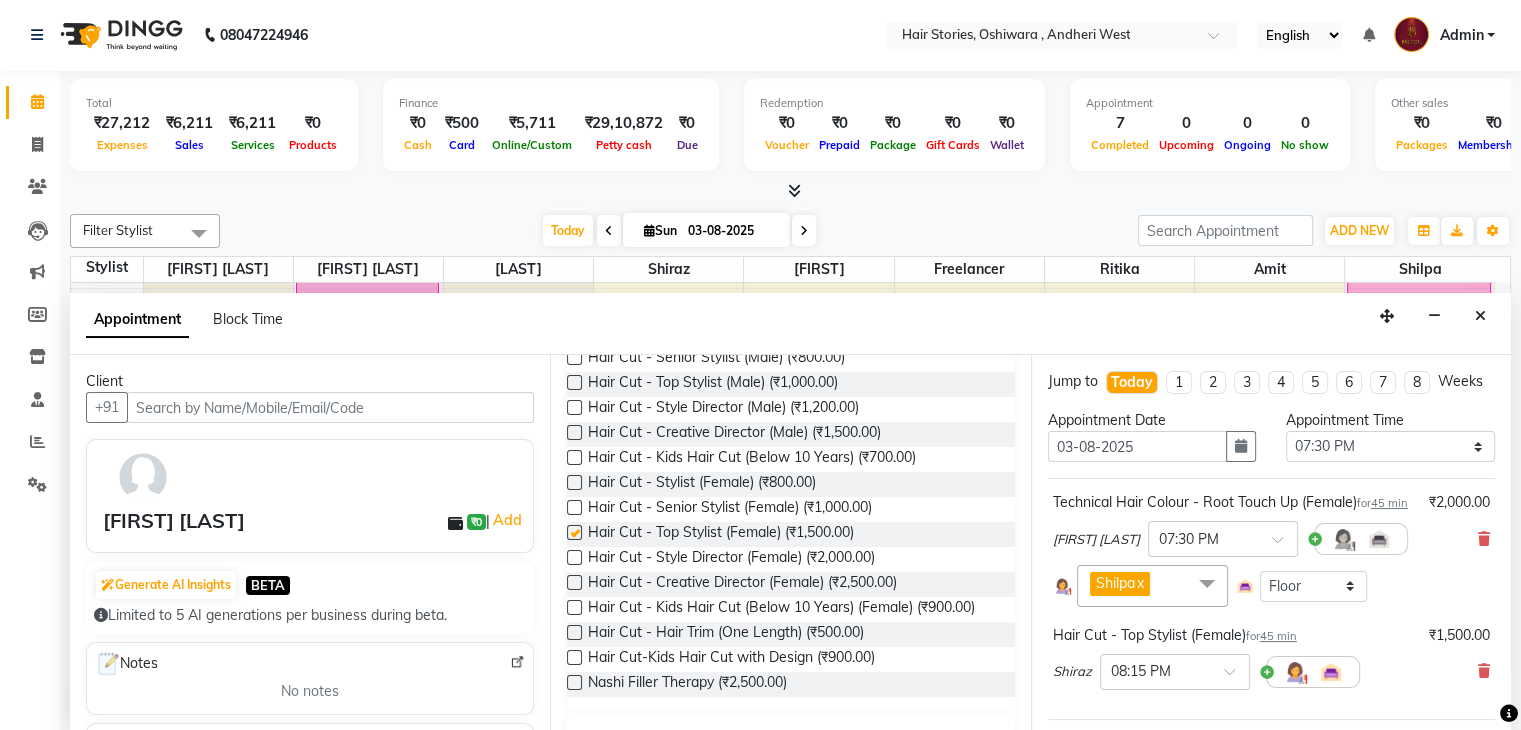 checkbox on "false" 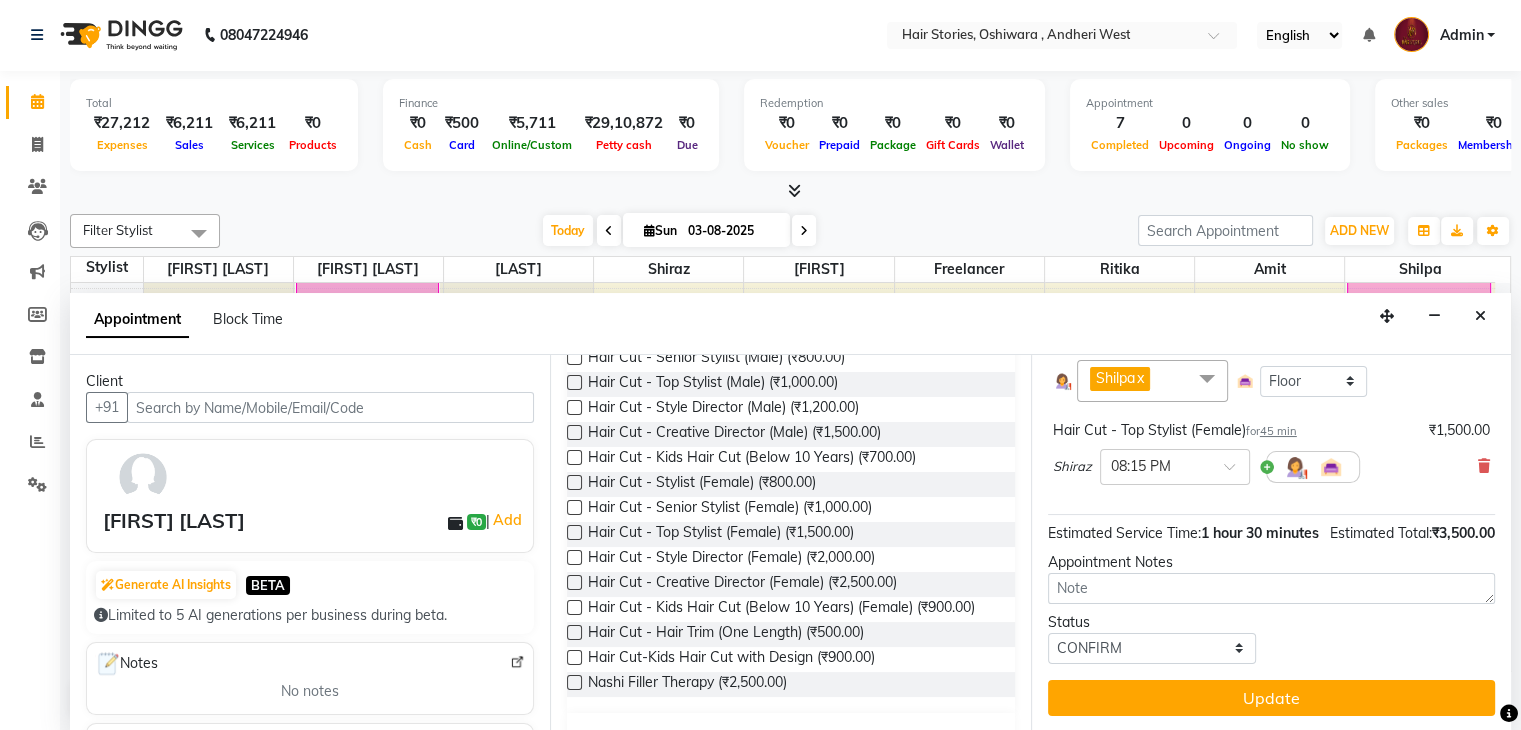 scroll, scrollTop: 212, scrollLeft: 0, axis: vertical 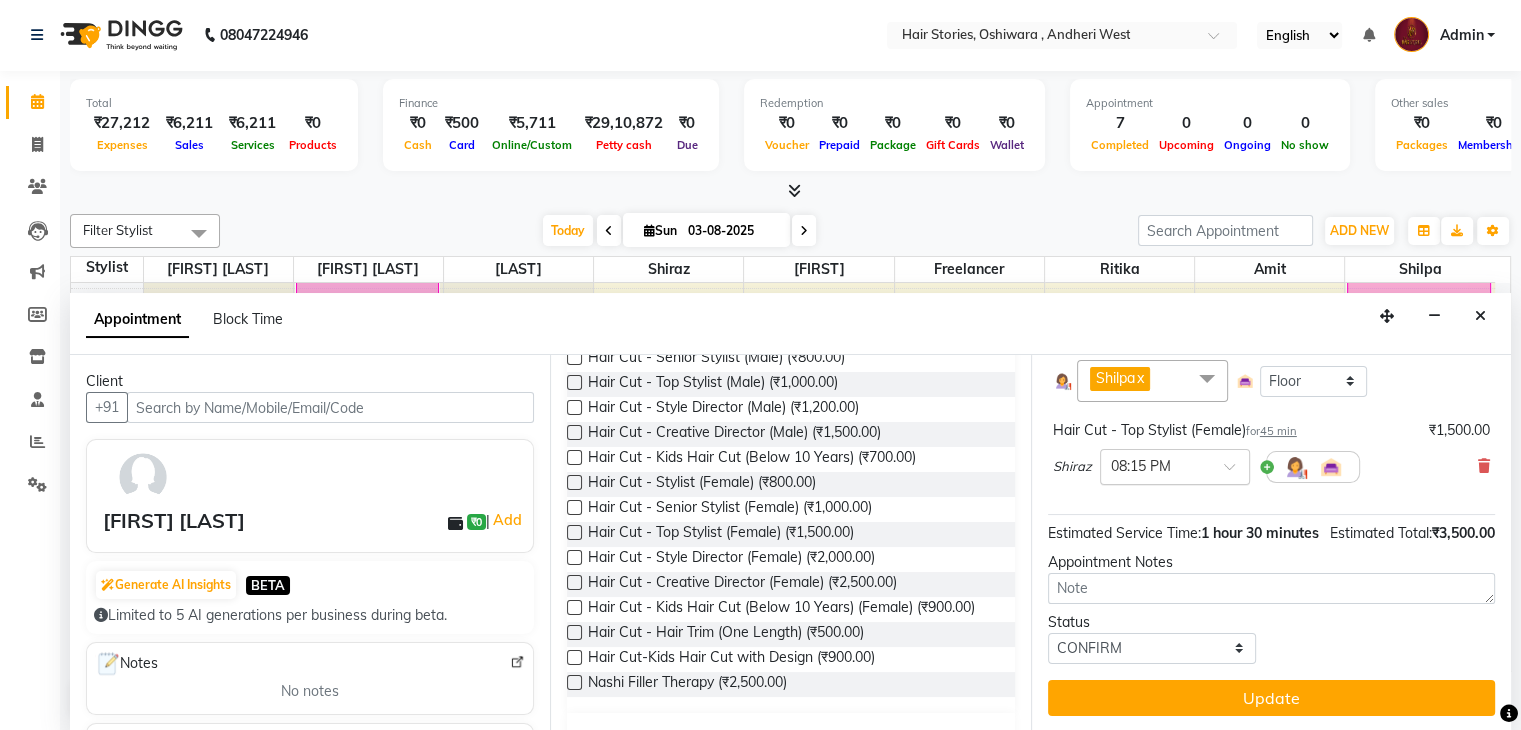 click at bounding box center [1236, 472] 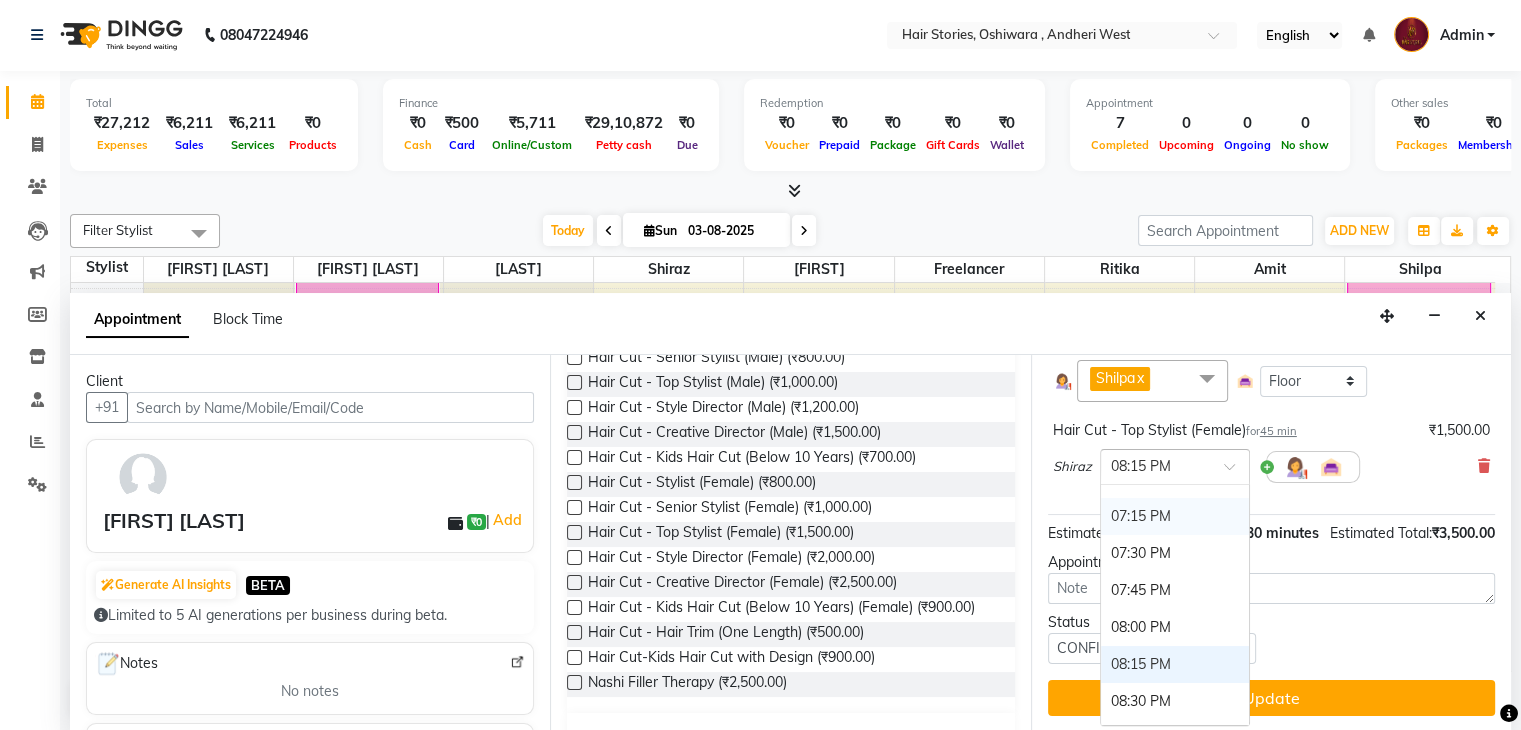 scroll, scrollTop: 1511, scrollLeft: 0, axis: vertical 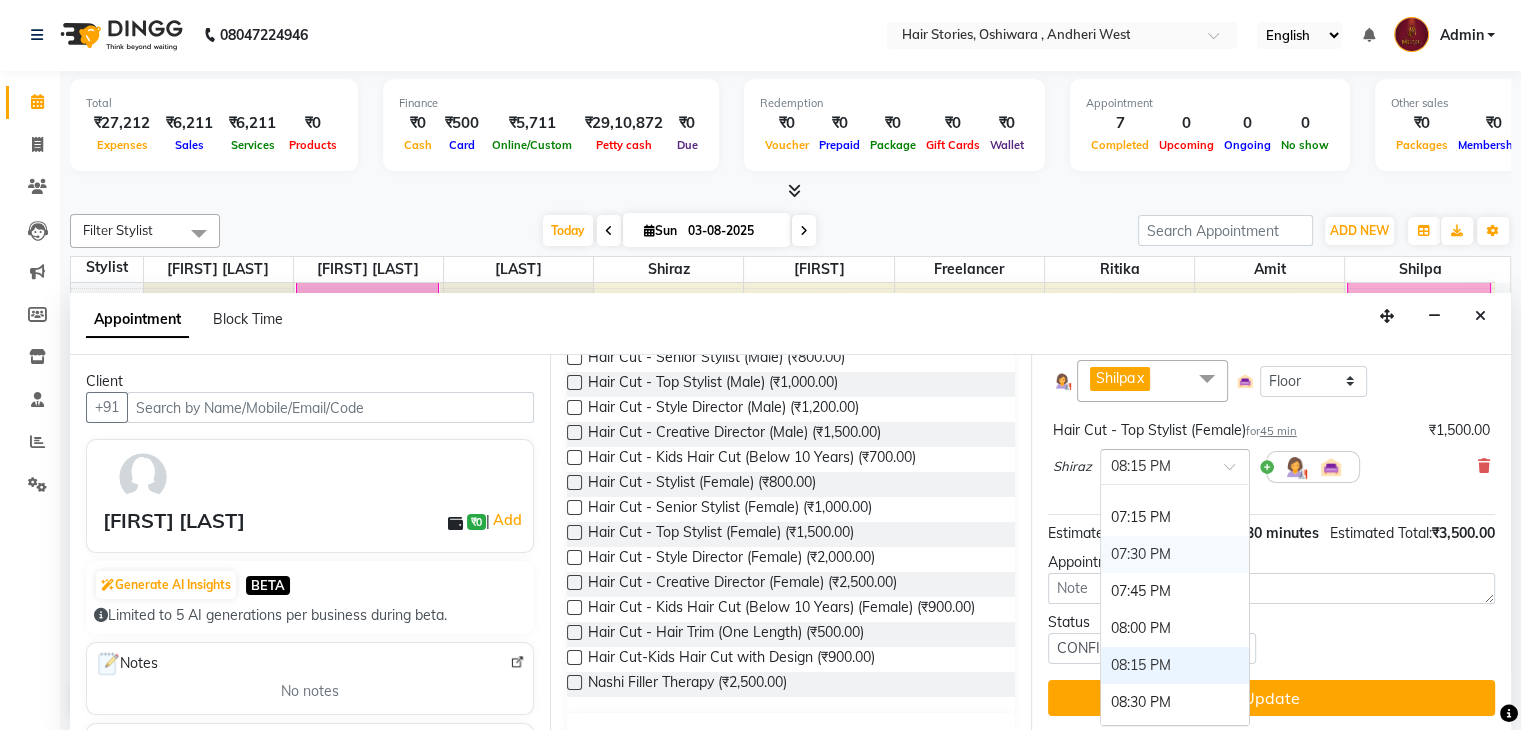 click on "07:30 PM" at bounding box center [1175, 554] 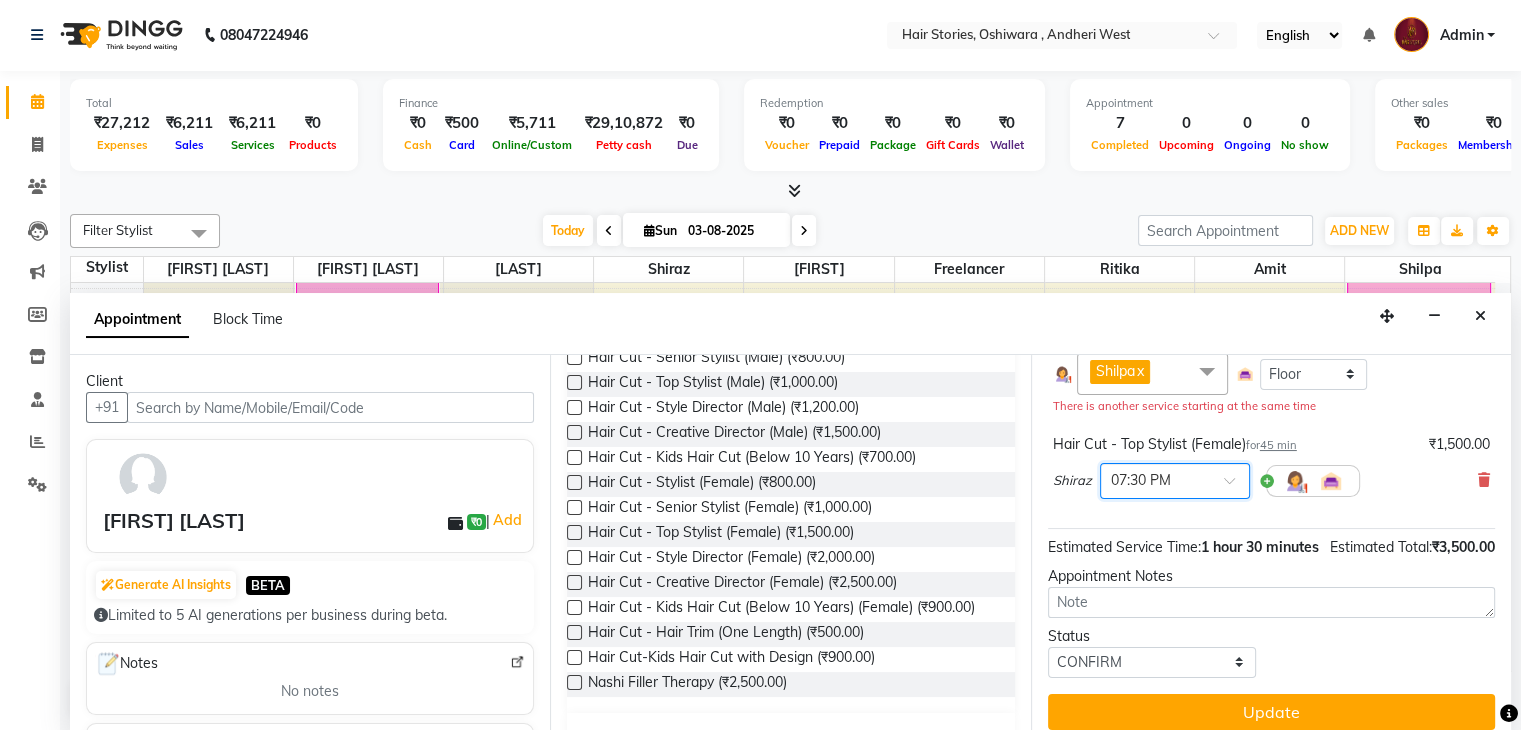 scroll, scrollTop: 286, scrollLeft: 0, axis: vertical 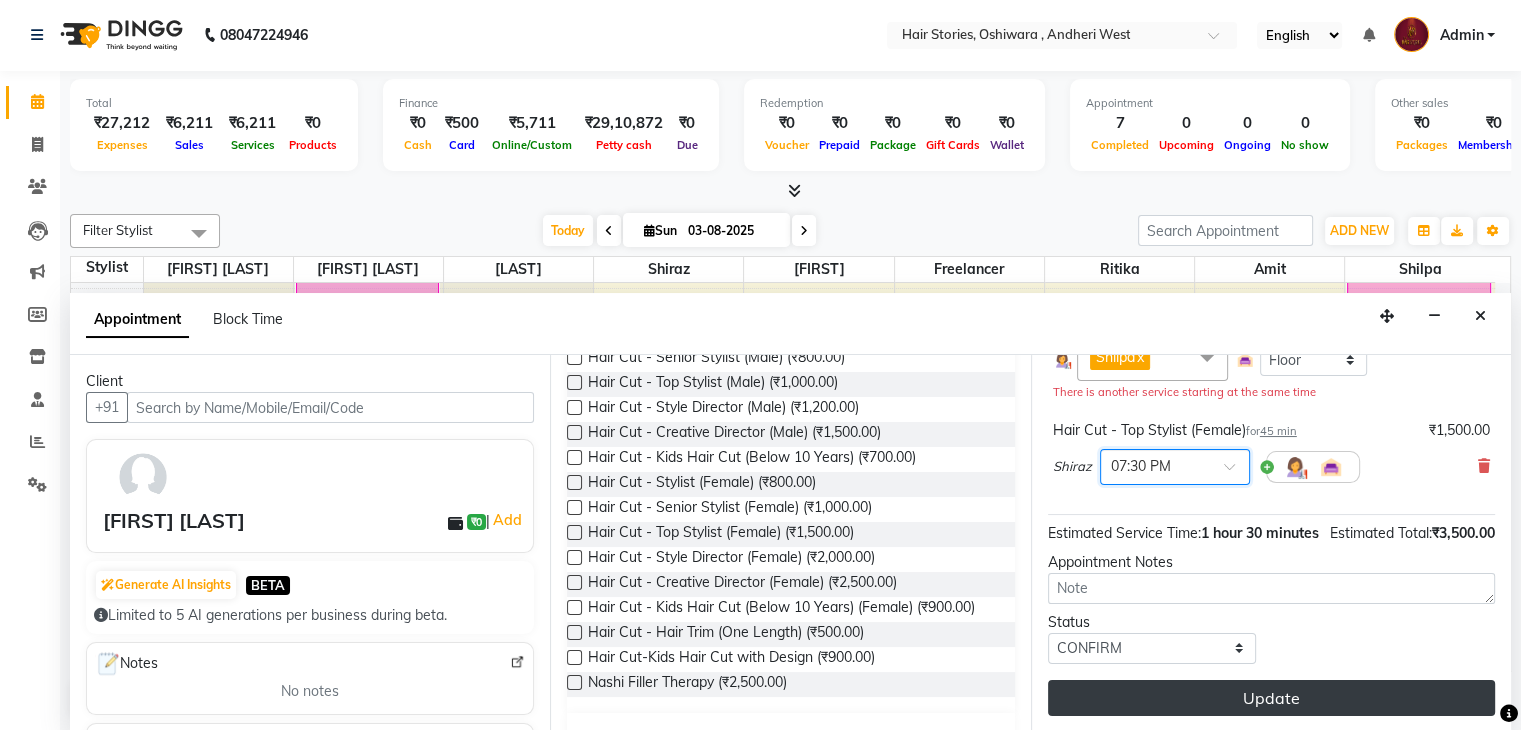 click on "Update" at bounding box center (1271, 698) 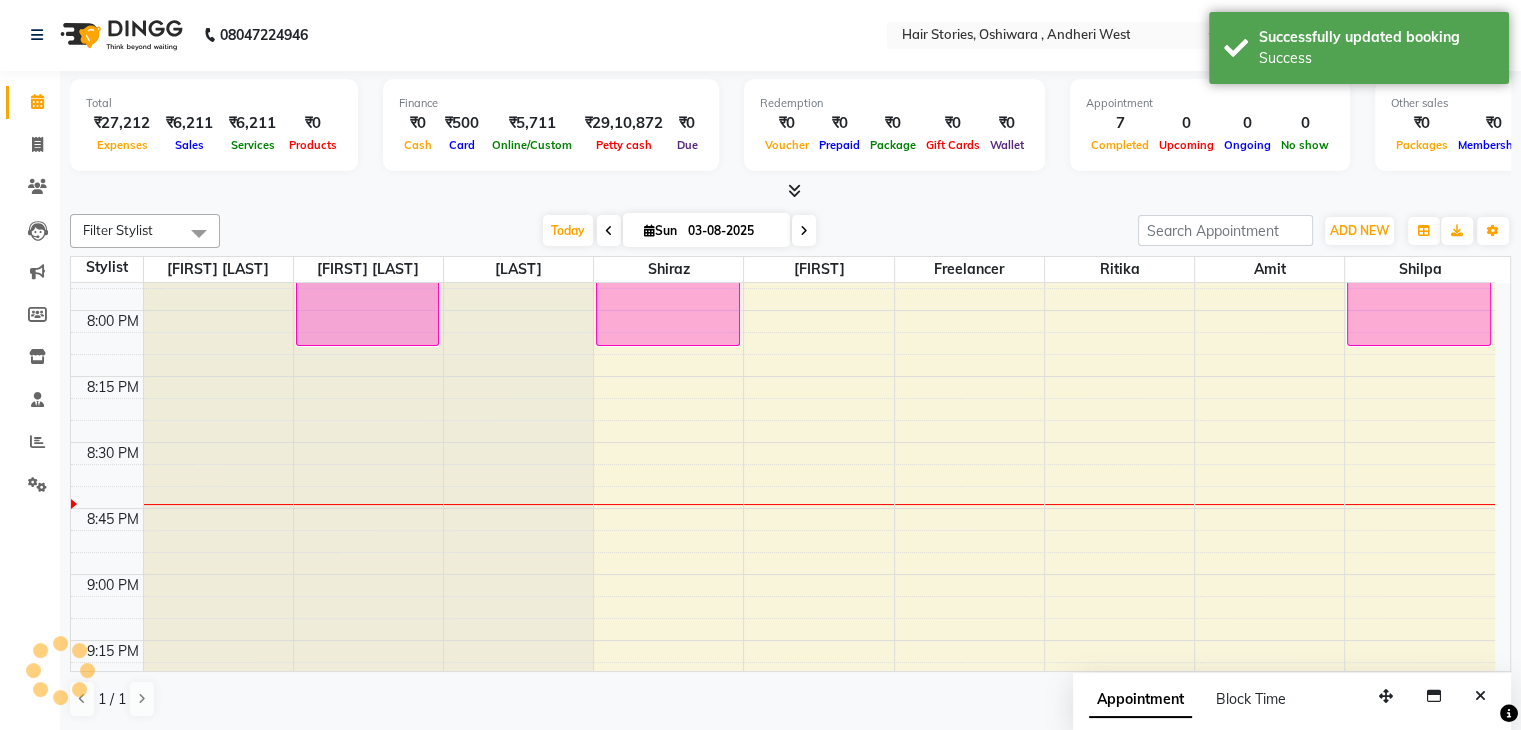scroll, scrollTop: 0, scrollLeft: 0, axis: both 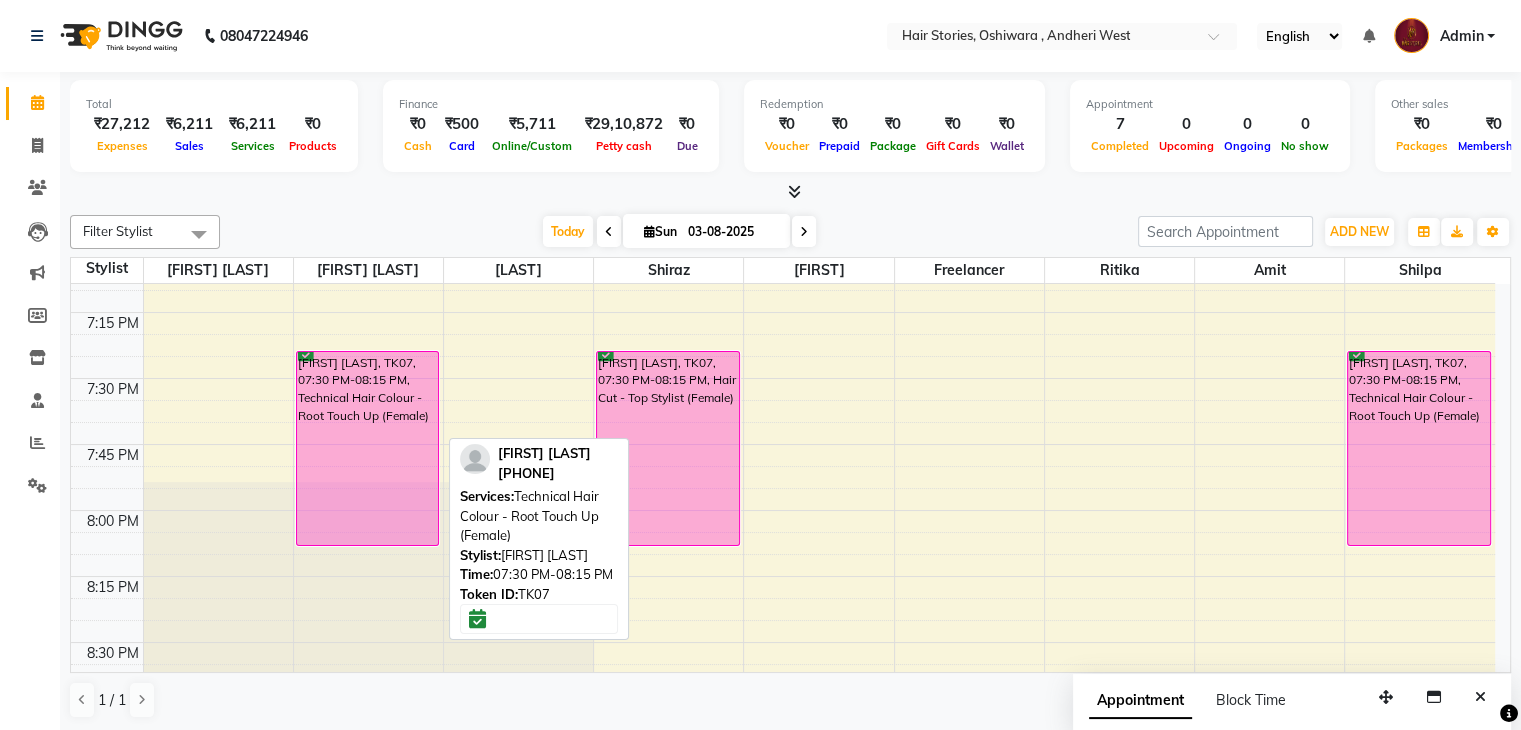click on "[FIRST] [LAST], TK07, 07:30 PM-08:15 PM, Technical Hair Colour - Root Touch Up (Female)" at bounding box center (368, 448) 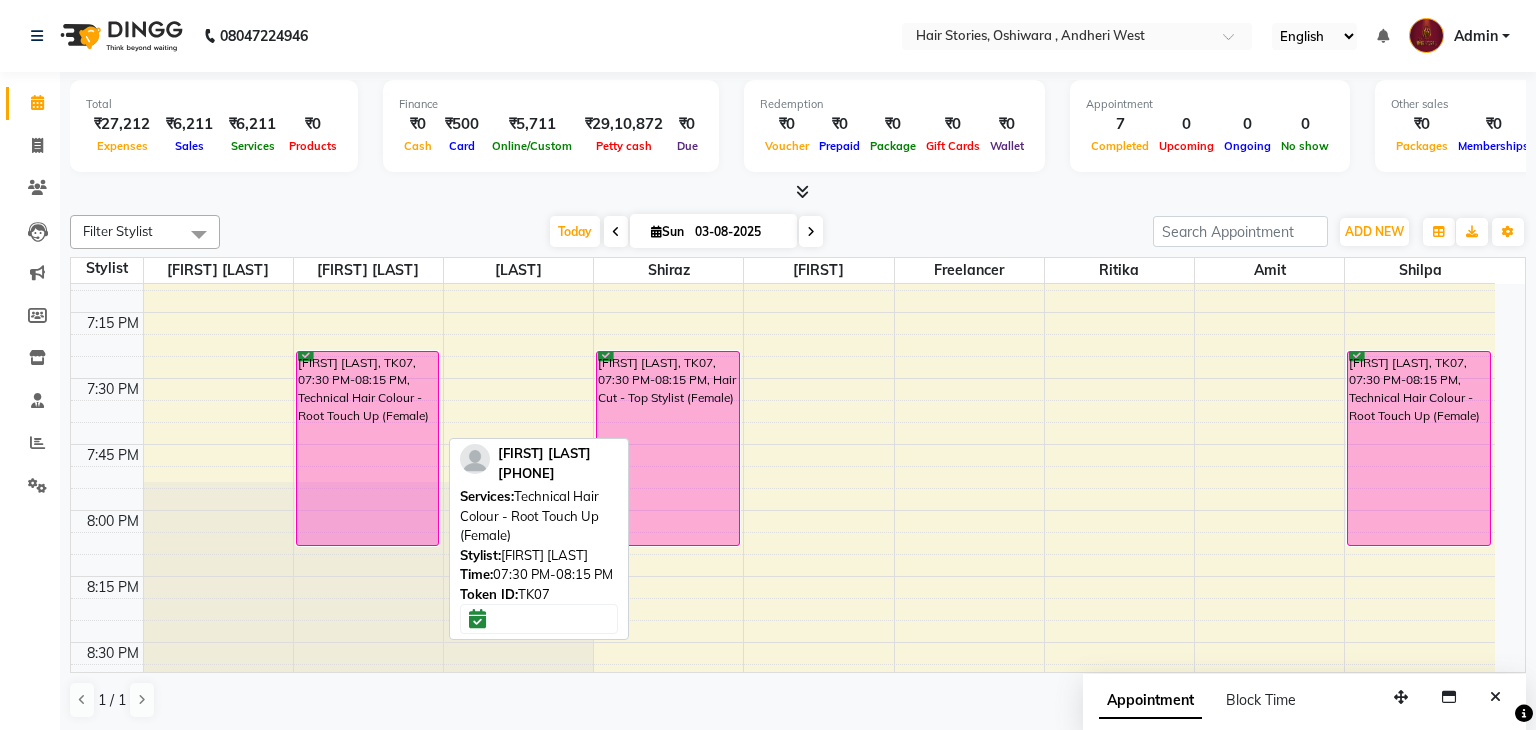 select on "6" 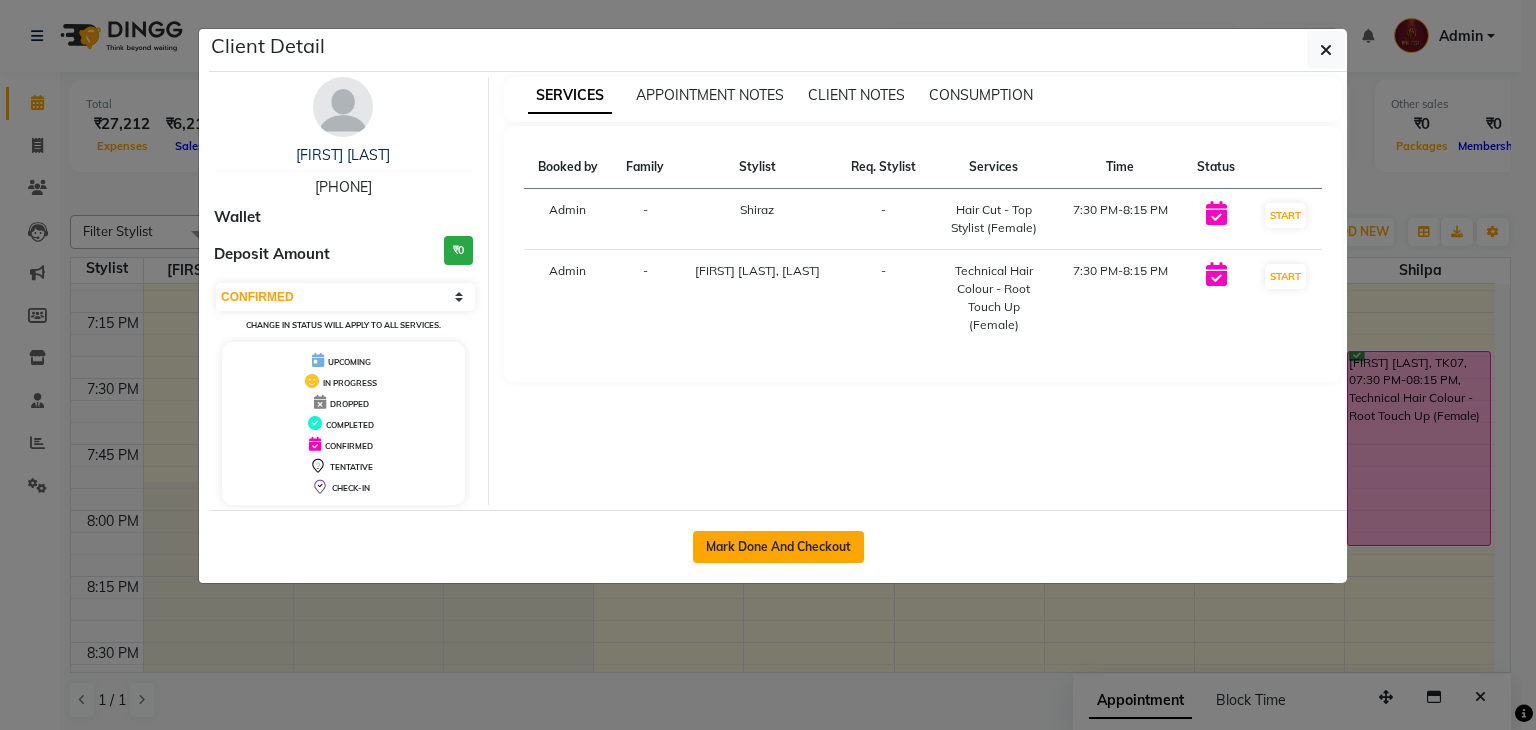 click on "Mark Done And Checkout" 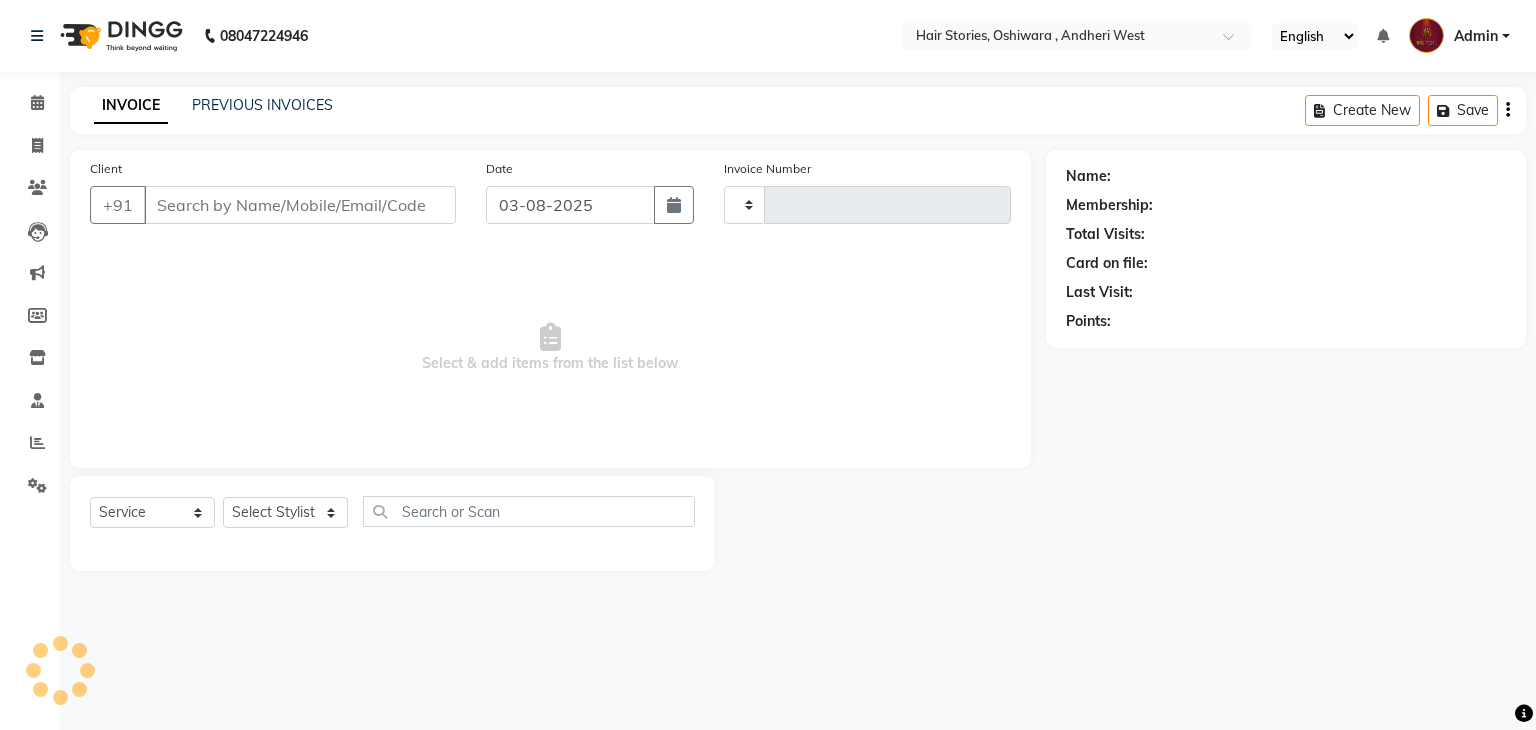 type on "0855" 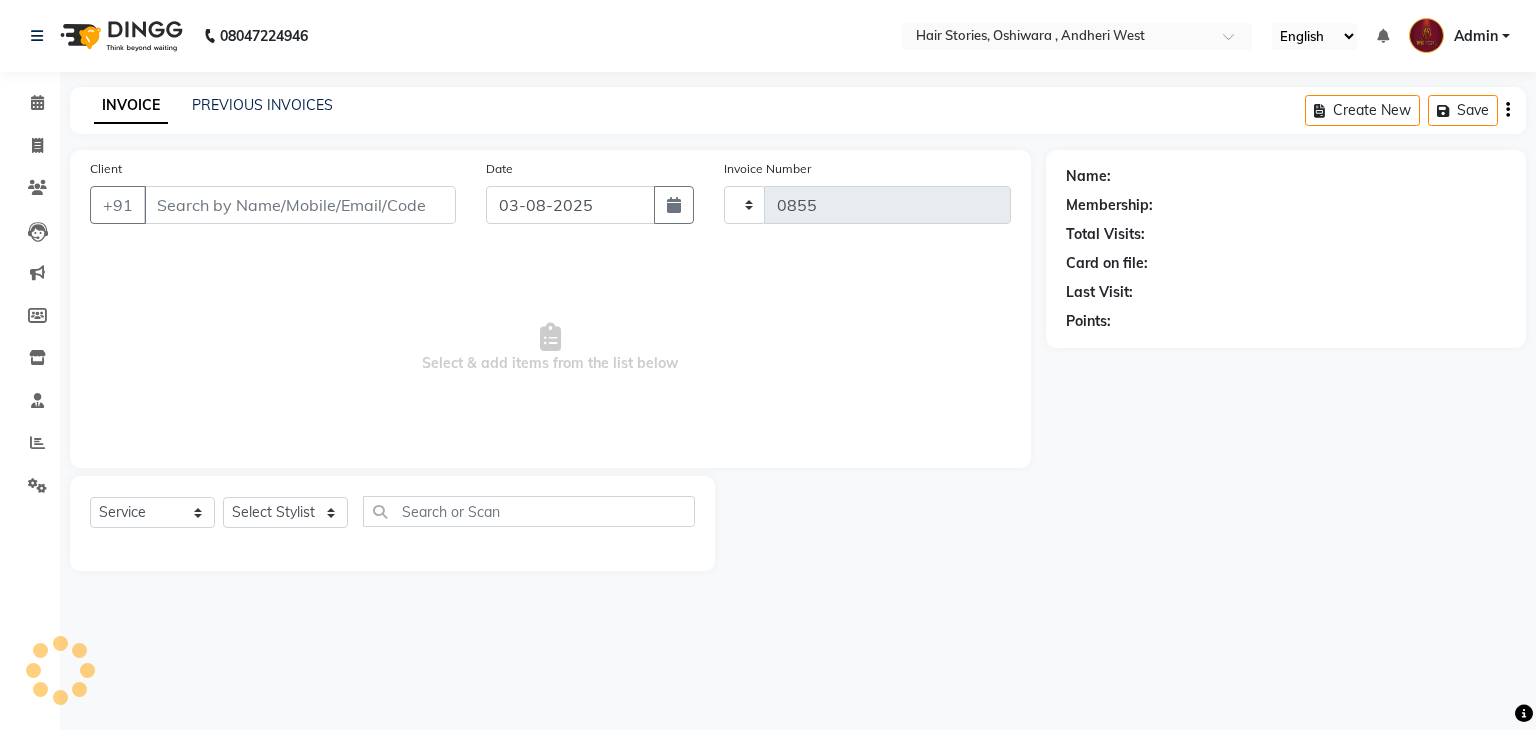 select on "550" 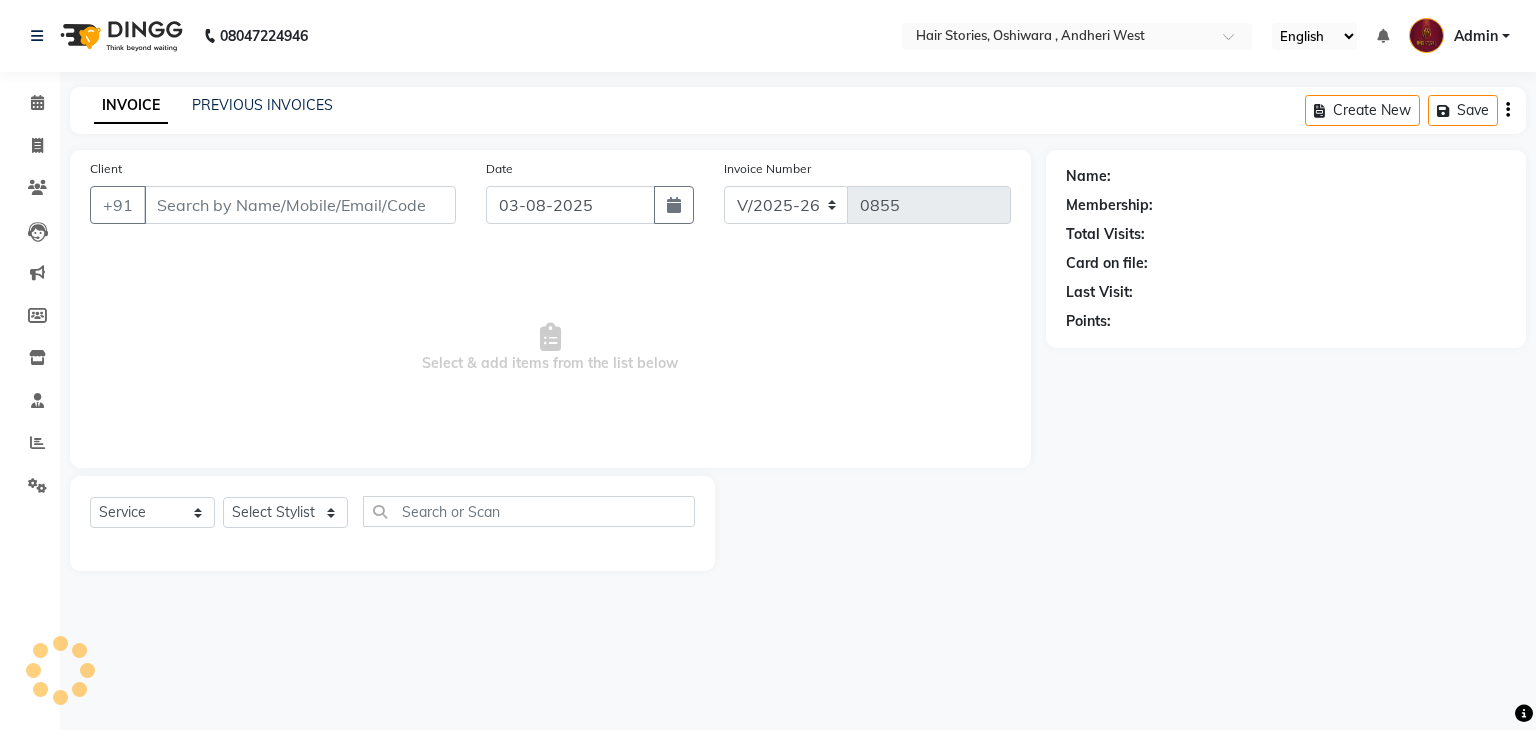 type on "[PHONE]" 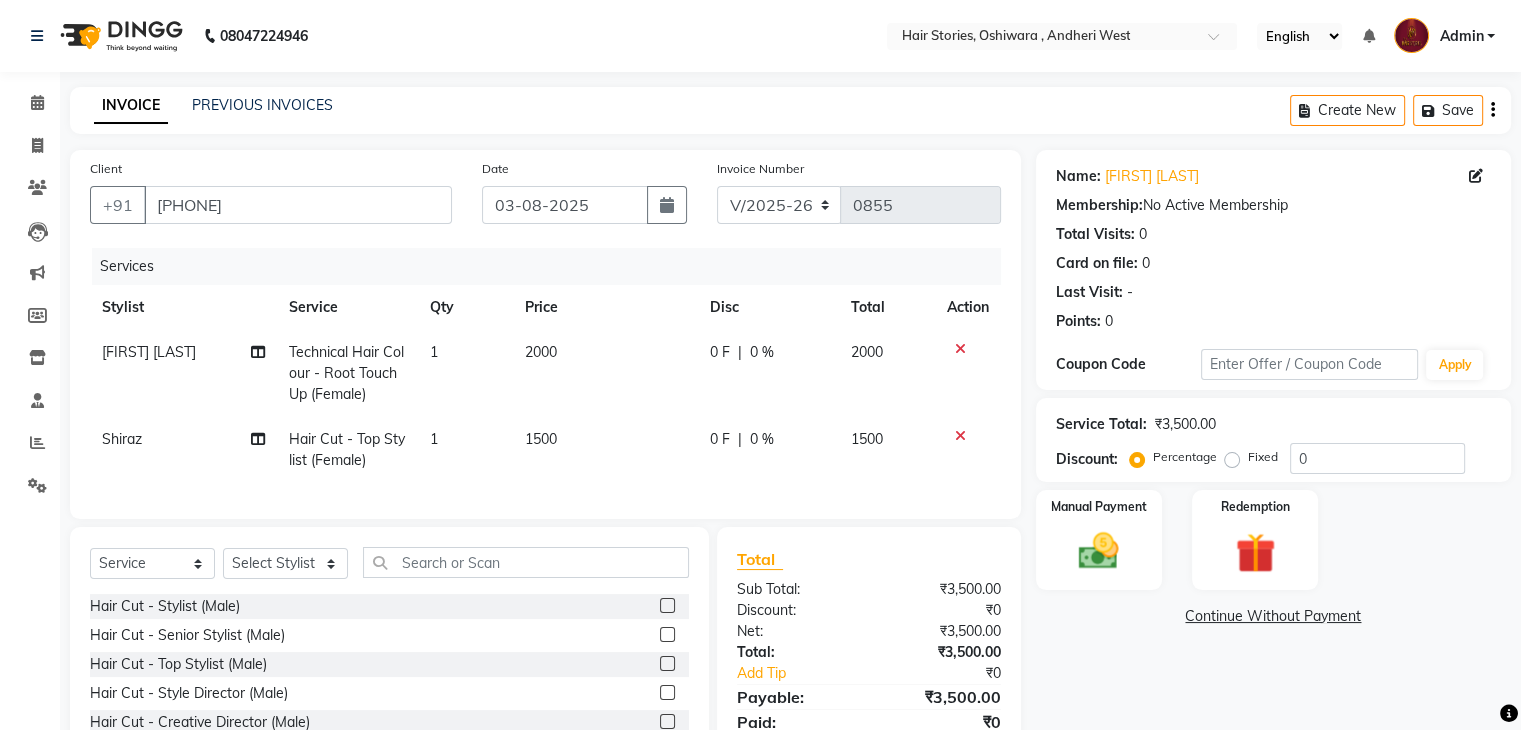 click on "2000" 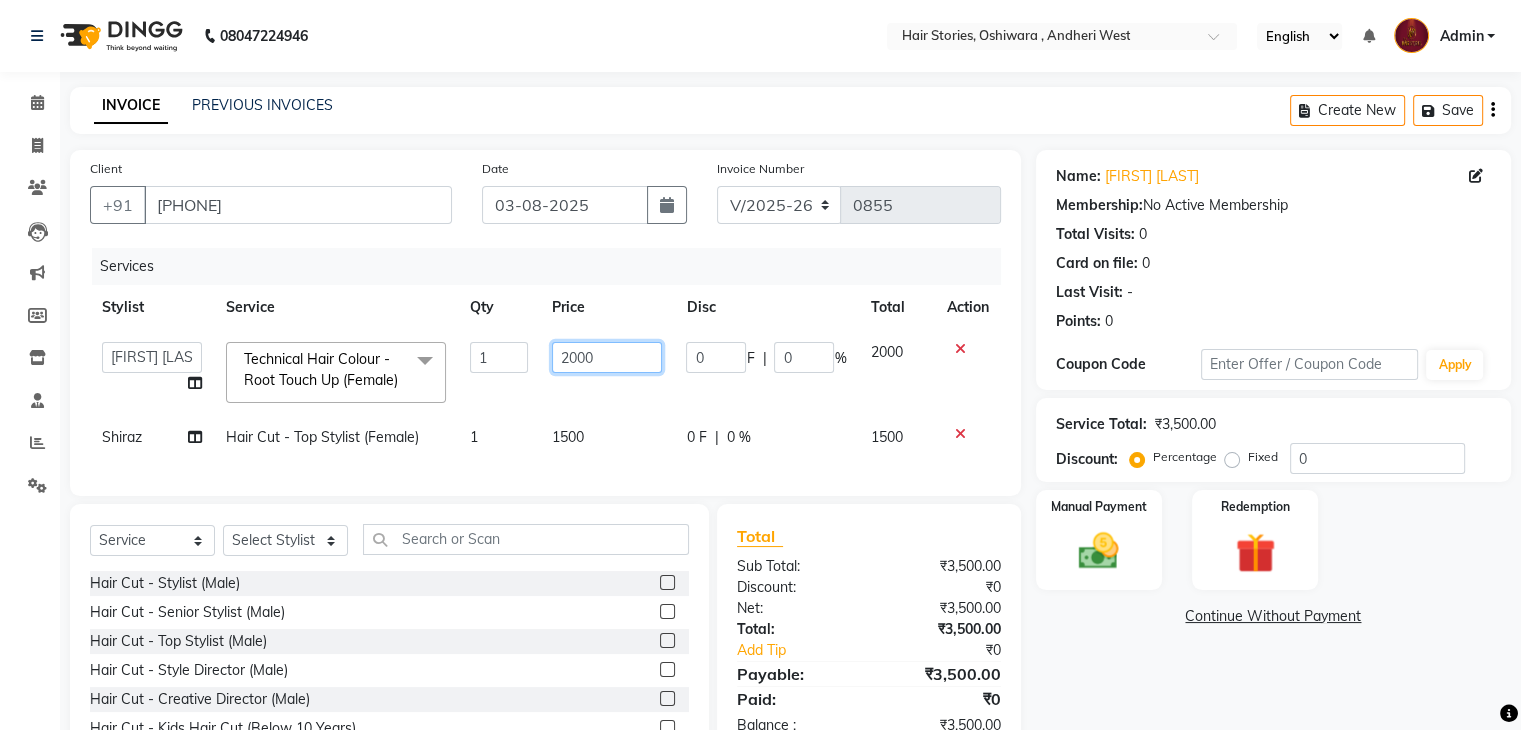 drag, startPoint x: 604, startPoint y: 369, endPoint x: 496, endPoint y: 365, distance: 108.07405 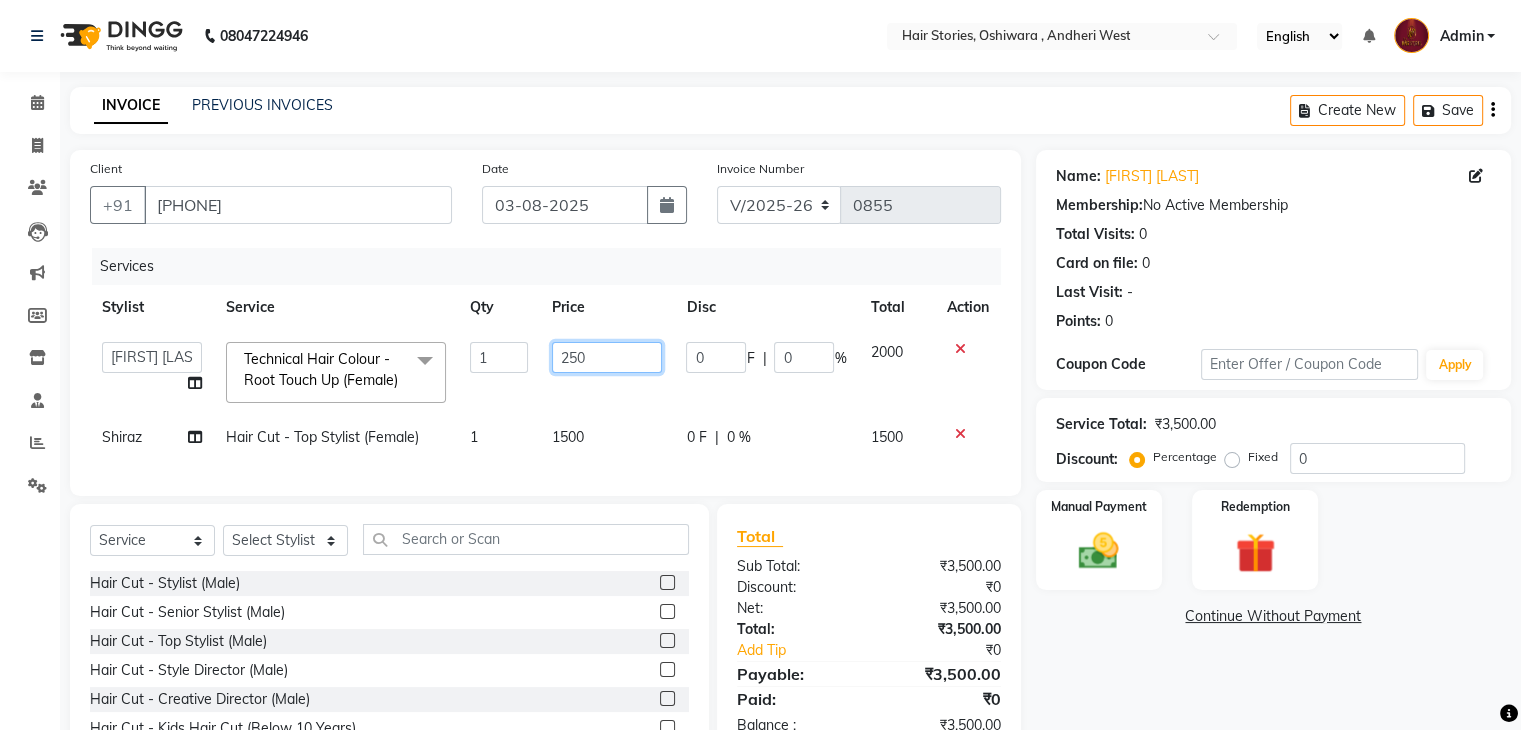type on "2500" 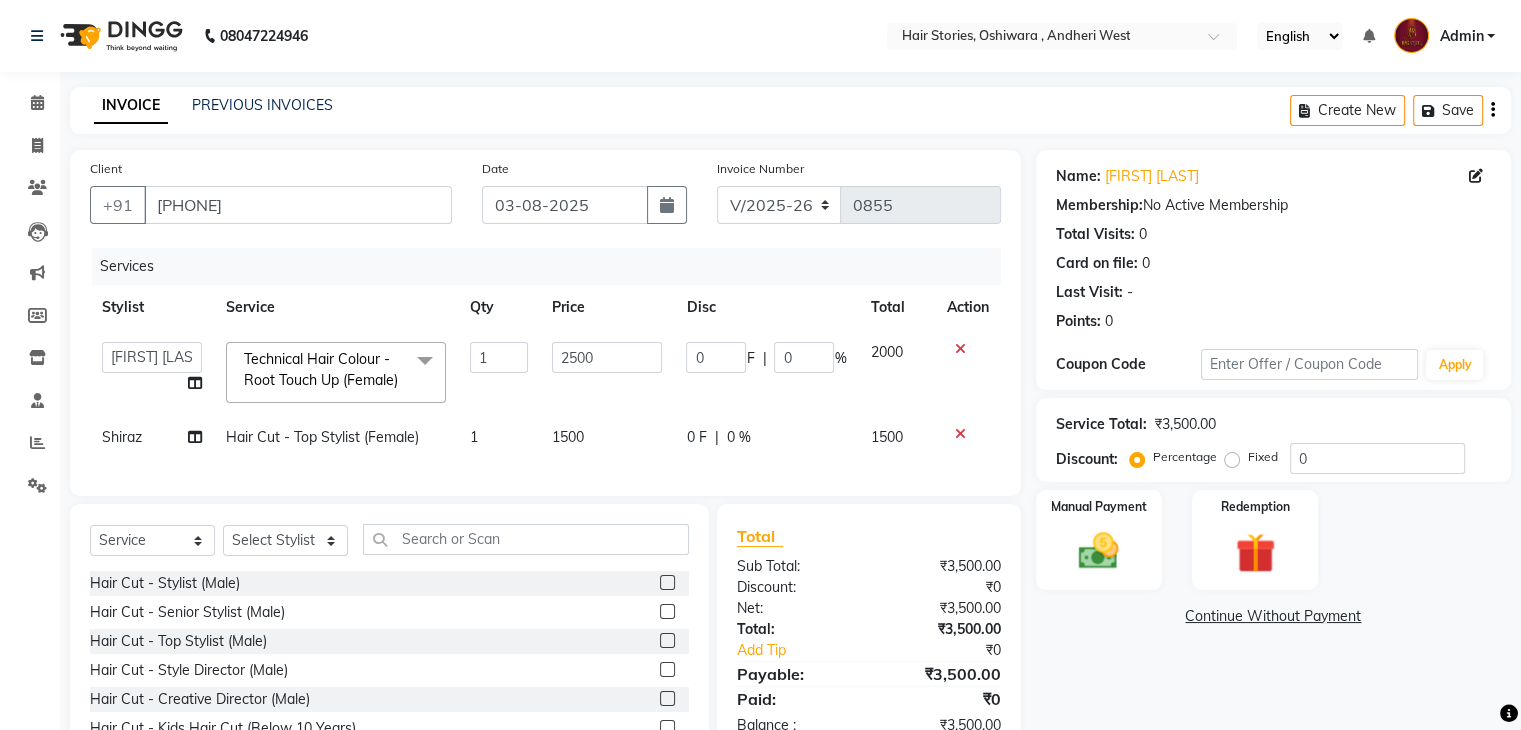 click on "0 F | 0 %" 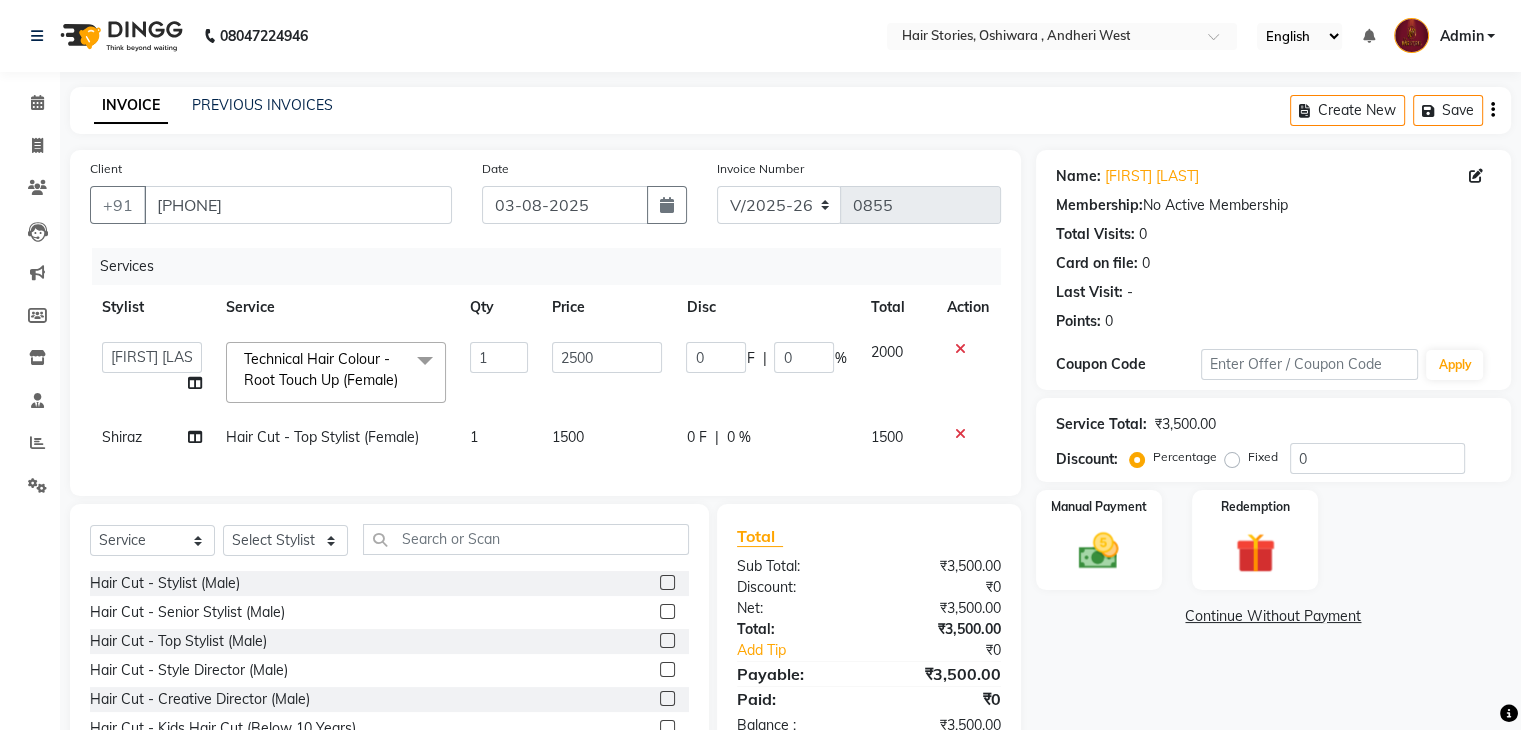 select on "7132" 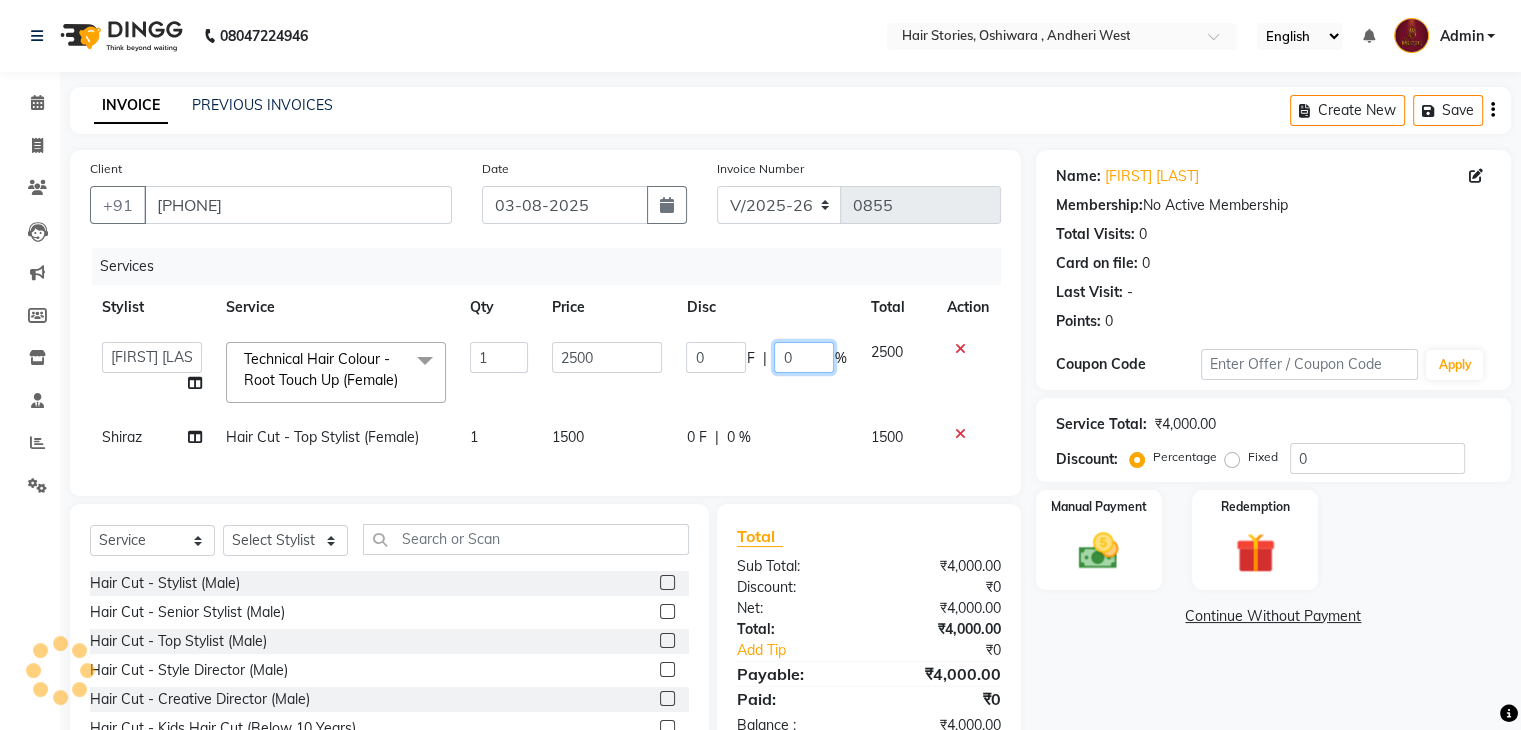 click on "0 F | 0 %" 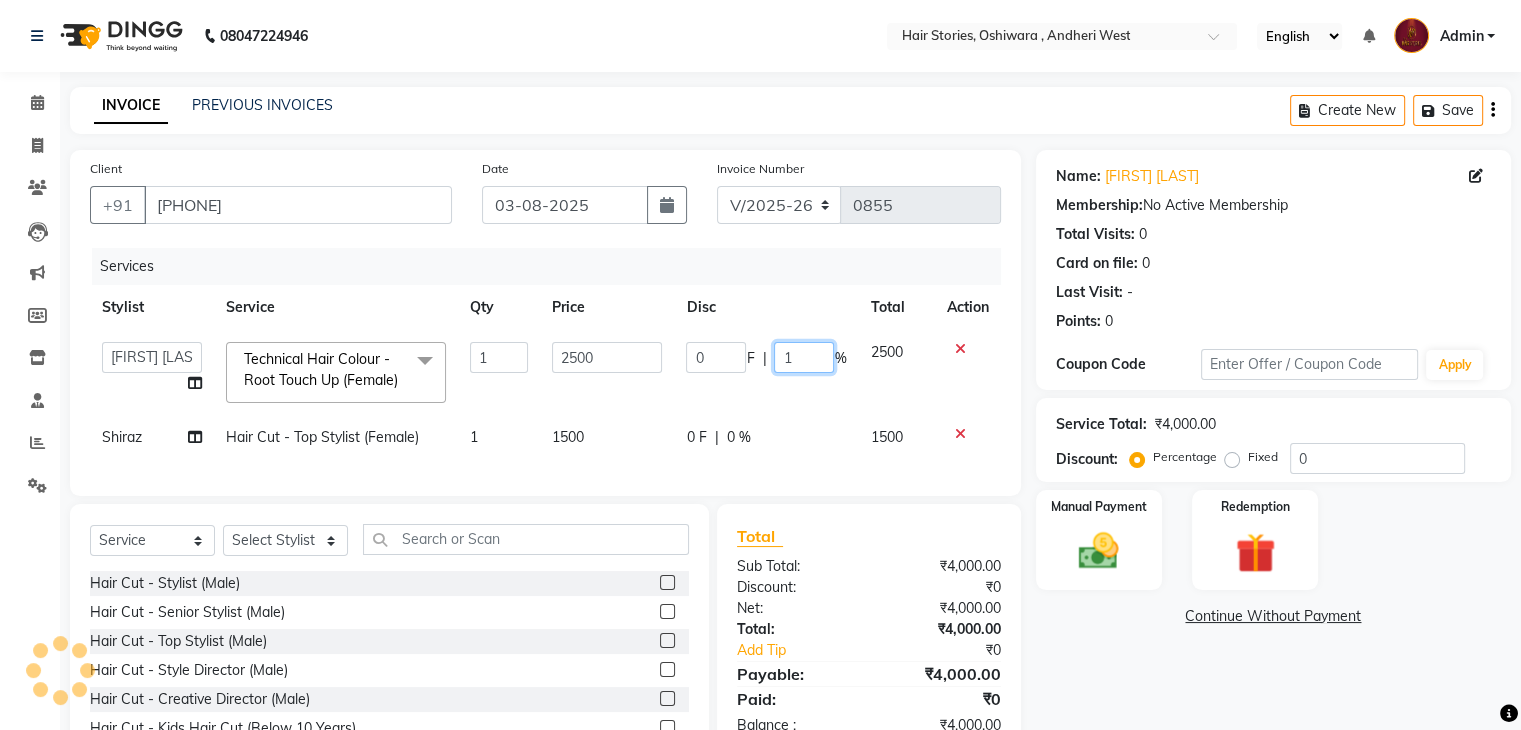 type on "15" 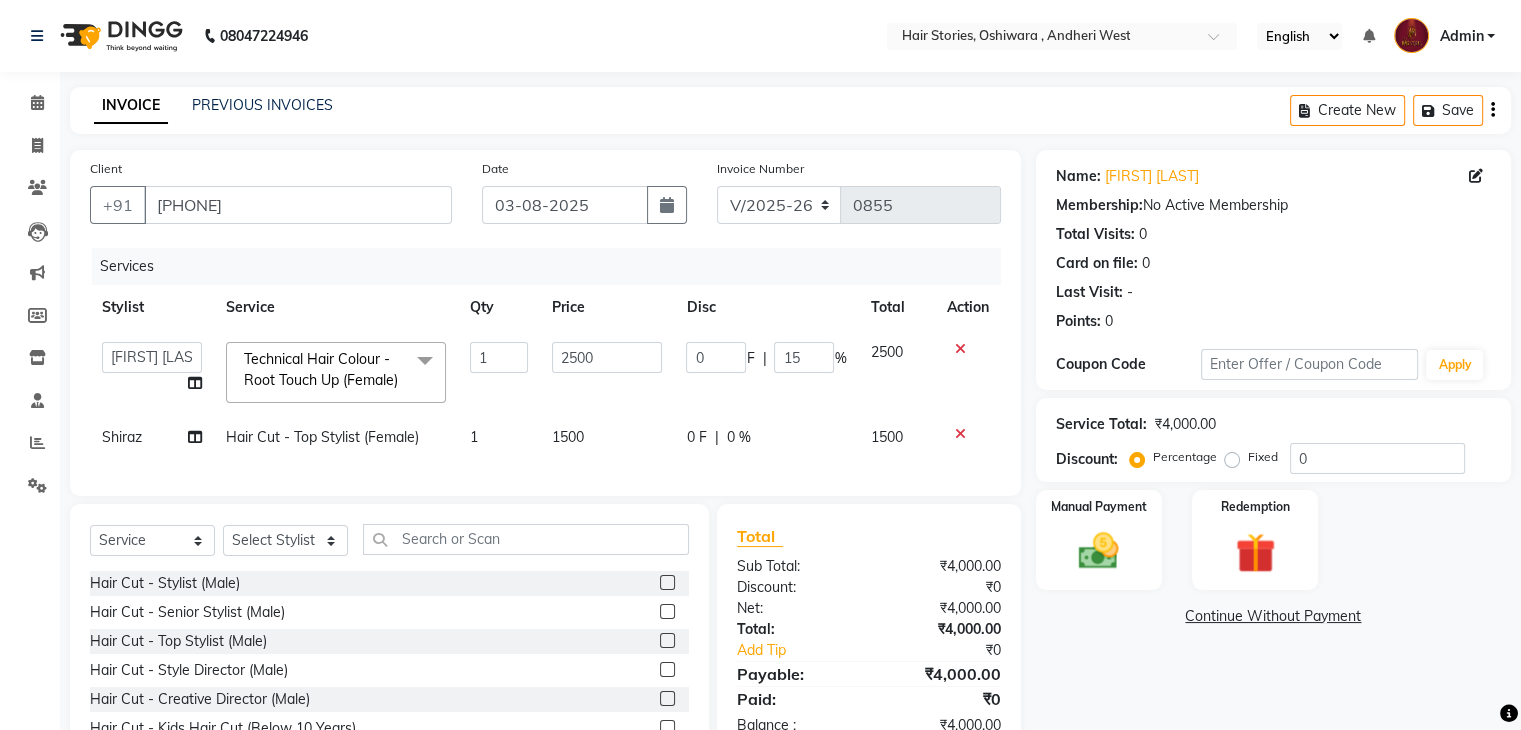 click on "0 F | 0 %" 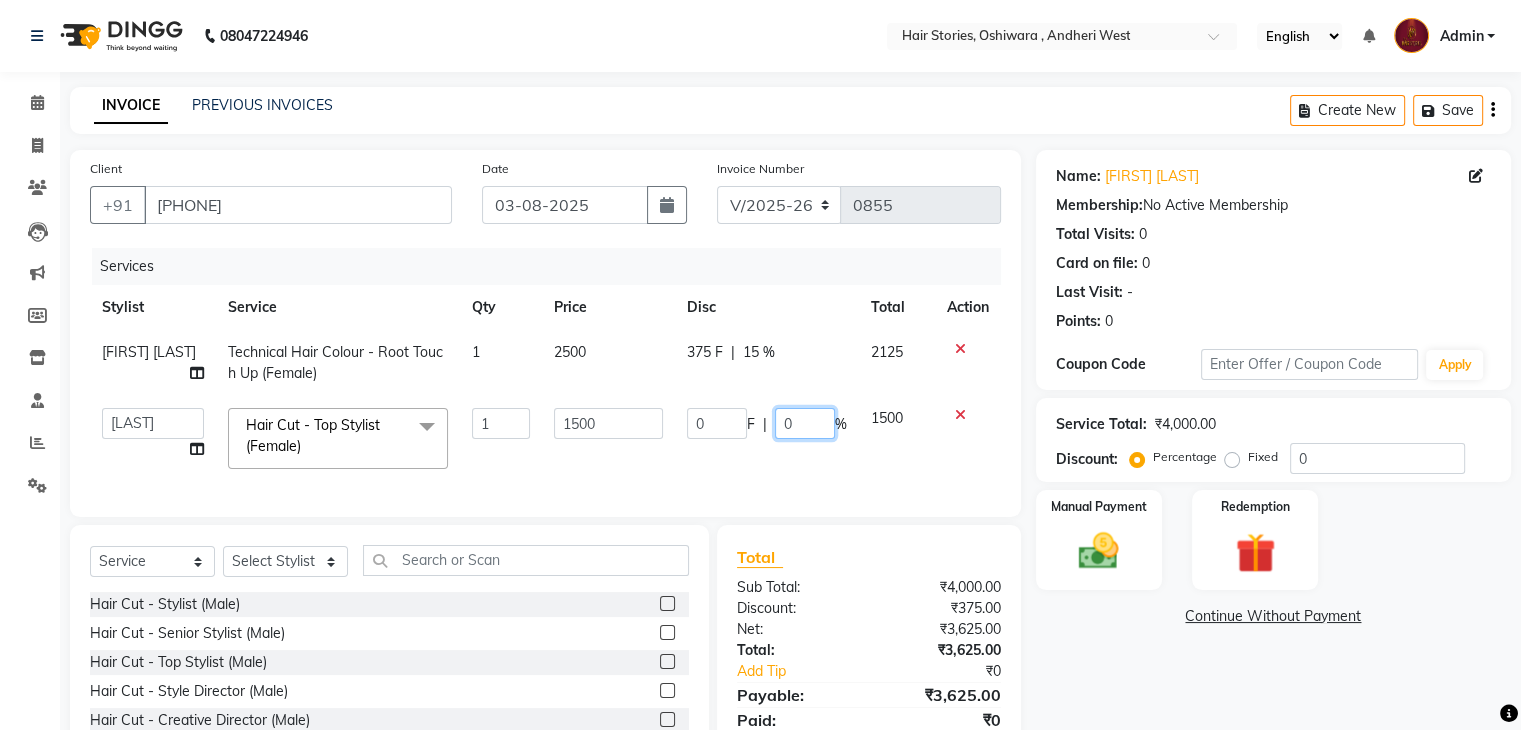 click on "0" 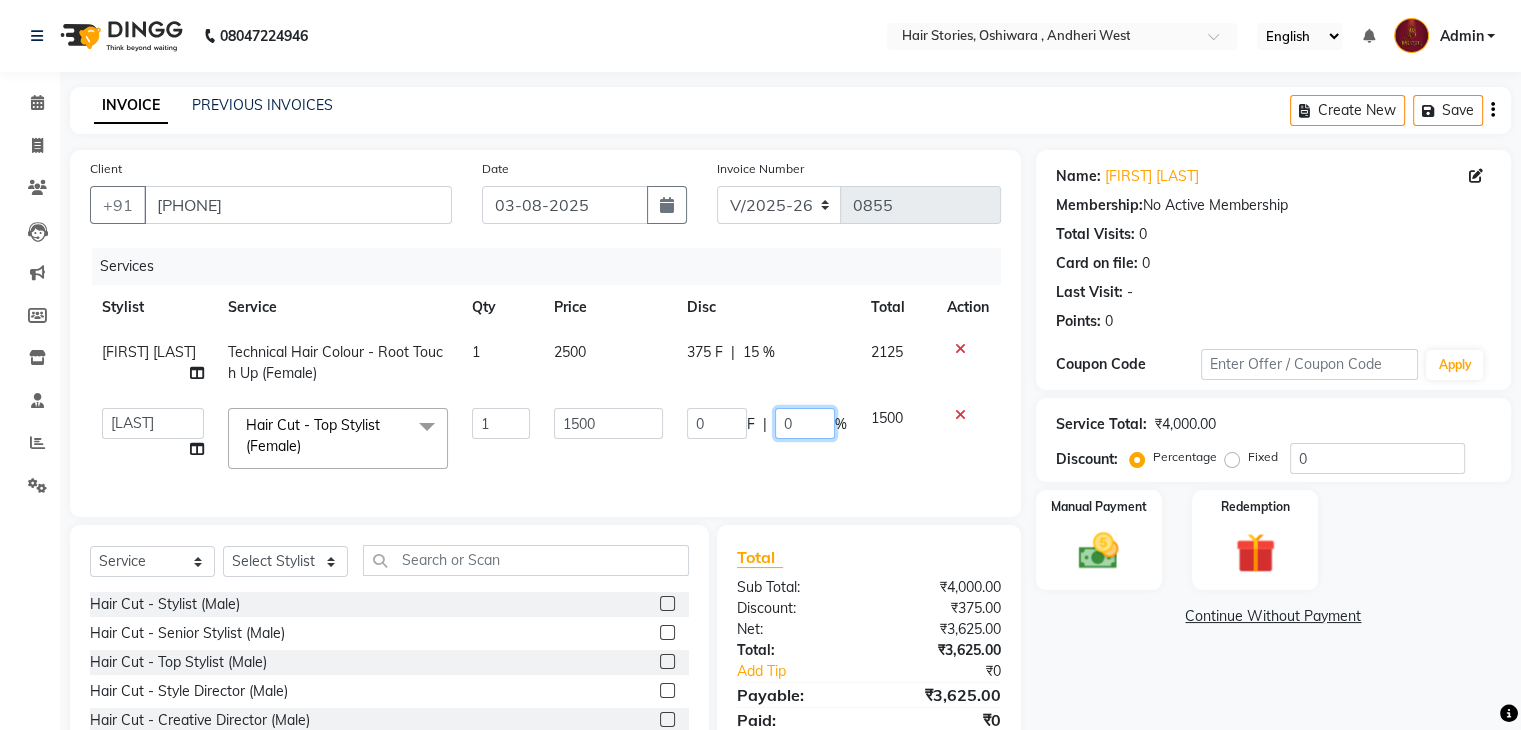 type on "30" 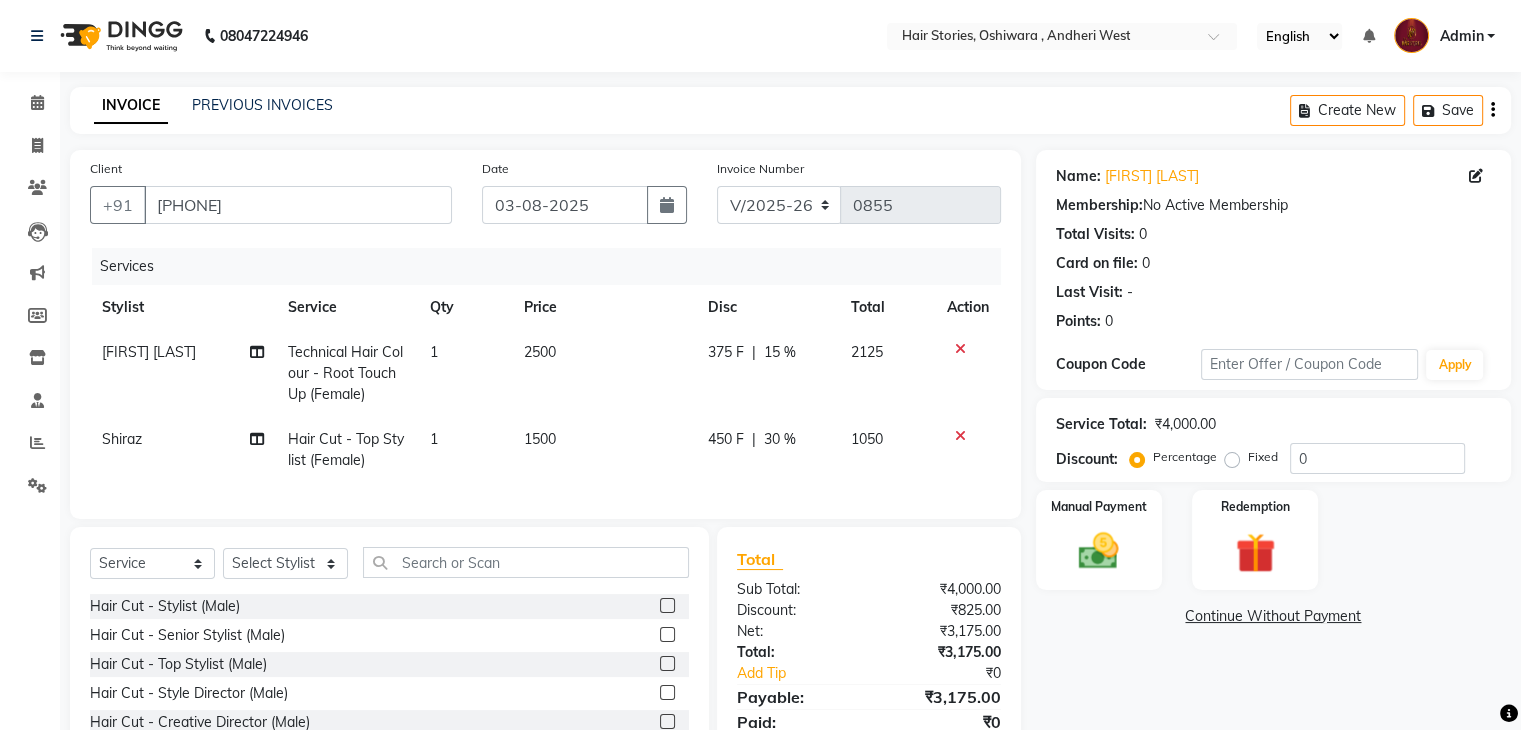 click on "Name: [FIRST] [LAST] Membership:  No Active Membership  Total Visits:  0 Card on file:  0 Last Visit:   - Points:   0  Coupon Code Apply Service Total:  ₹4,000.00  Discount:  Percentage   Fixed  0 Manual Payment Redemption  Continue Without Payment" 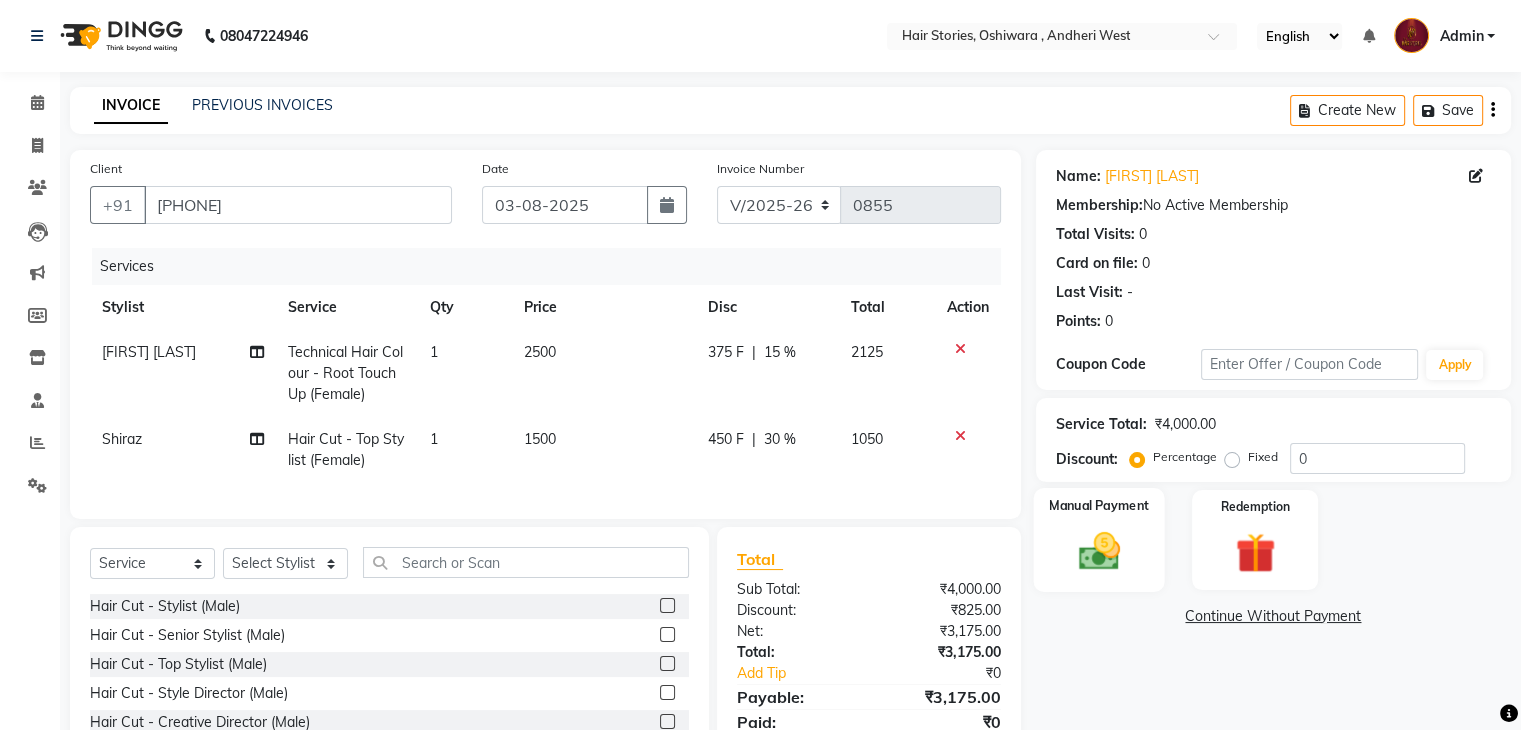click 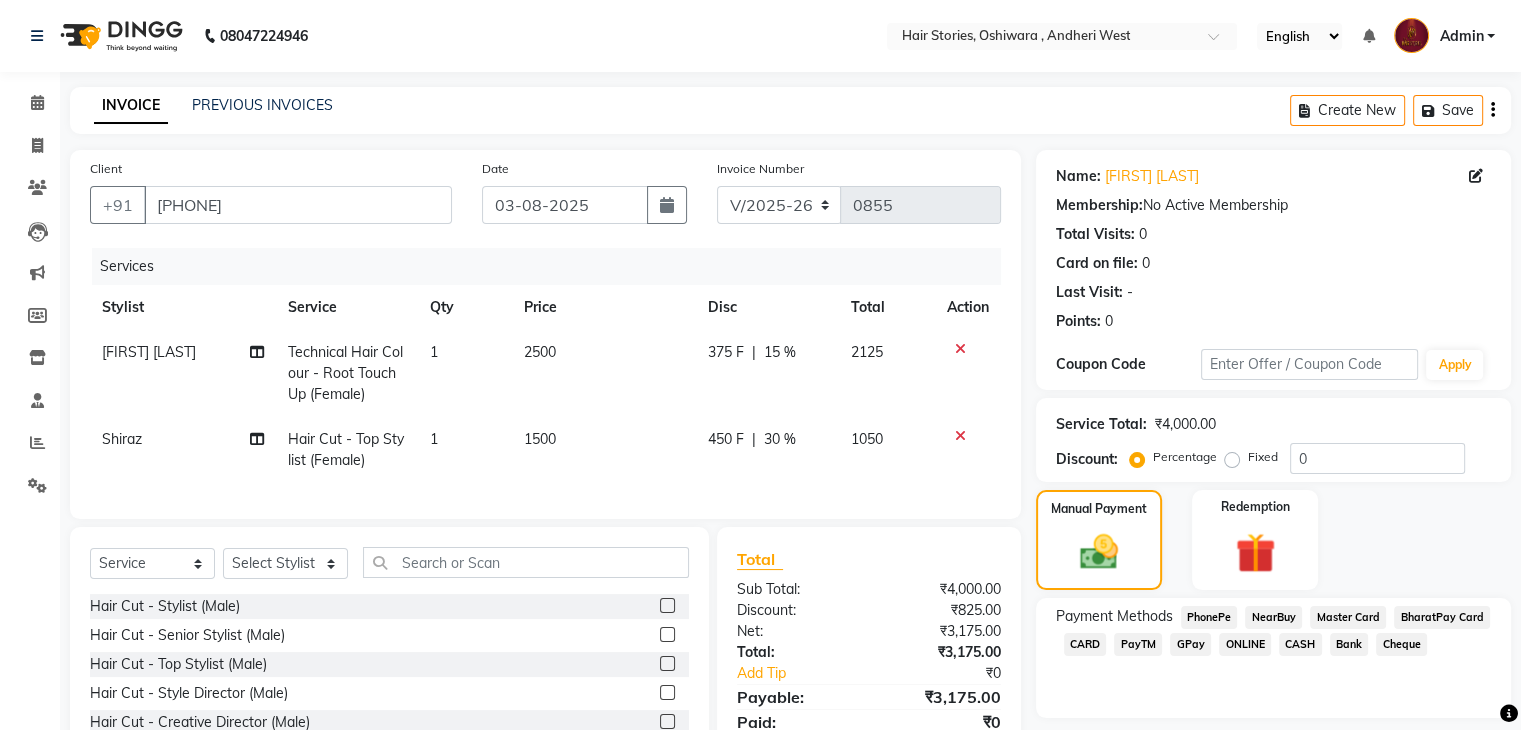 click on "CARD" 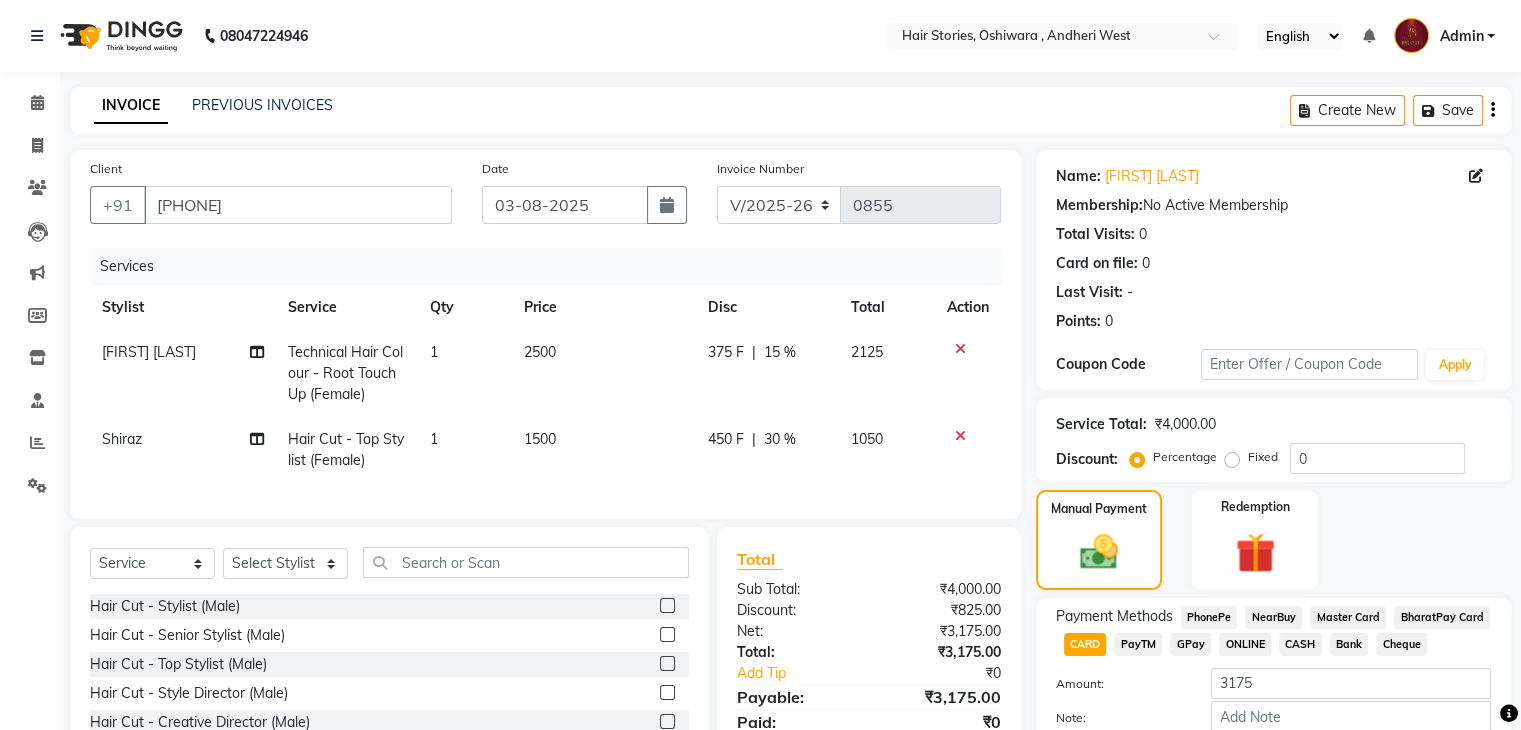 scroll, scrollTop: 138, scrollLeft: 0, axis: vertical 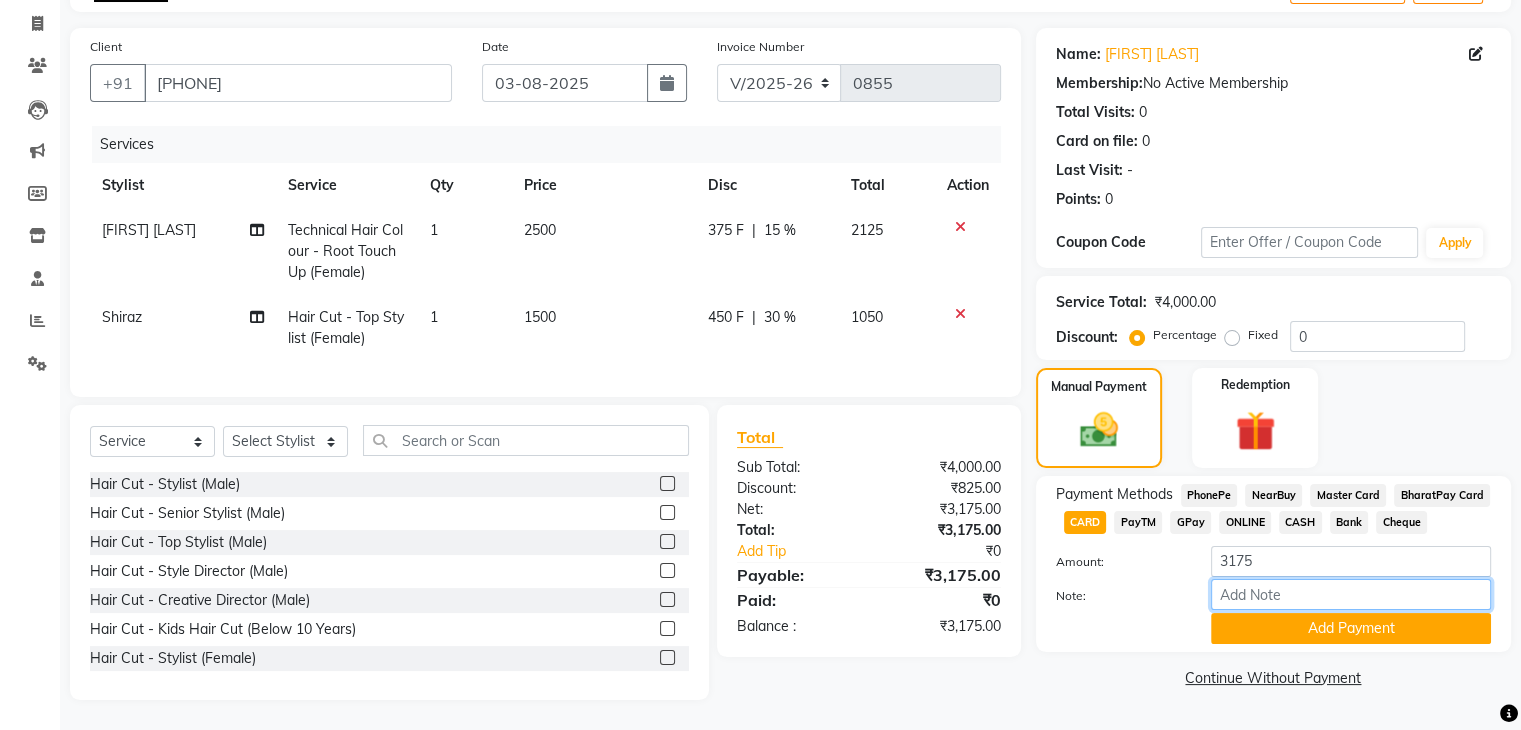 click on "Note:" at bounding box center (1351, 594) 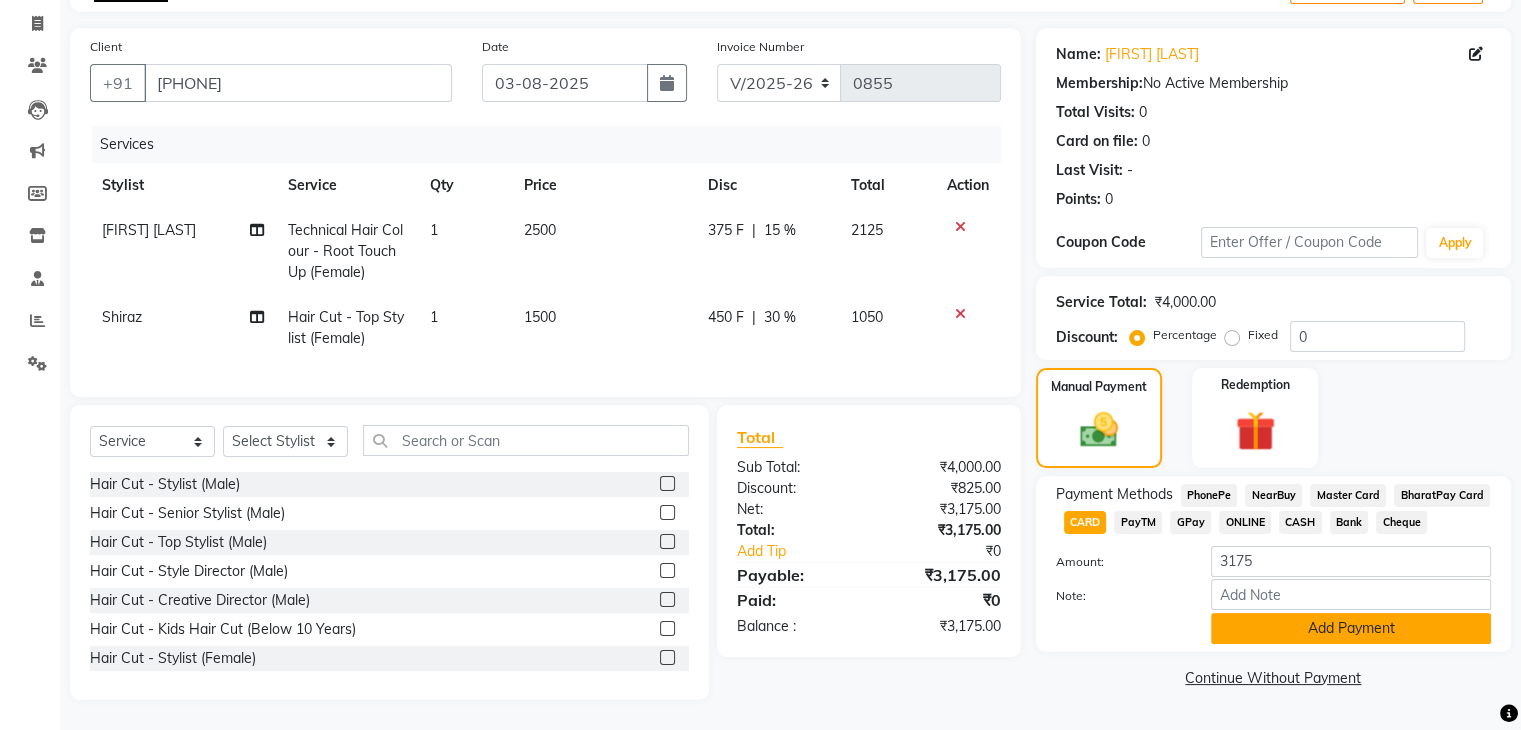 click on "Add Payment" 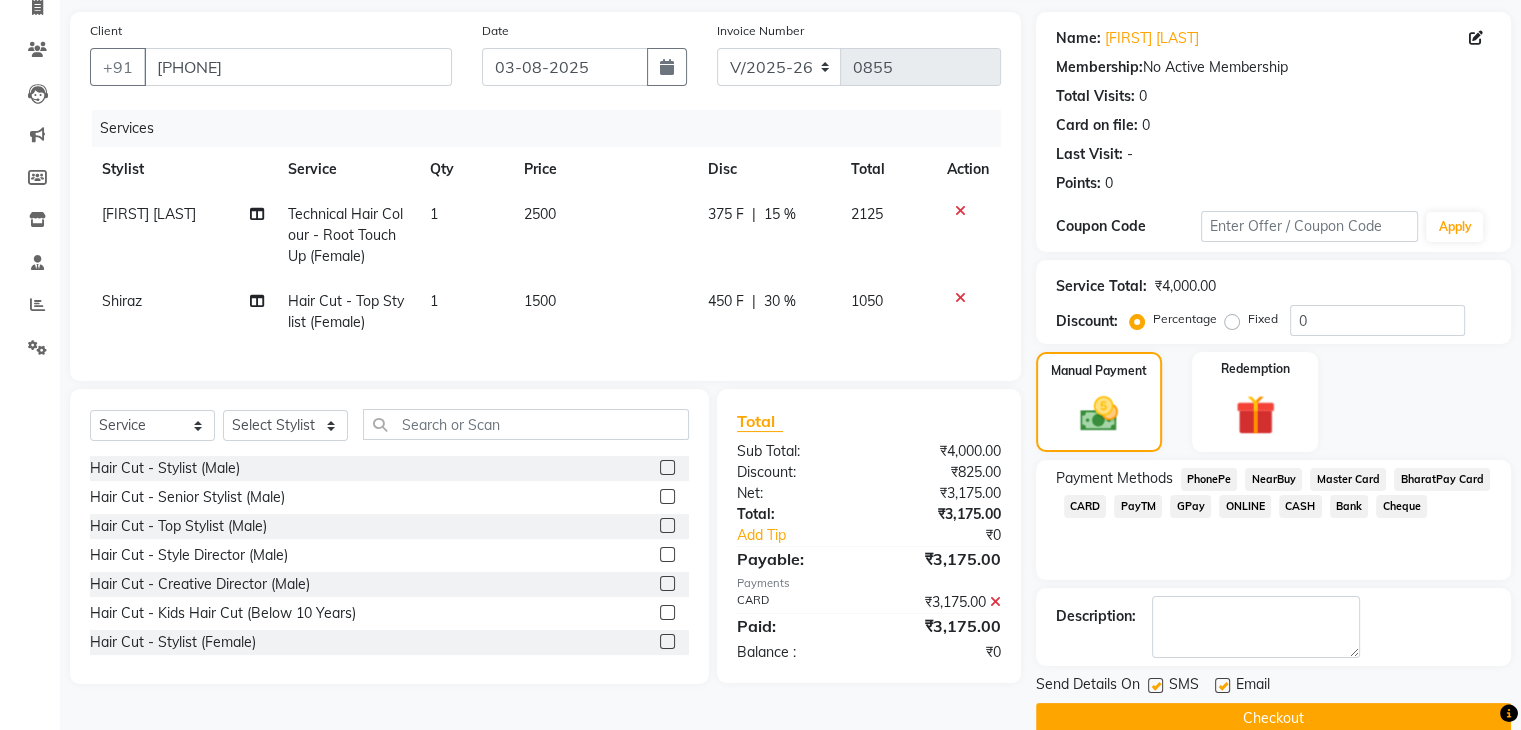 scroll, scrollTop: 171, scrollLeft: 0, axis: vertical 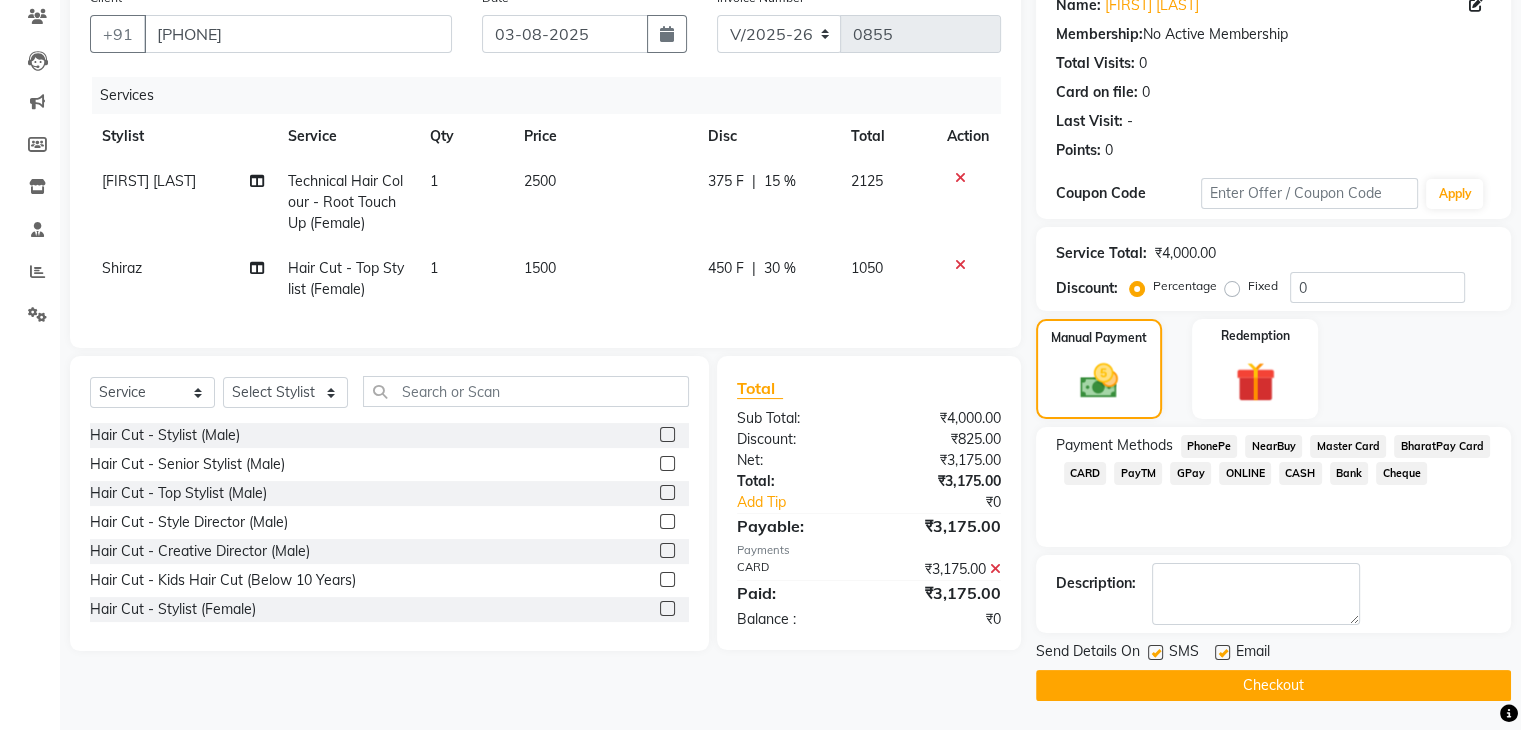 click 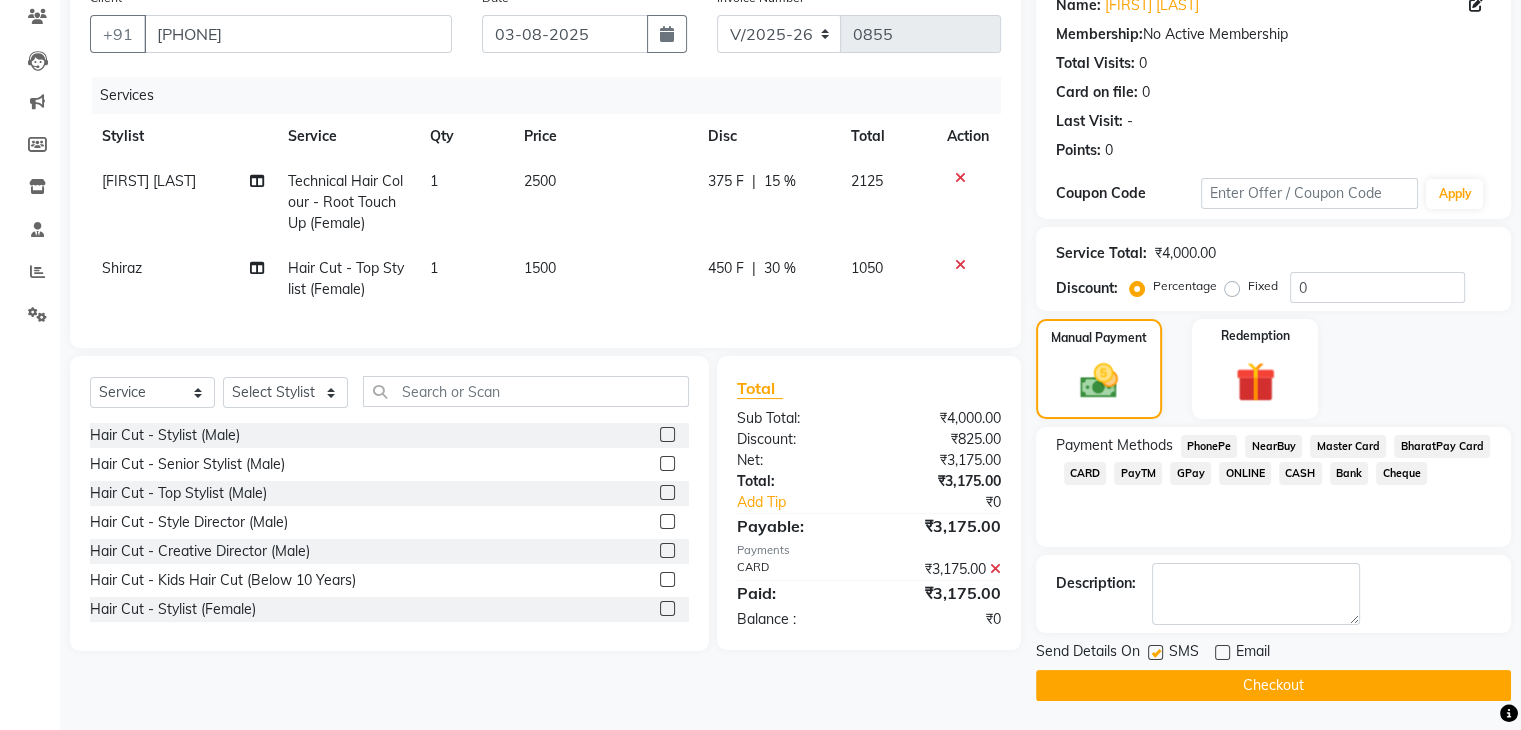 click 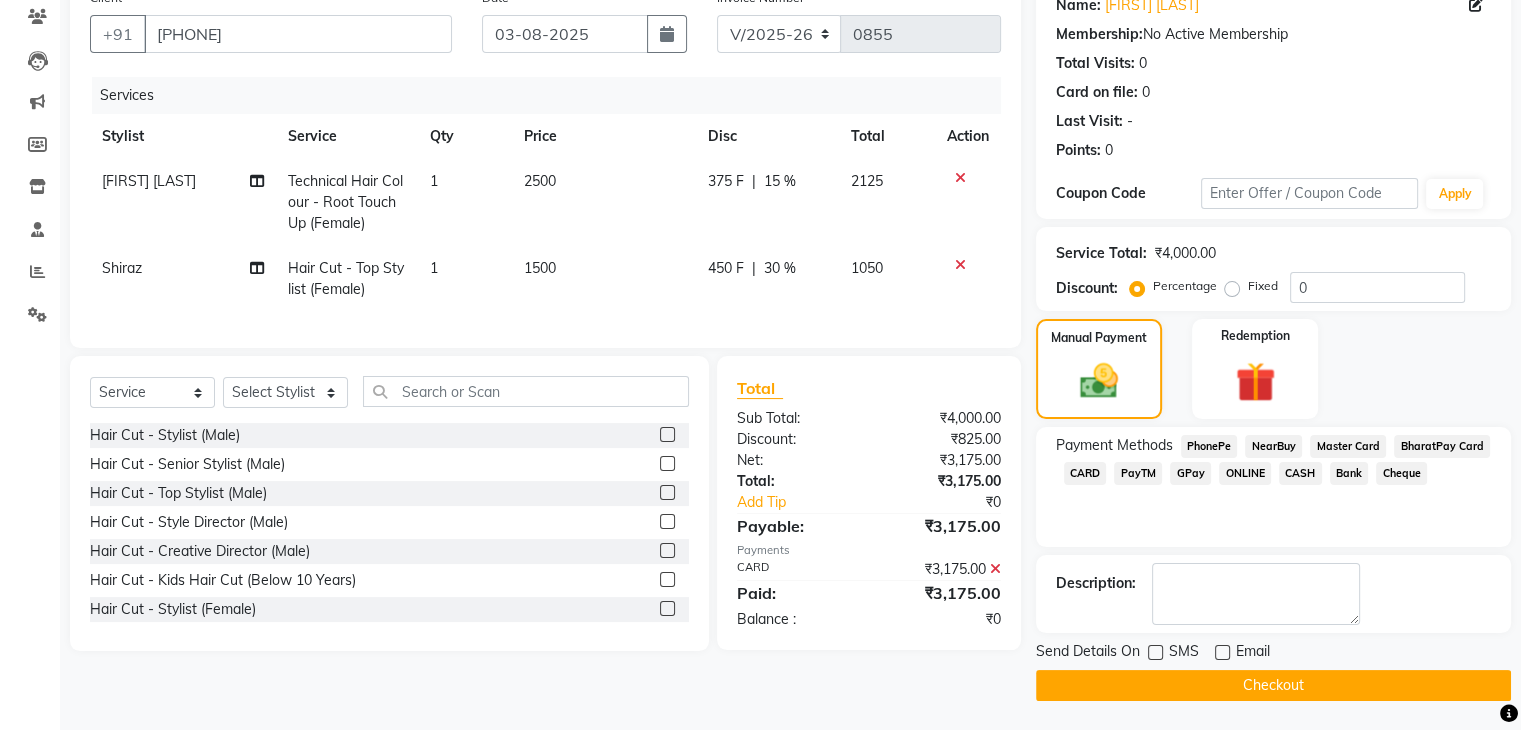 click on "Checkout" 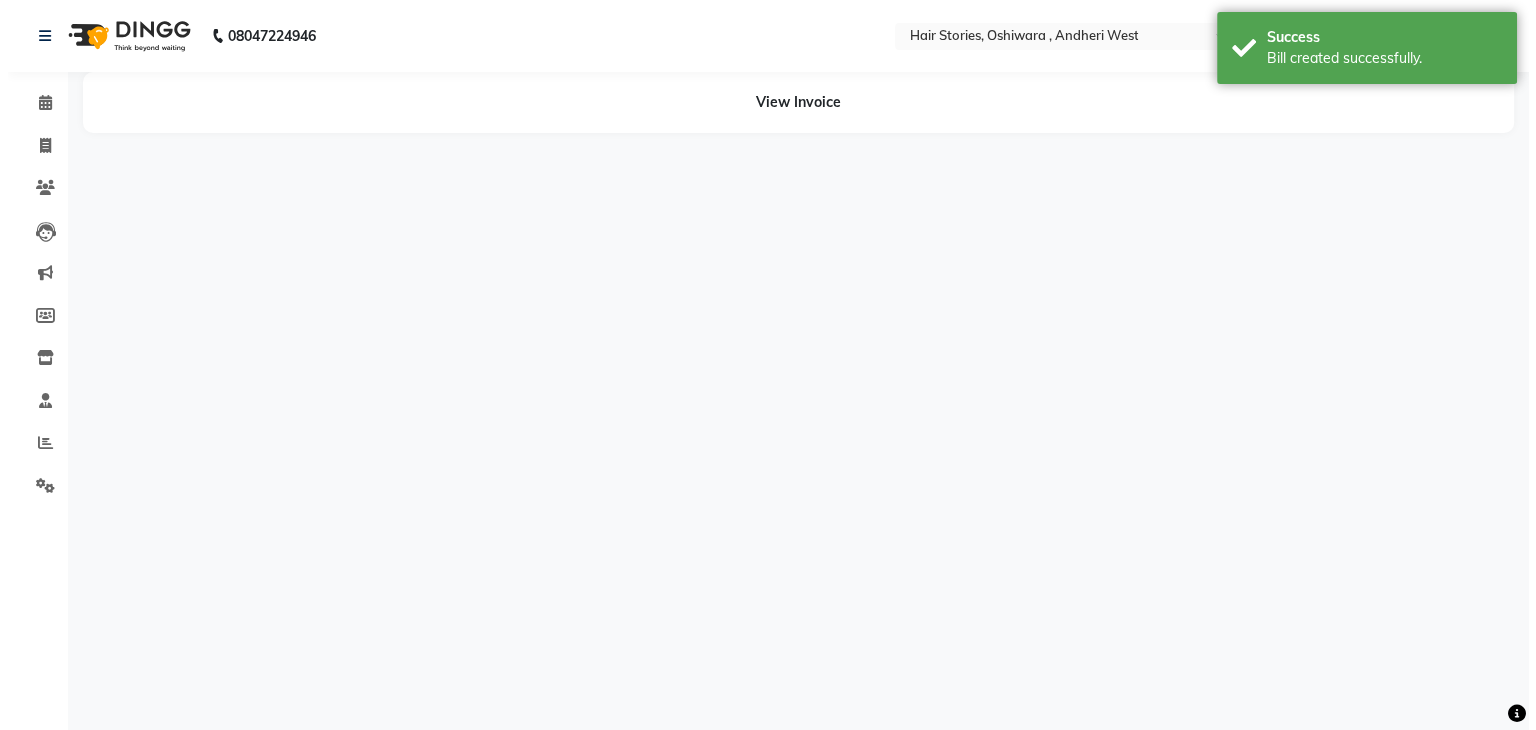 scroll, scrollTop: 0, scrollLeft: 0, axis: both 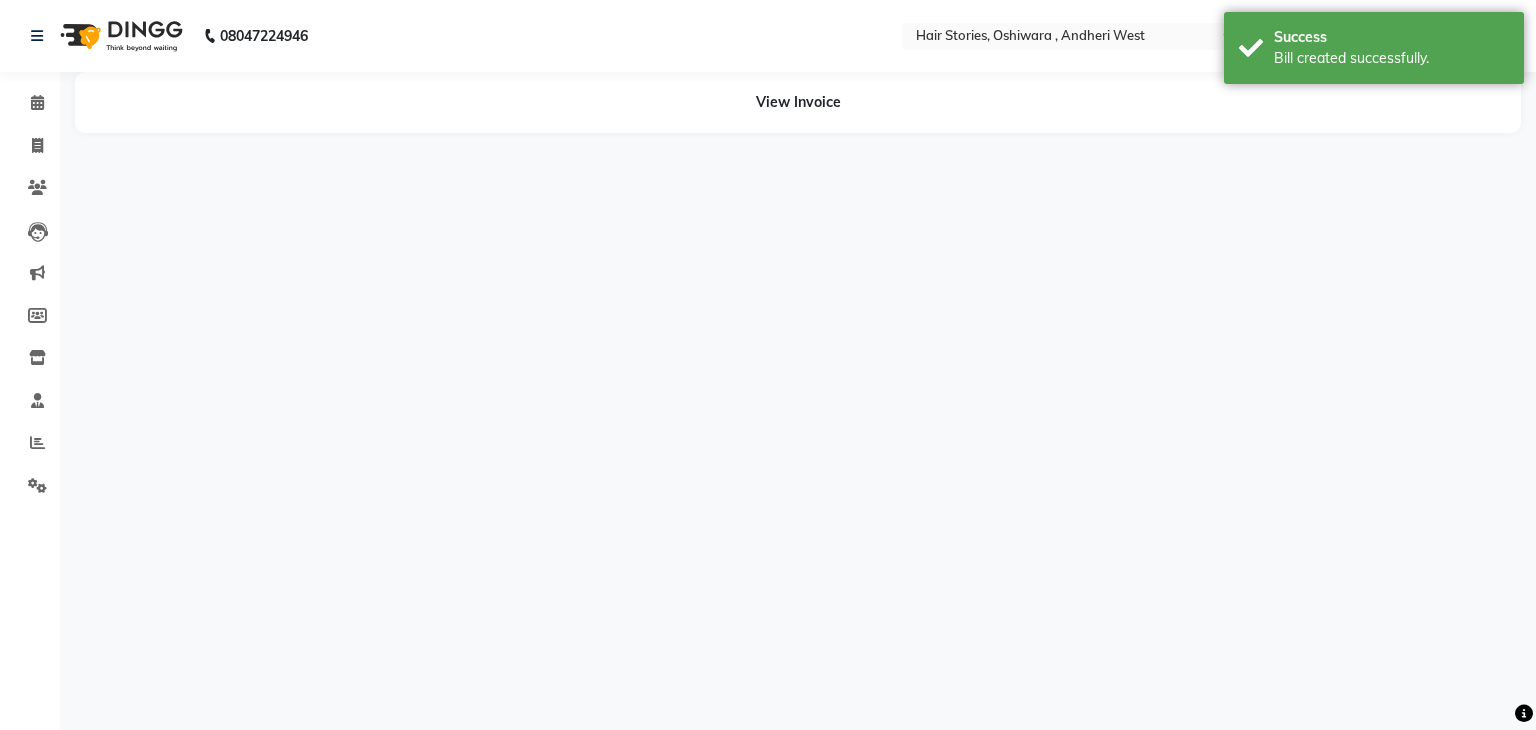 select on "7132" 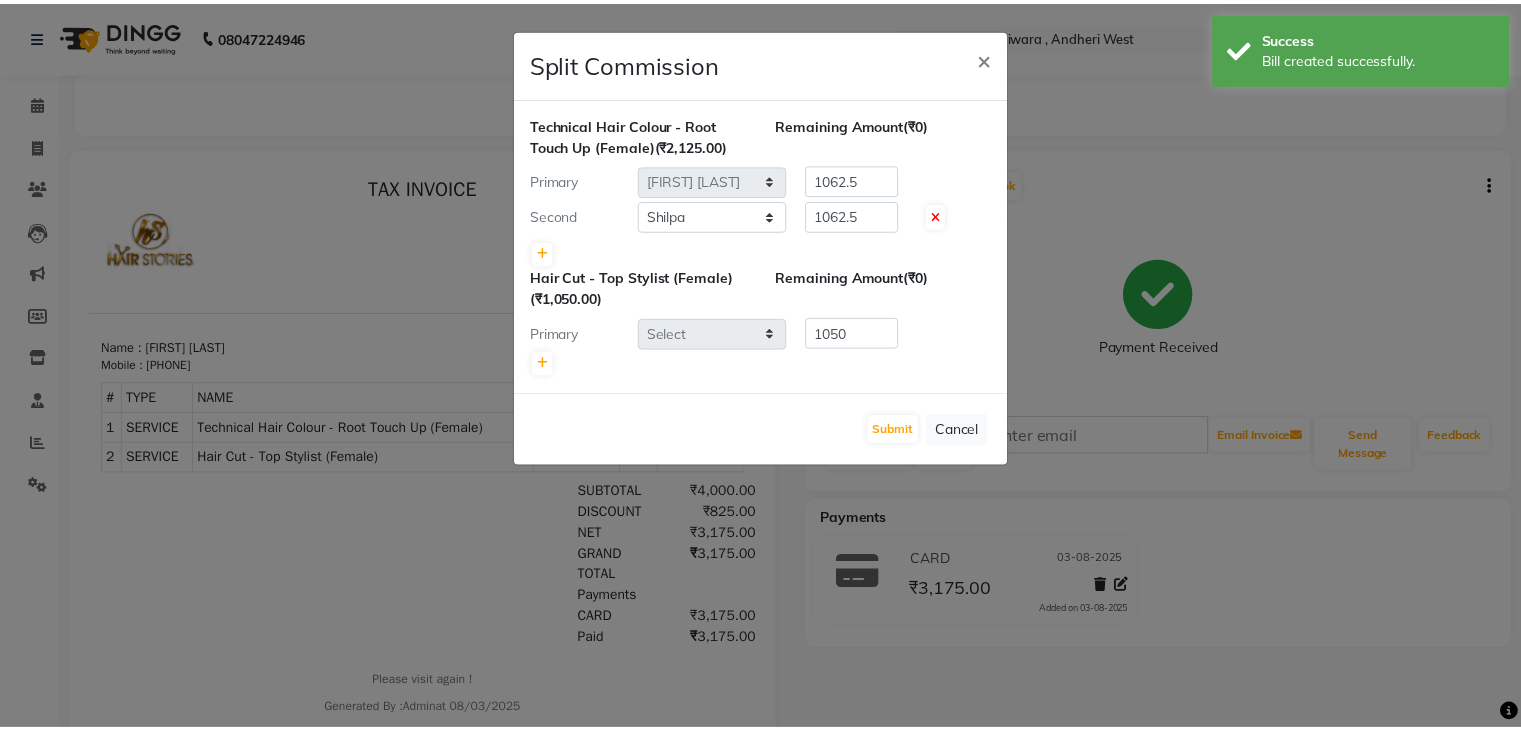 scroll, scrollTop: 0, scrollLeft: 0, axis: both 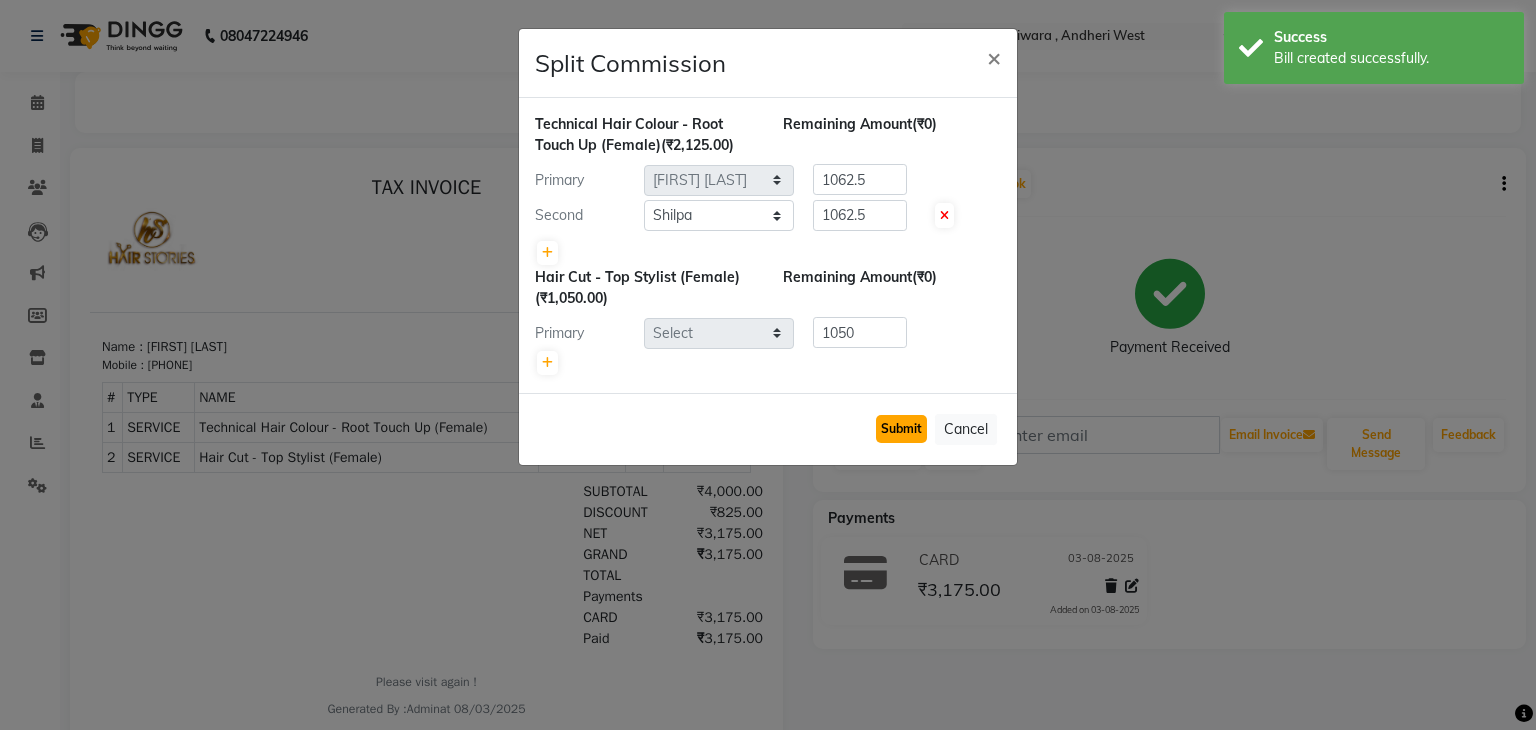 click on "Submit" 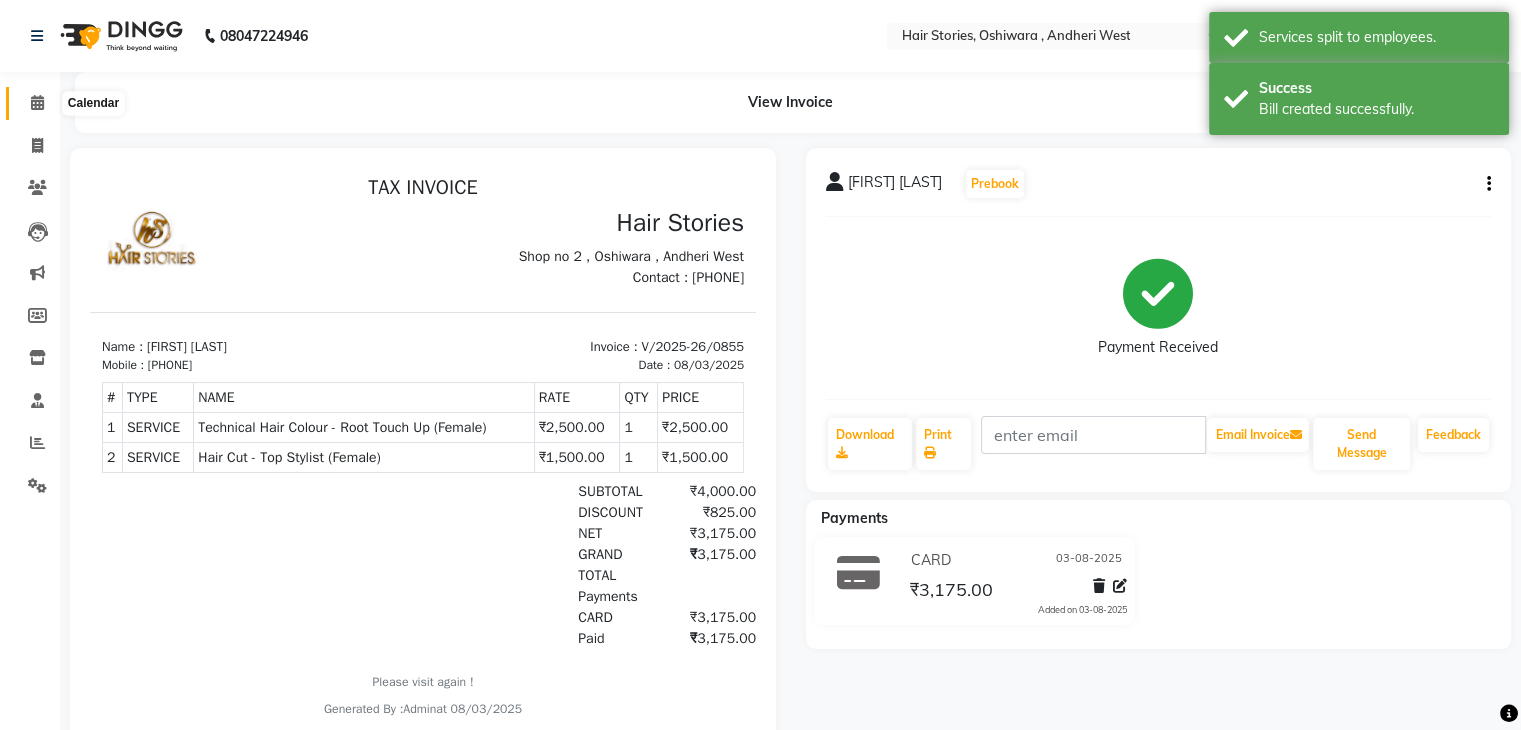 click 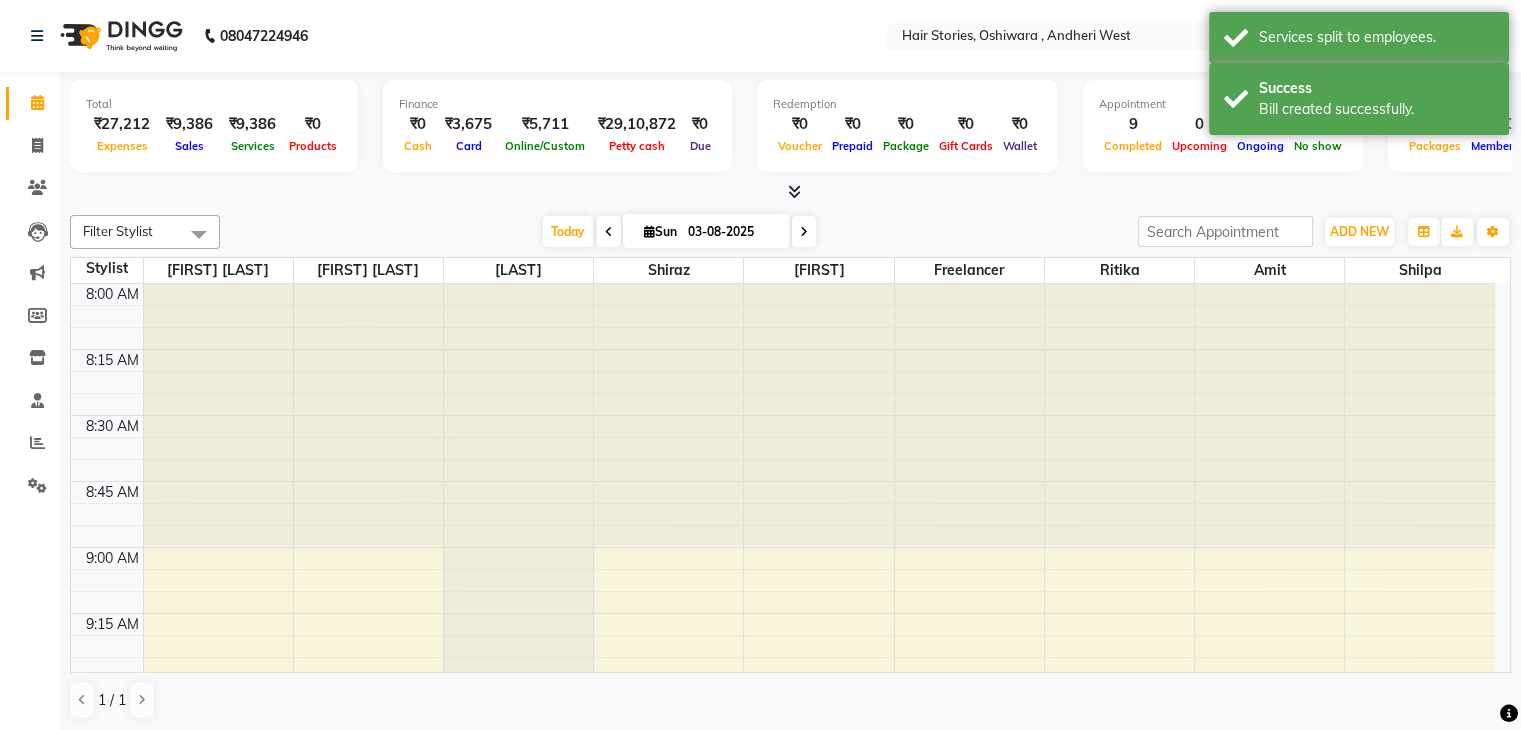 scroll, scrollTop: 0, scrollLeft: 0, axis: both 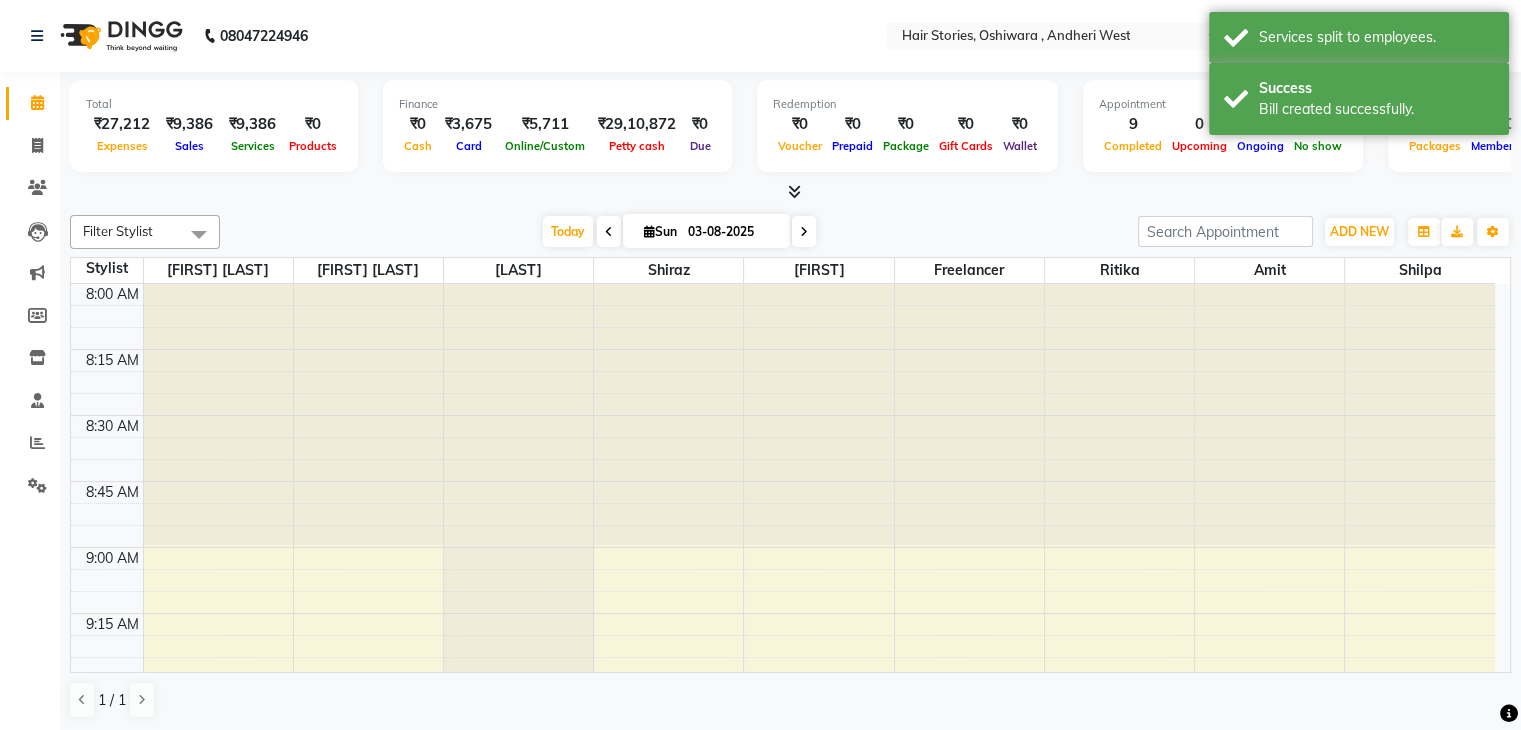 click at bounding box center (794, 191) 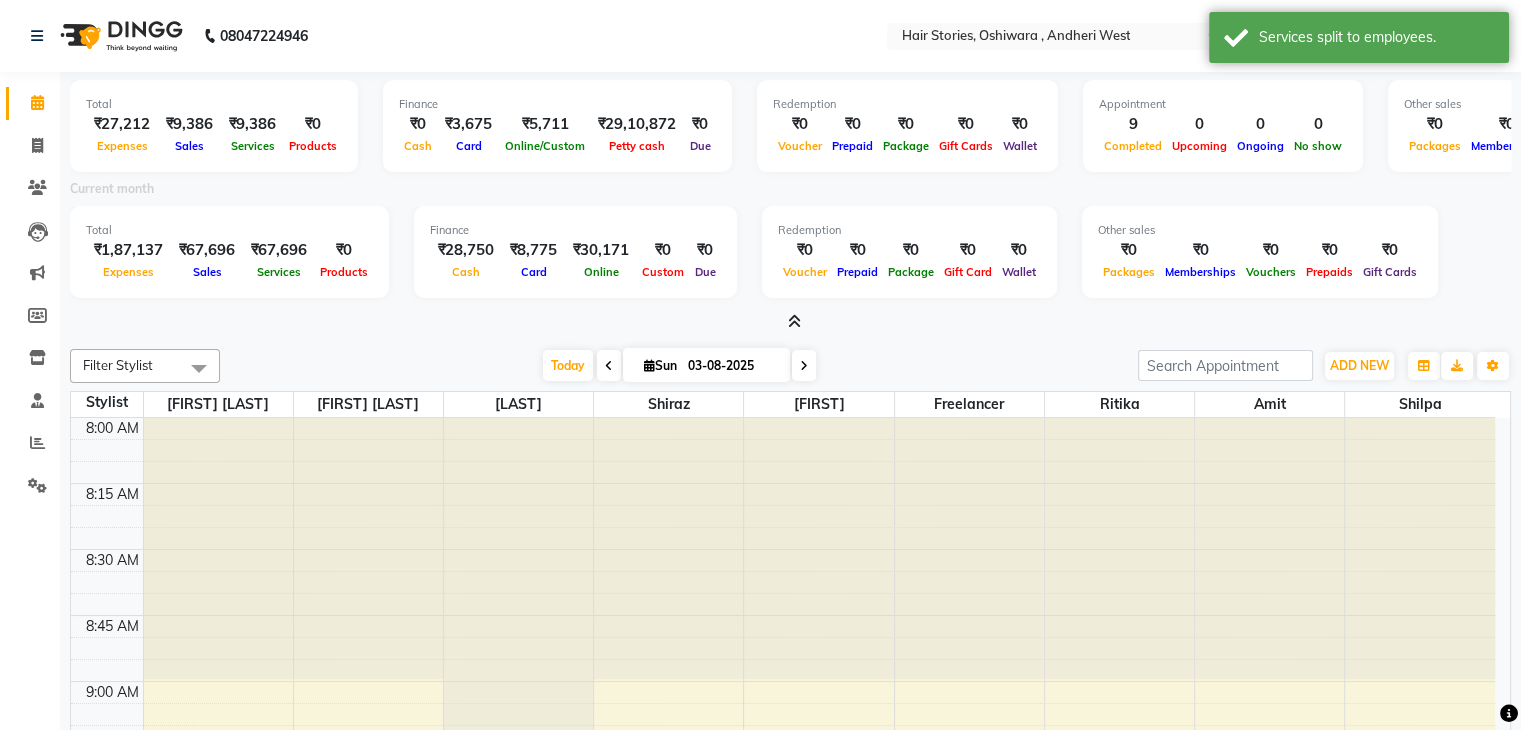click at bounding box center [794, 321] 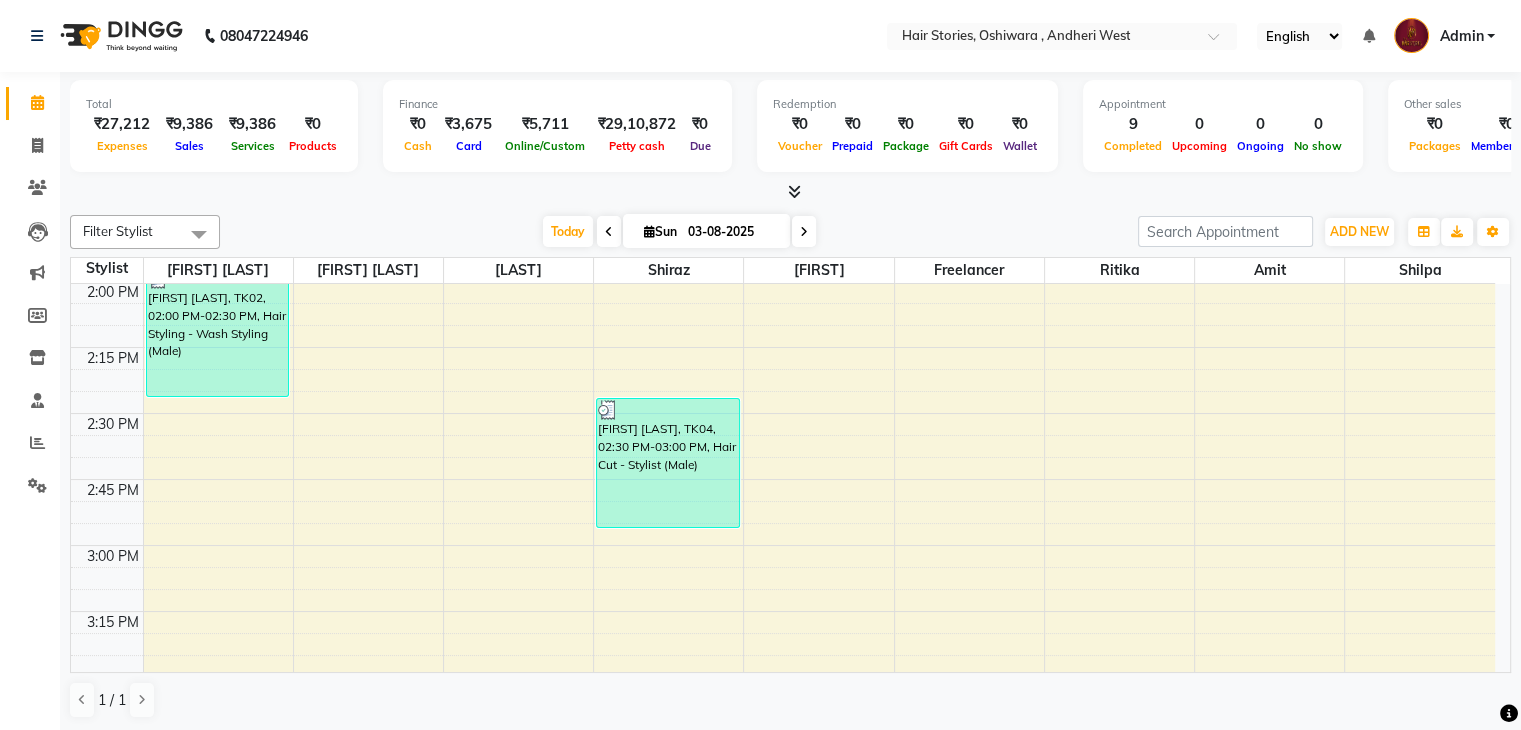scroll, scrollTop: 1604, scrollLeft: 0, axis: vertical 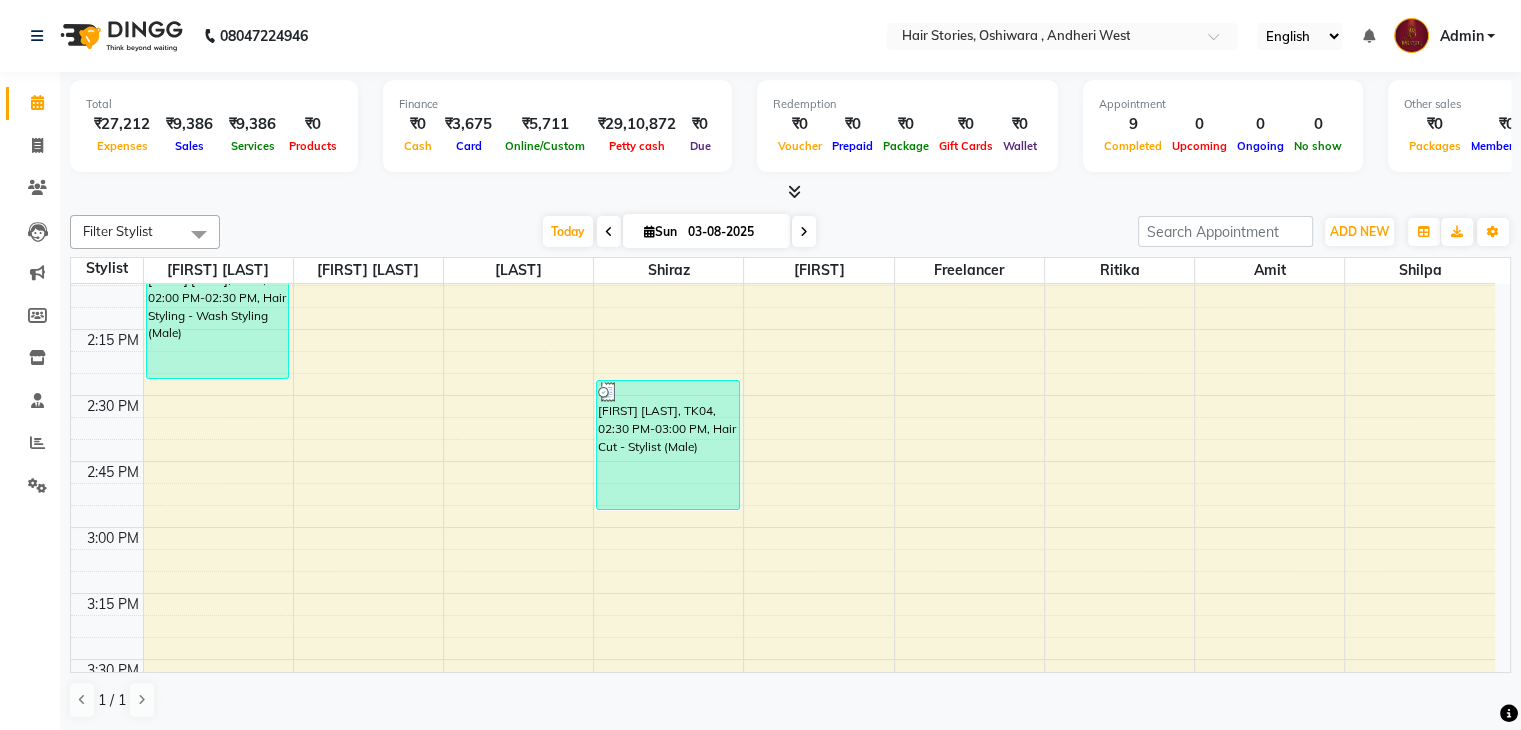 click on "8:00 AM 8:15 AM 8:30 AM 8:45 AM 9:00 AM 9:15 AM 9:30 AM 9:45 AM 10:00 AM 10:15 AM 10:30 AM 10:45 AM 11:00 AM 11:15 AM 11:30 AM 11:45 AM 12:00 PM 12:15 PM 12:30 PM 12:45 PM 1:00 PM 1:15 PM 1:30 PM 1:45 PM 2:00 PM 2:15 PM 2:30 PM 2:45 PM 3:00 PM 3:15 PM 3:30 PM 3:45 PM 4:00 PM 4:15 PM 4:30 PM 4:45 PM 5:00 PM 5:15 PM 5:30 PM 5:45 PM 6:00 PM 6:15 PM 6:30 PM 6:45 PM 7:00 PM 7:15 PM 7:30 PM 7:45 PM 8:00 PM 8:15 PM 8:30 PM 8:45 PM 9:00 PM 9:15 PM 9:30 PM 9:45 PM 10:00 PM 10:15 PM 10:30 PM 10:45 PM     [FIRST] [LAST], TK02, 02:00 PM-02:30 PM, Hair Styling - Wash Styling (Male)     [FIRST] [LAST], TK05, 04:30 PM-05:15 PM, Hair Cut - Creative Director (Female)     [FIRST] [LAST], TK07, 07:30 PM-08:15 PM, Technical Hair Colour - Root Touch Up (Female)     [FIRST] [LAST], TK03, 12:30 PM-01:30 PM, Hair Treatment - Oil Massage (Female)     [FIRST] [LAST], TK04, 02:30 PM-03:00 PM, Hair Cut - Stylist (Male)     [FIRST], TK01, 04:00 PM-04:30 PM, Hair Cut - Senior Stylist (Male)" at bounding box center (783, 659) 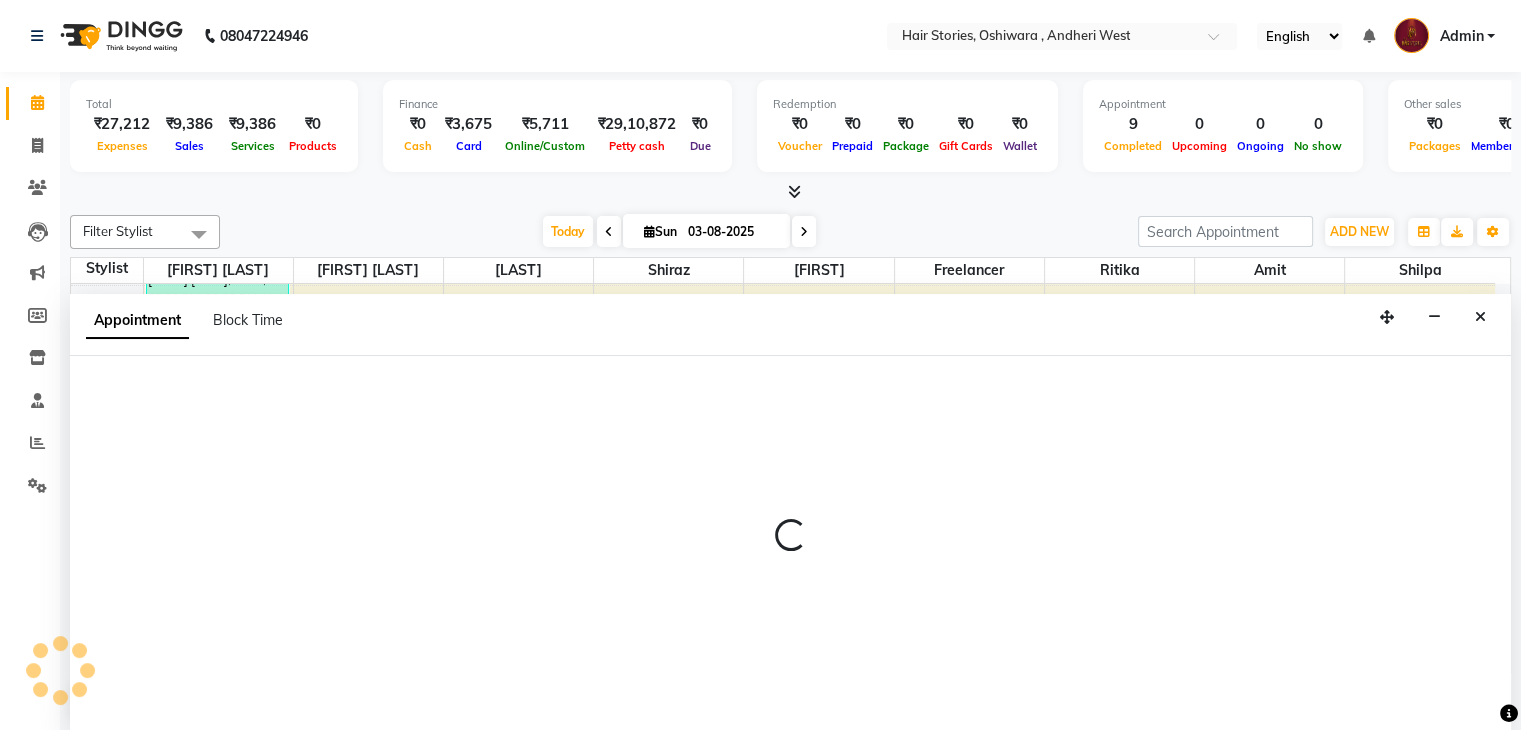 scroll, scrollTop: 1, scrollLeft: 0, axis: vertical 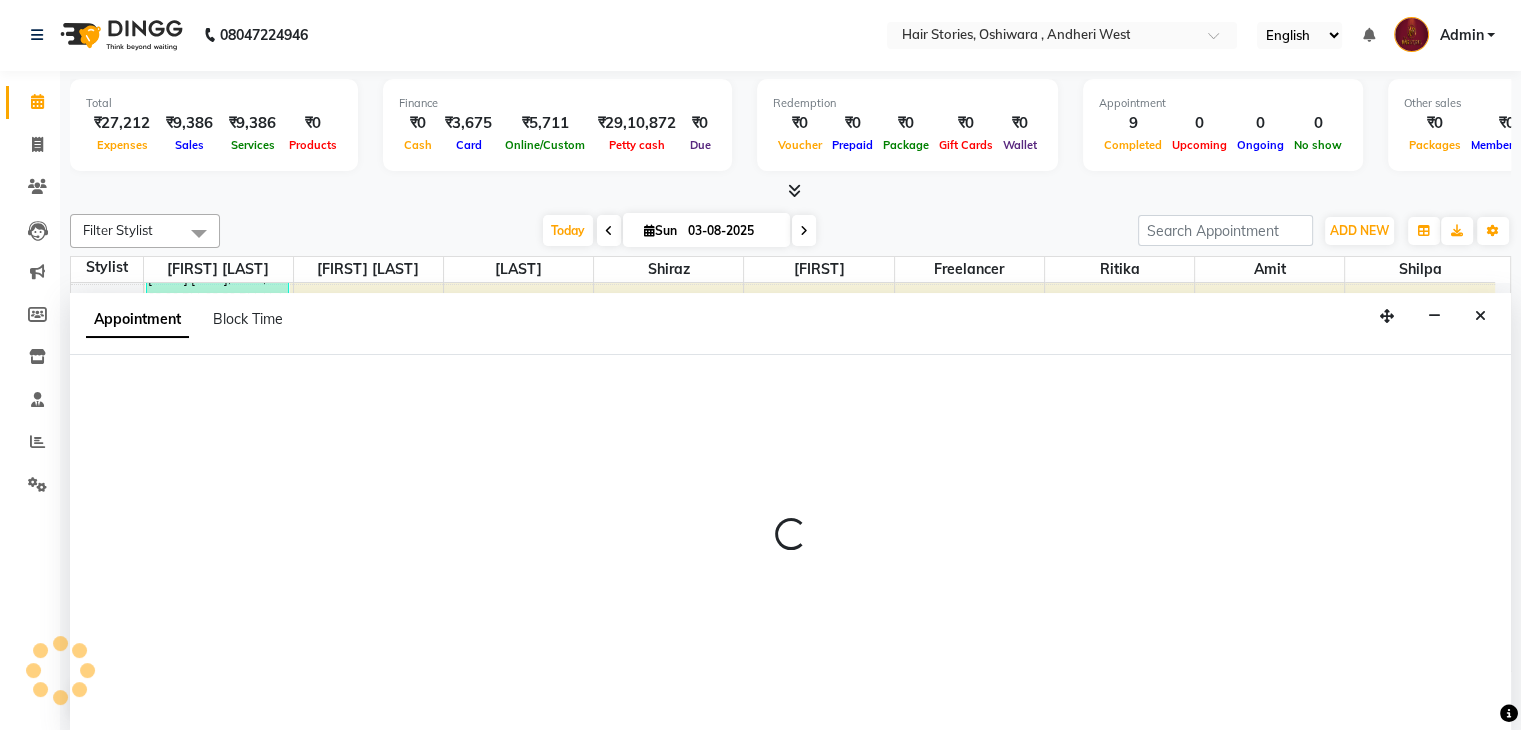 select on "87455" 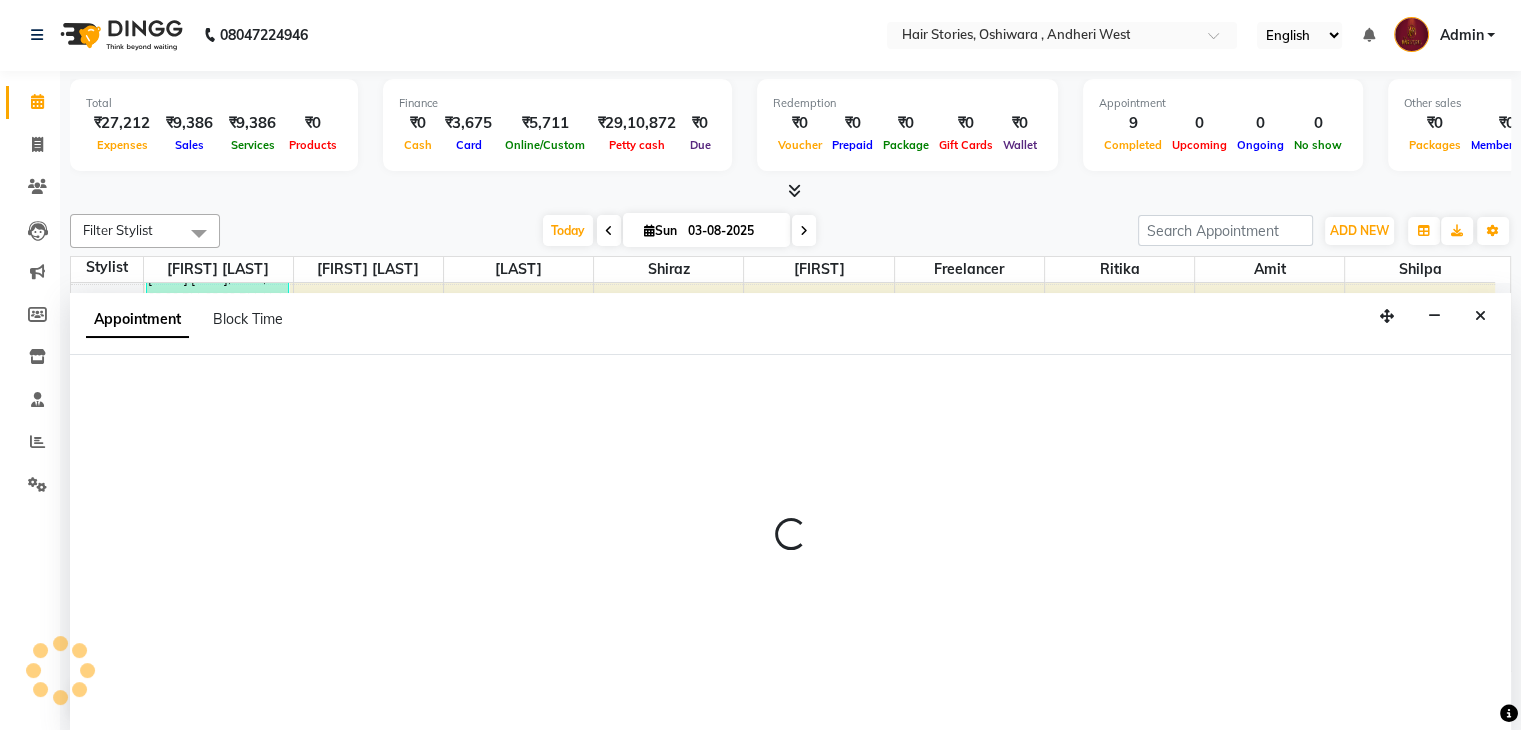 select on "900" 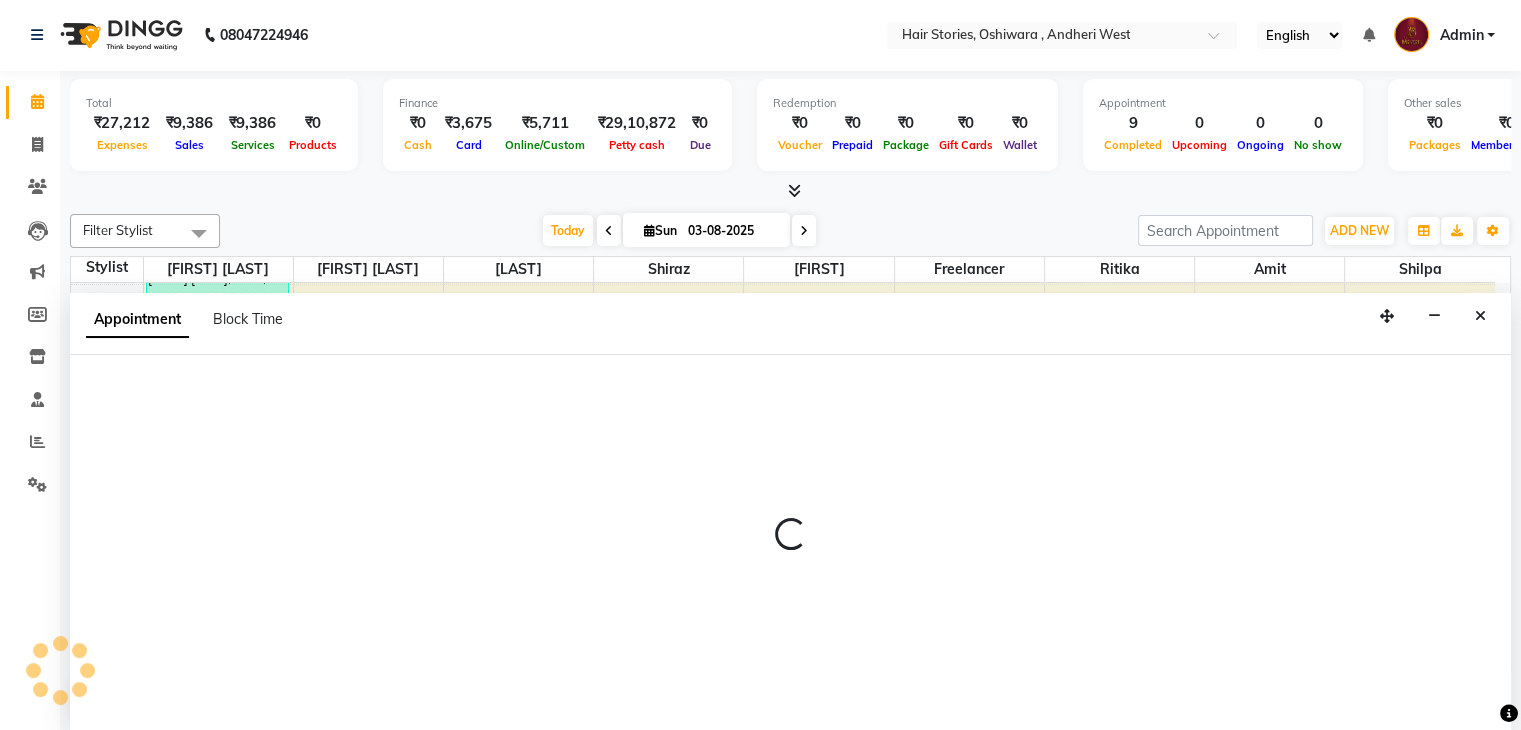 select on "tentative" 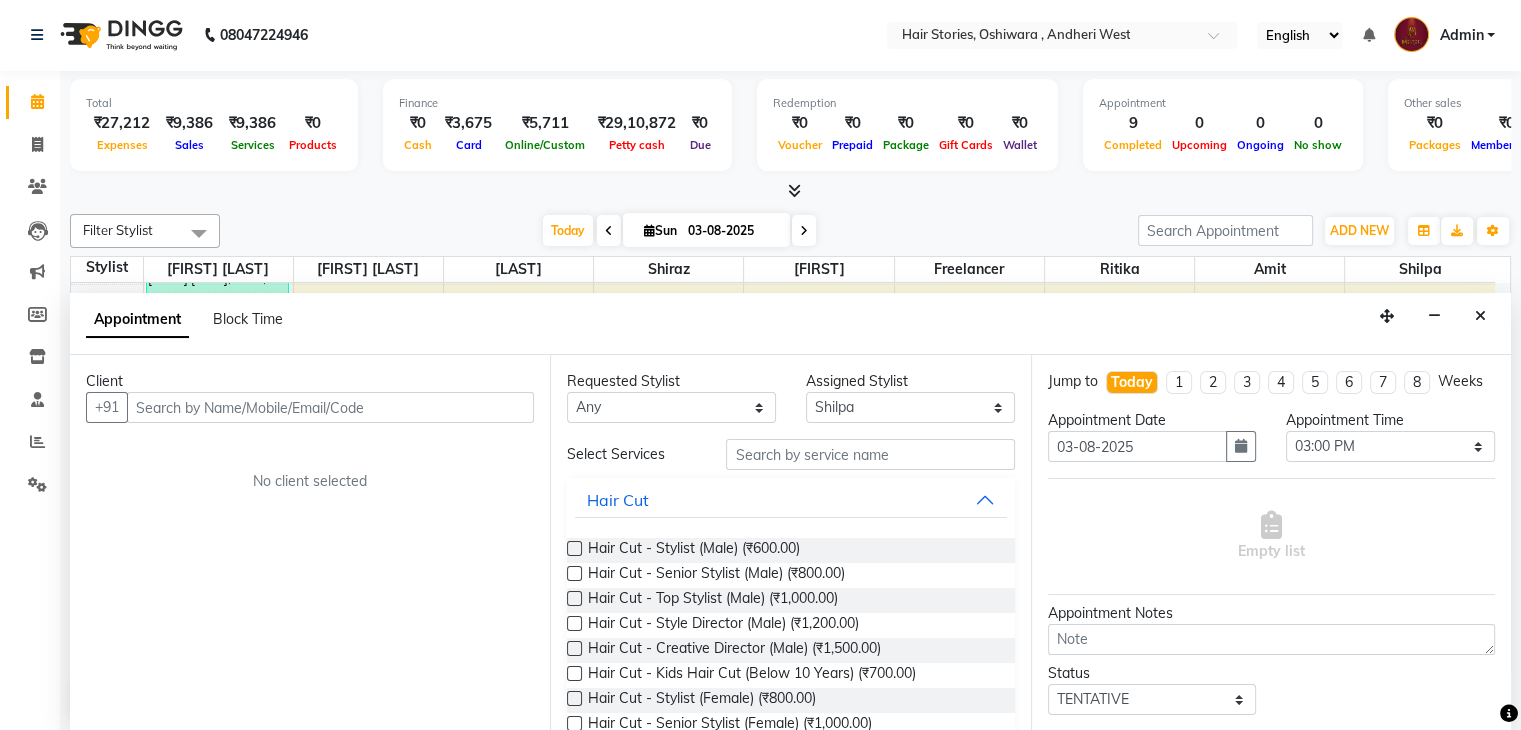 click at bounding box center (330, 407) 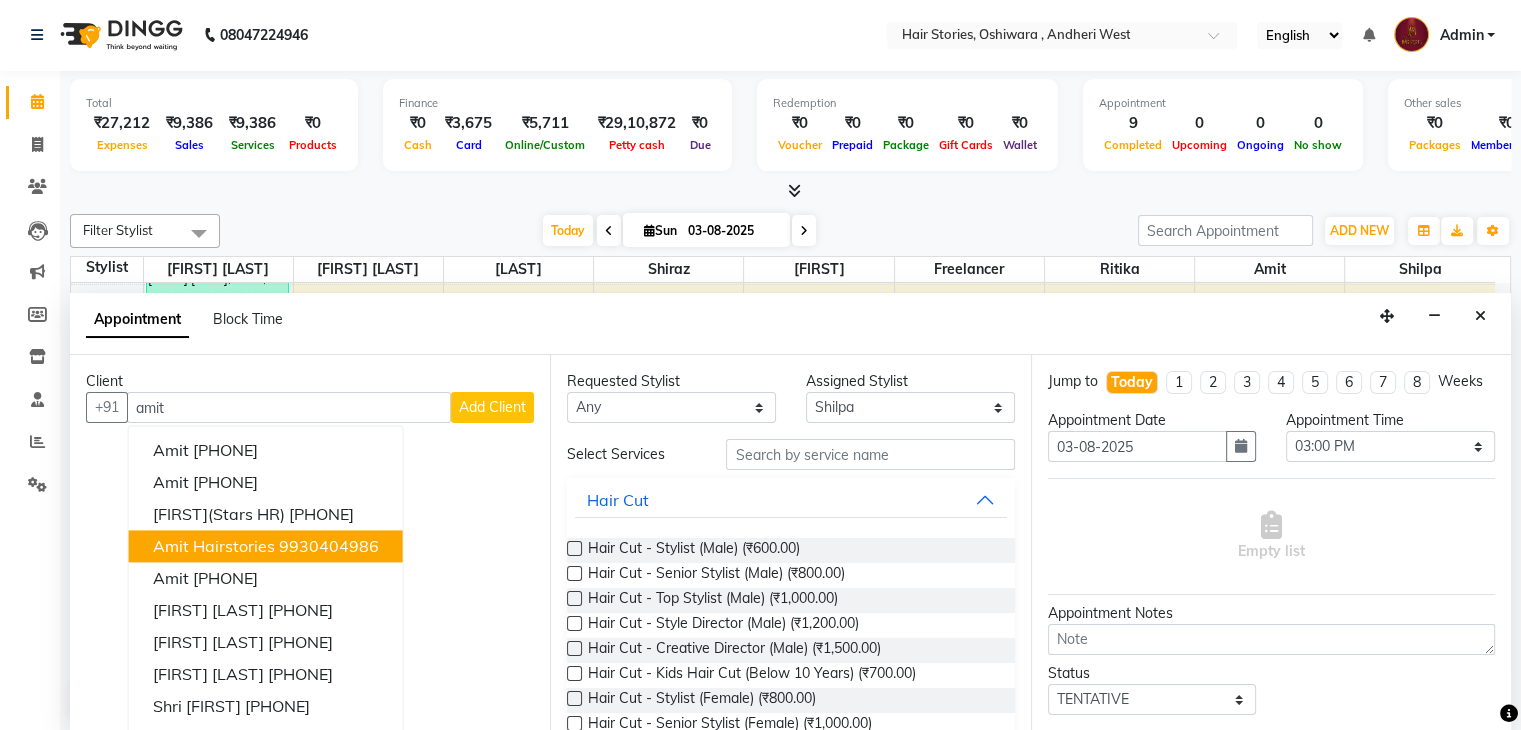 click on "9930404986" at bounding box center (329, 547) 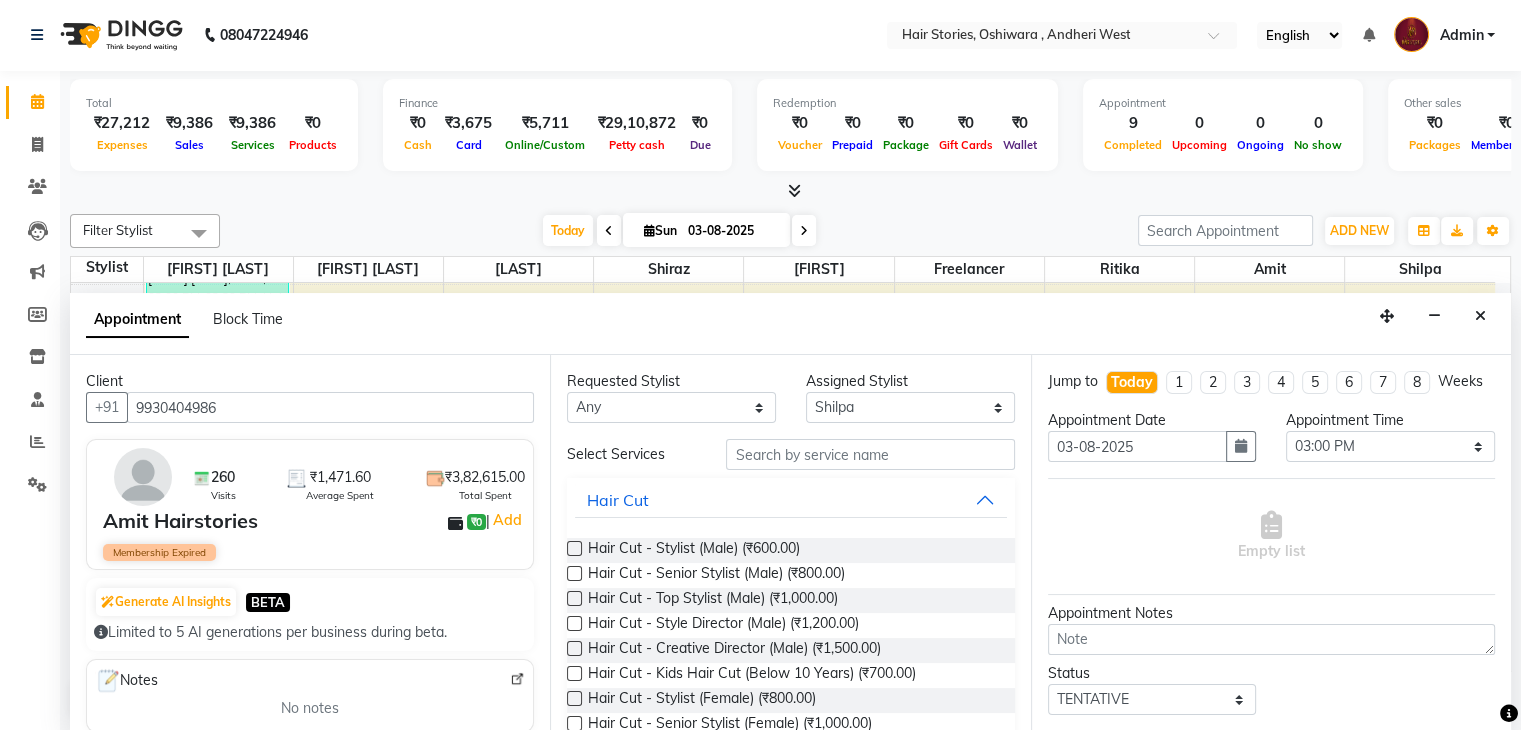 type on "9930404986" 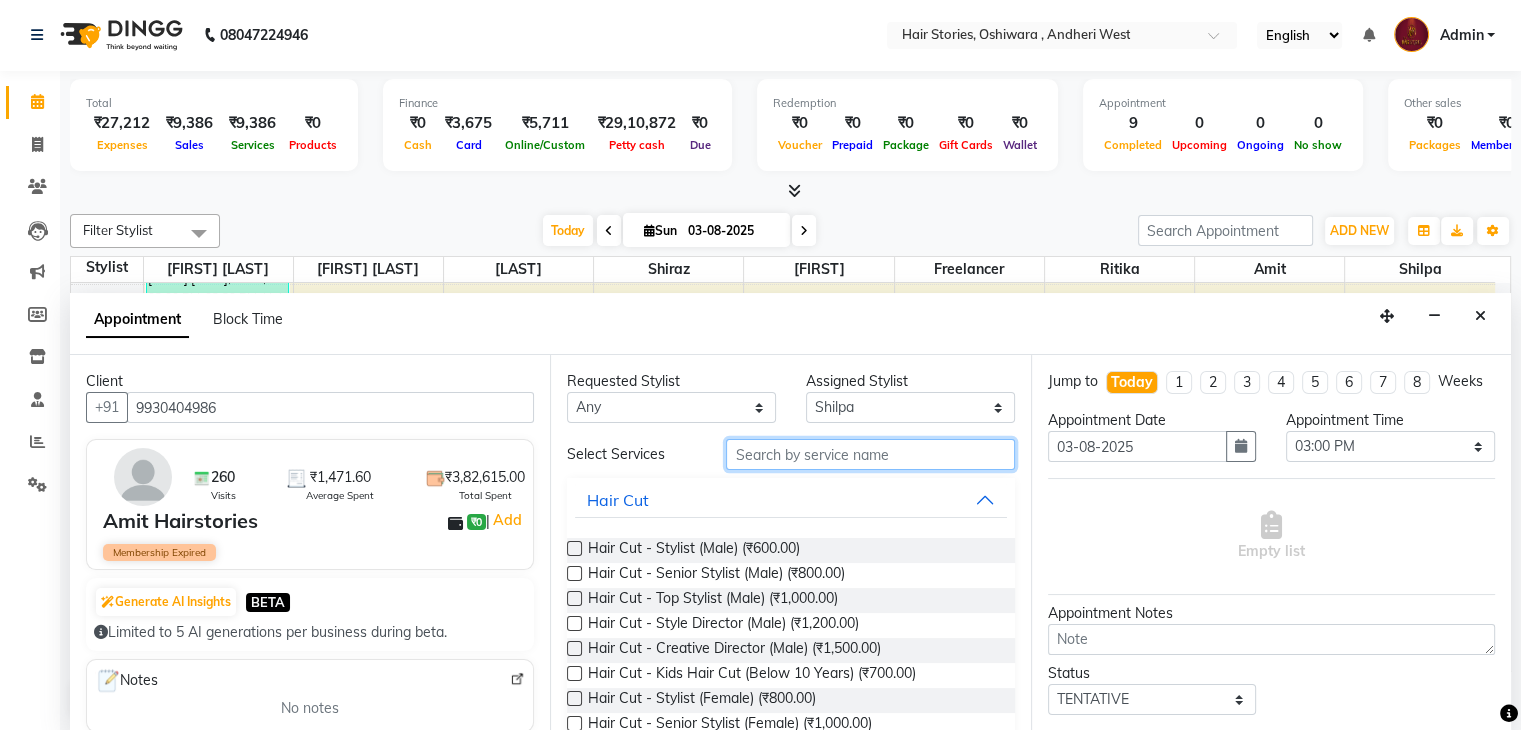 click at bounding box center (870, 454) 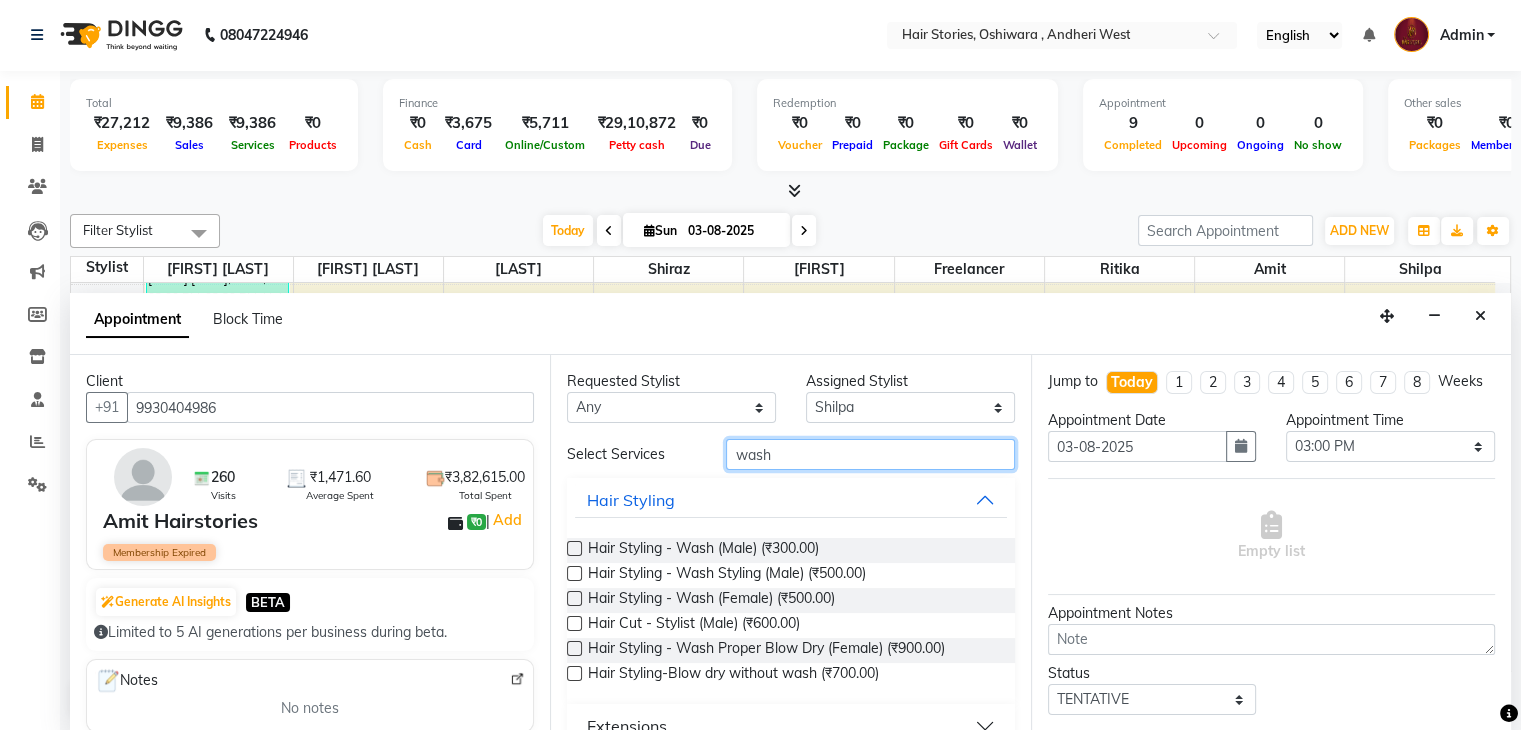 type on "wash" 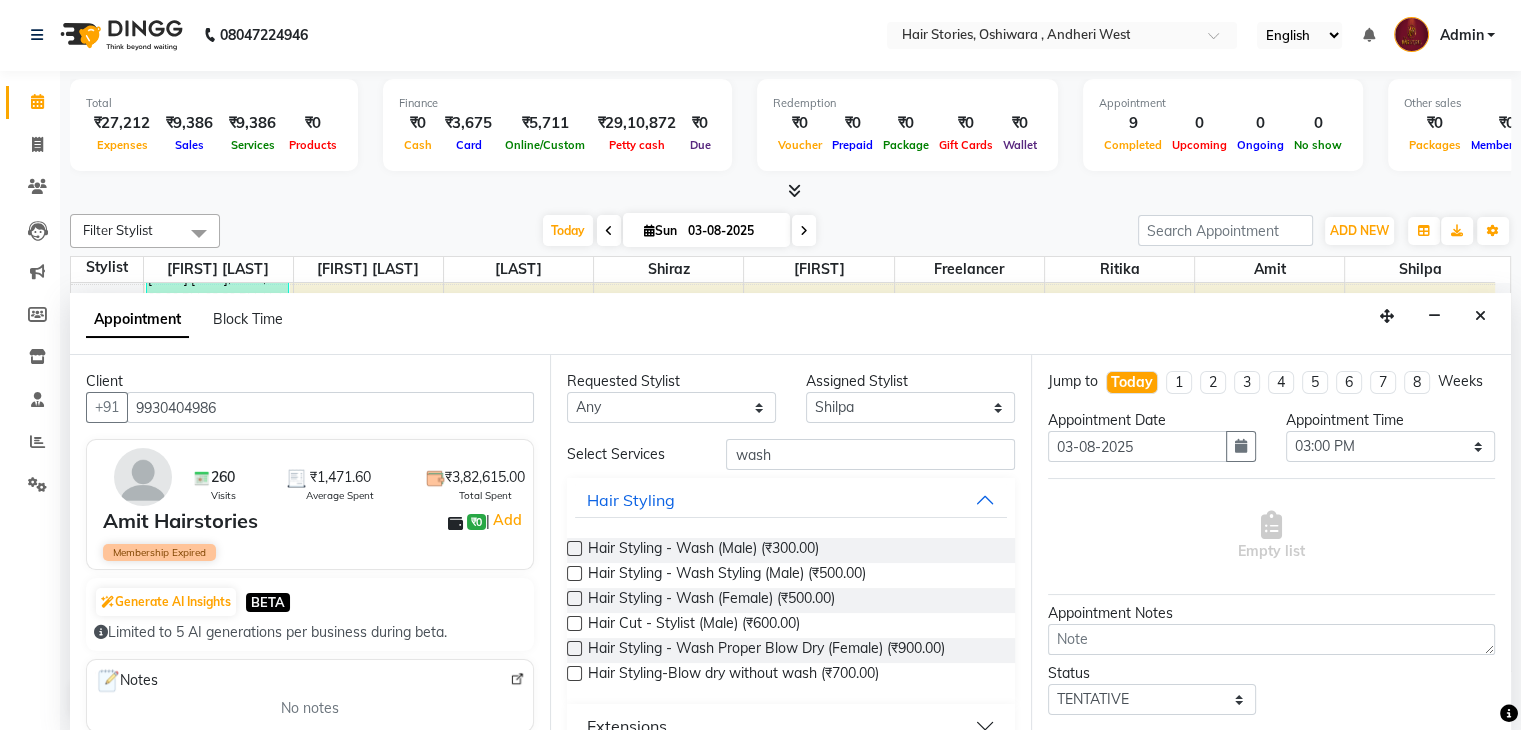 click at bounding box center [574, 548] 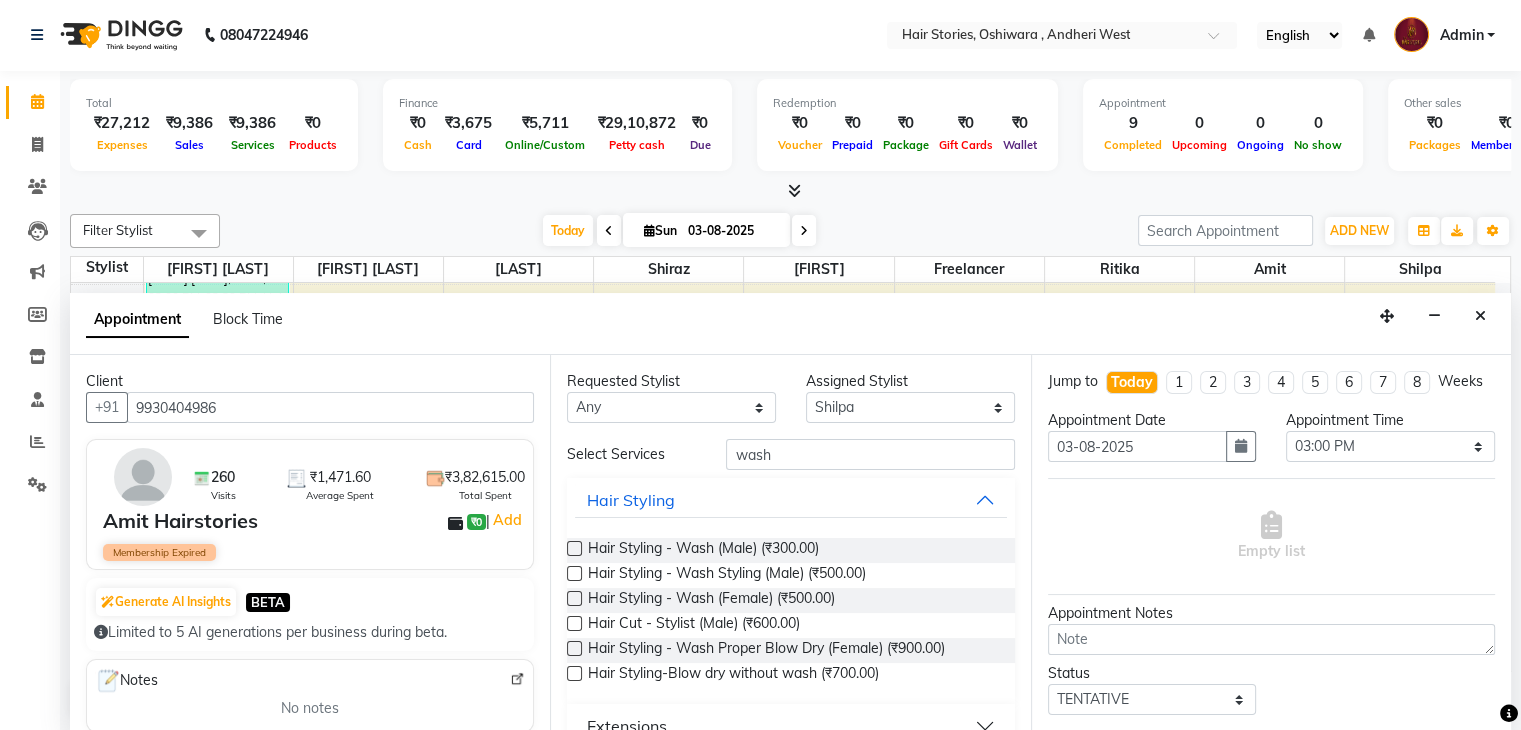 click at bounding box center (573, 550) 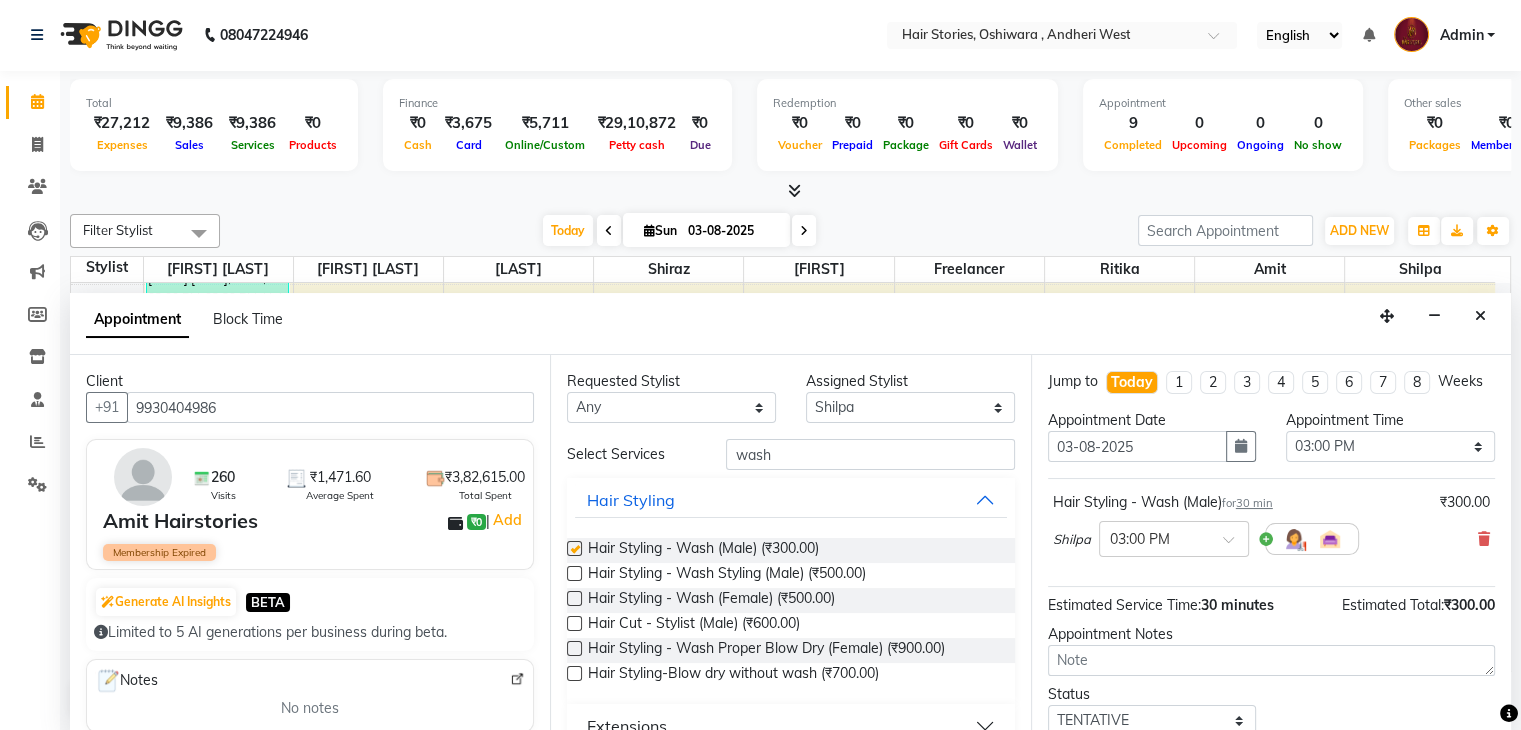 checkbox on "false" 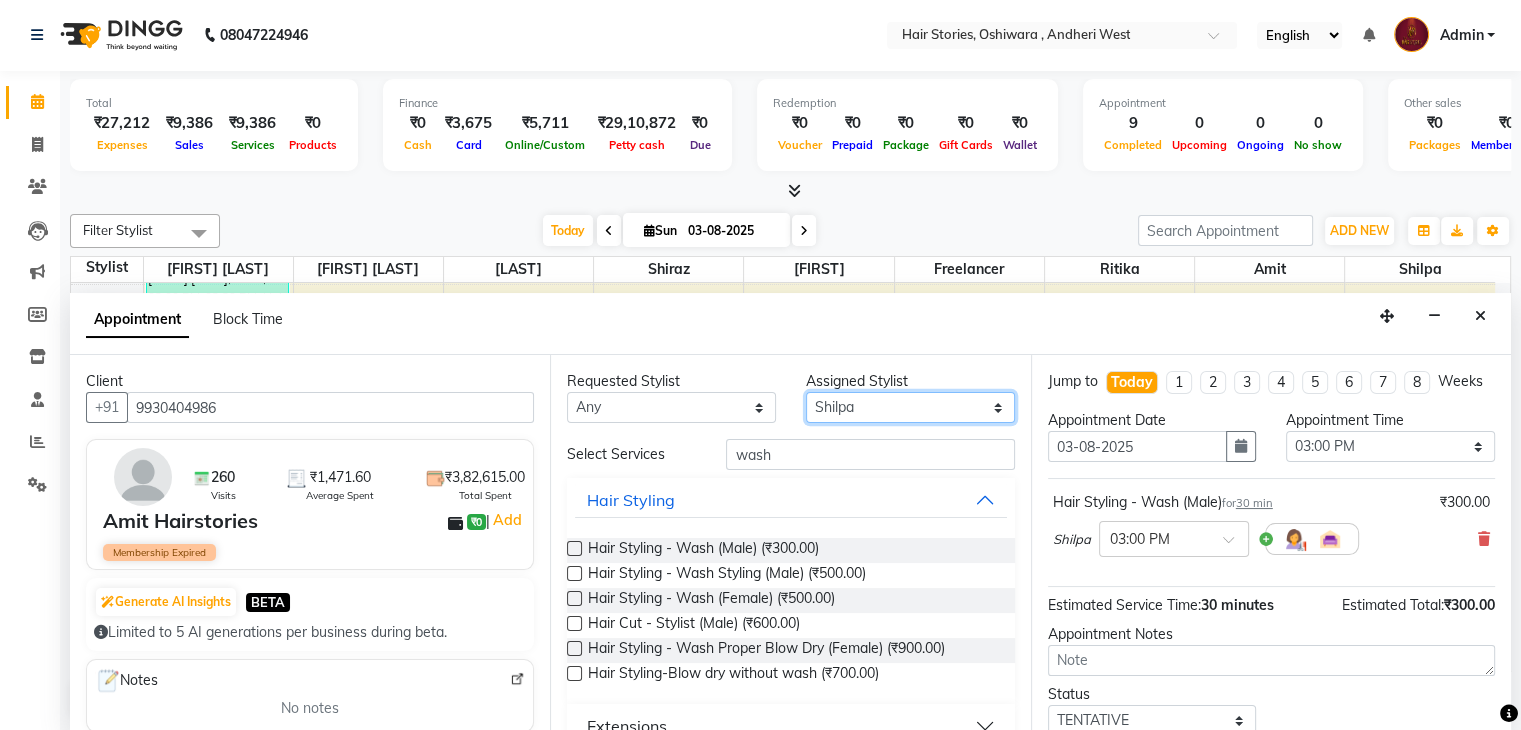 click on "Select [LAST] [FIRST] [FIRST] [LAST] Freelancer [FIRST] [FIRST] [FIRST] [FIRST] [FIRST]" at bounding box center (910, 407) 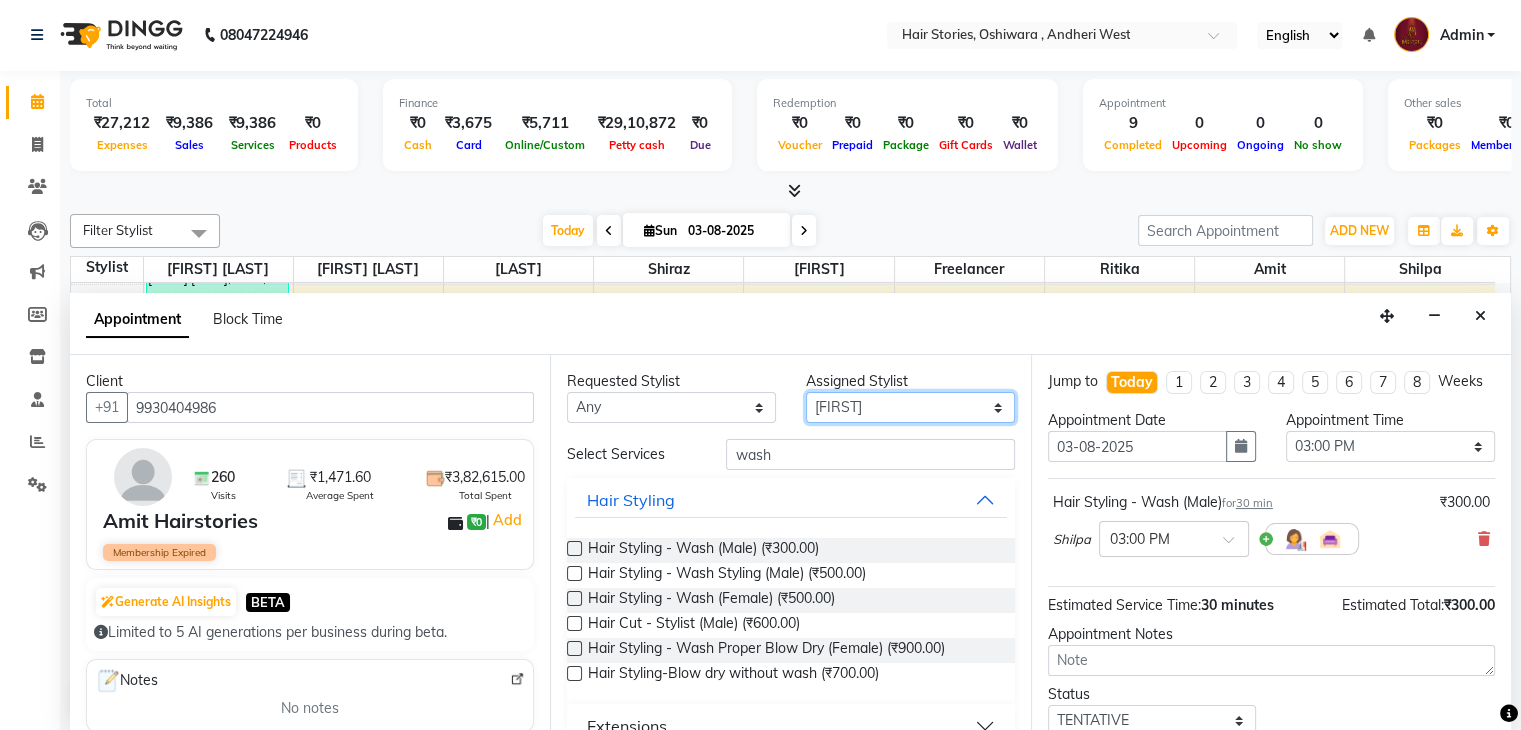 click on "Select [LAST] [FIRST] [FIRST] [LAST] Freelancer [FIRST] [FIRST] [FIRST] [FIRST] [FIRST]" at bounding box center (910, 407) 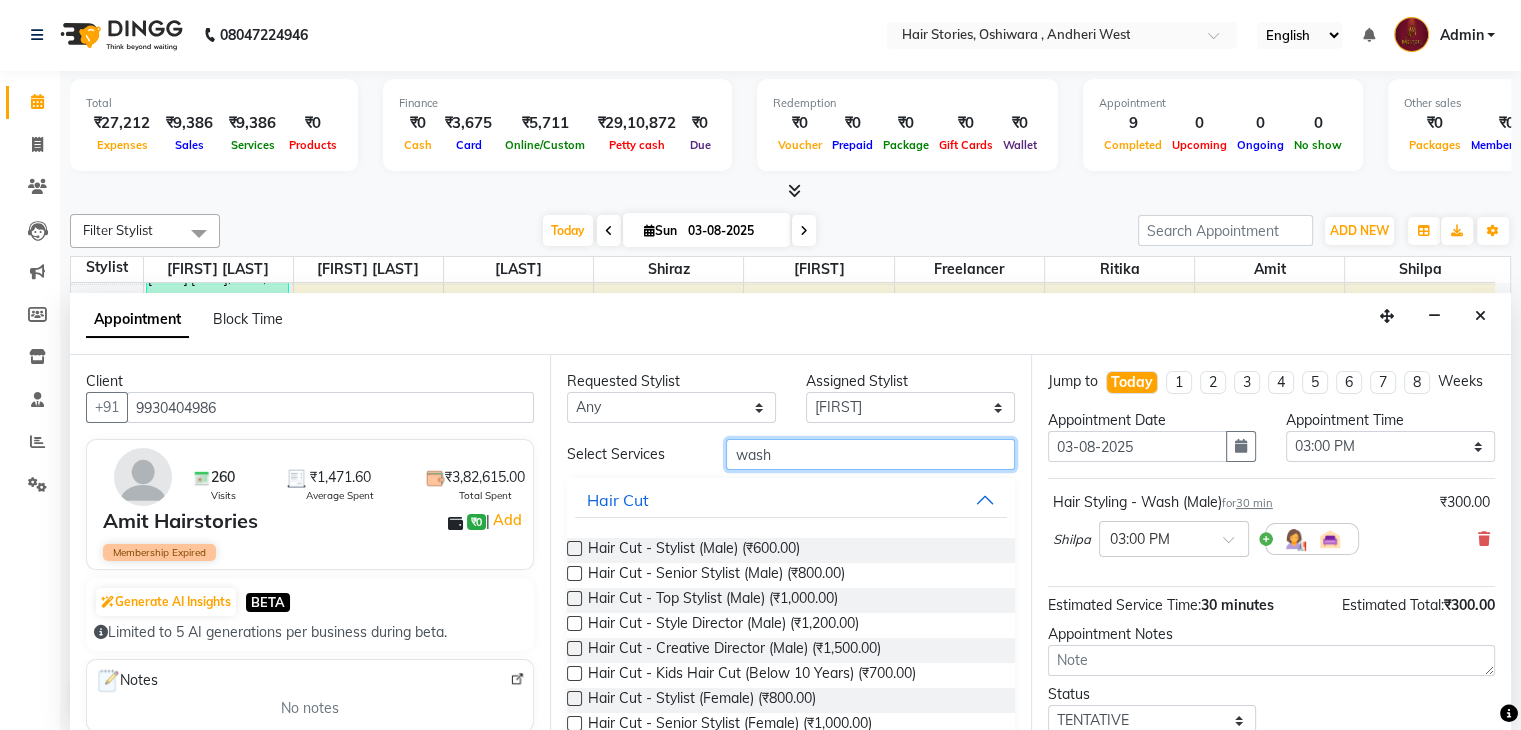 drag, startPoint x: 766, startPoint y: 448, endPoint x: 680, endPoint y: 448, distance: 86 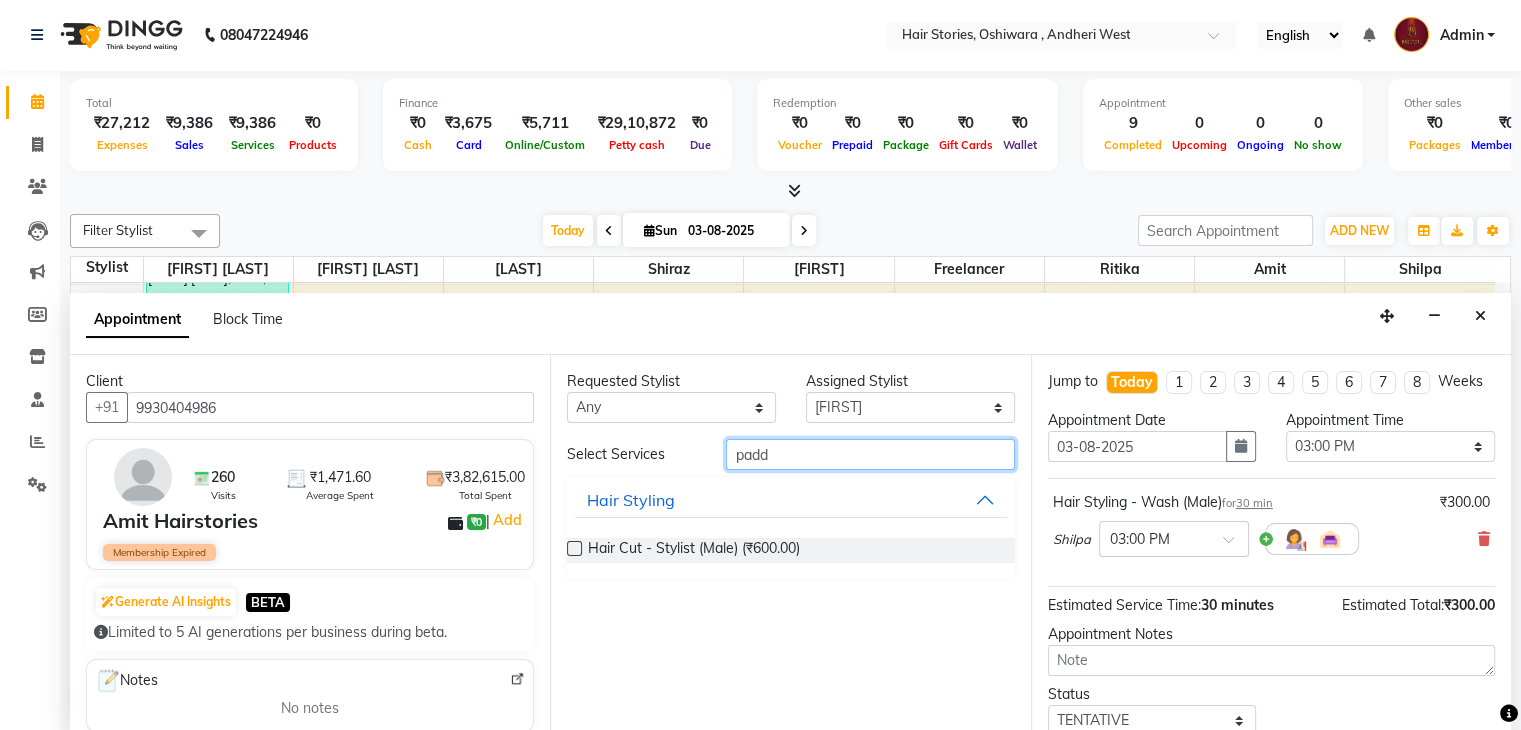 type on "padd" 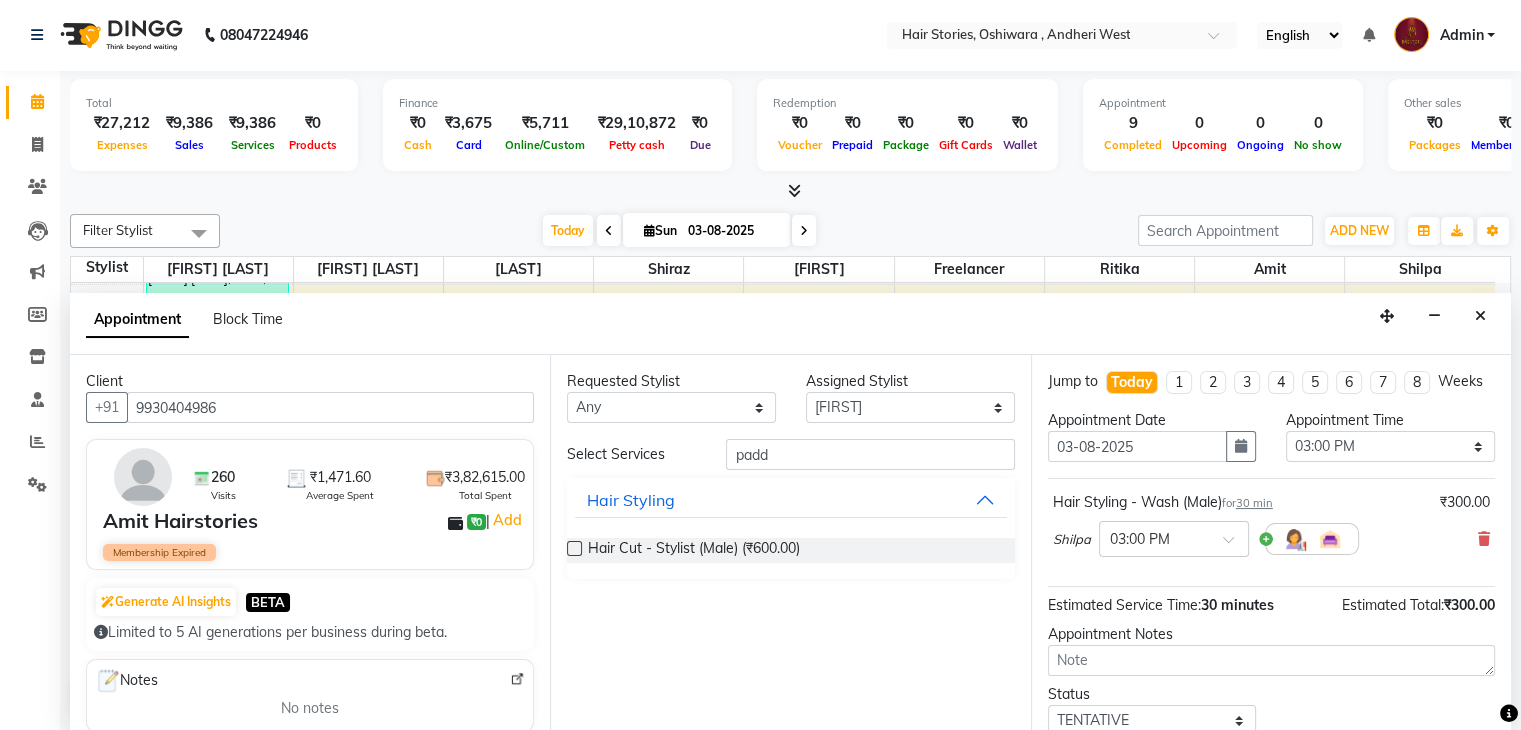 click at bounding box center (574, 548) 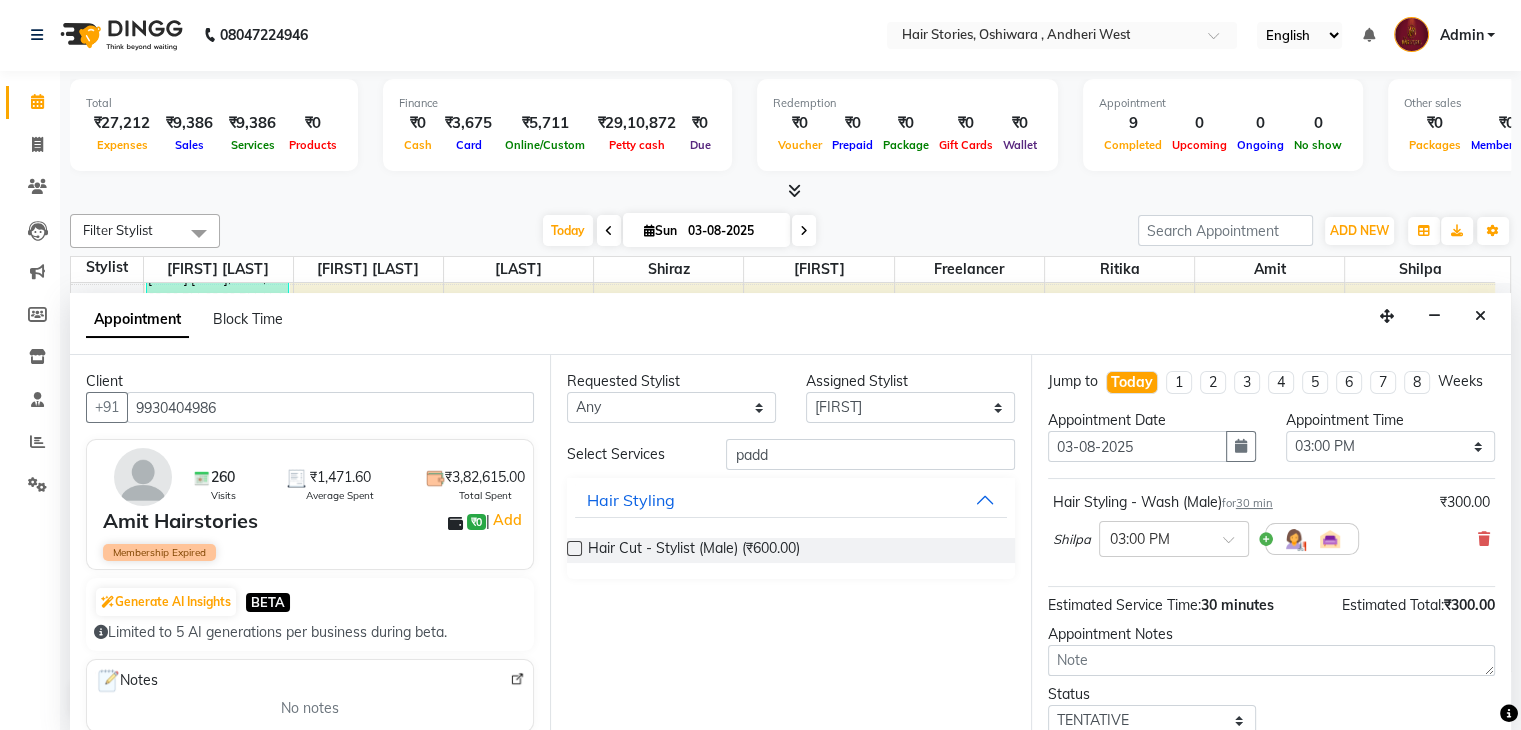 click at bounding box center [573, 550] 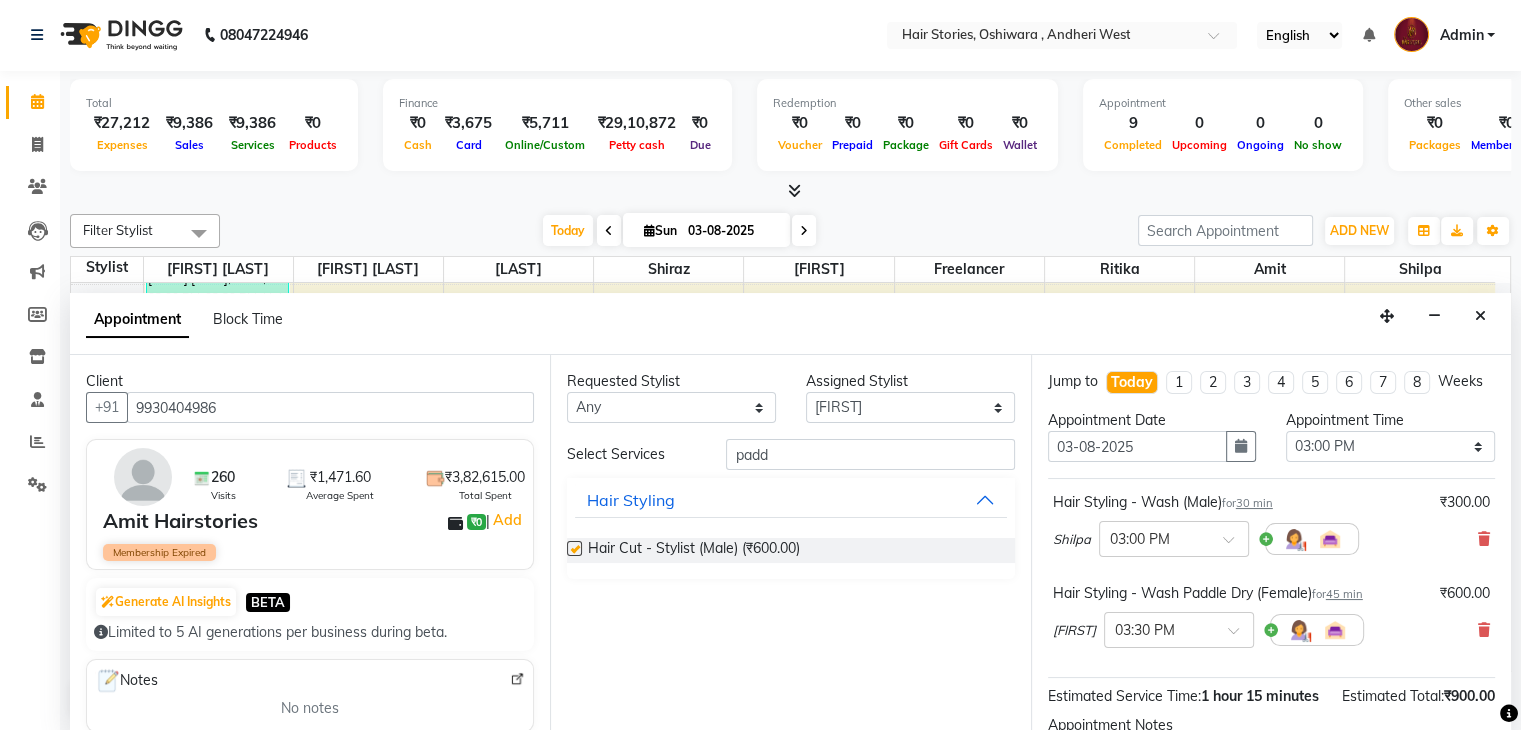 checkbox on "false" 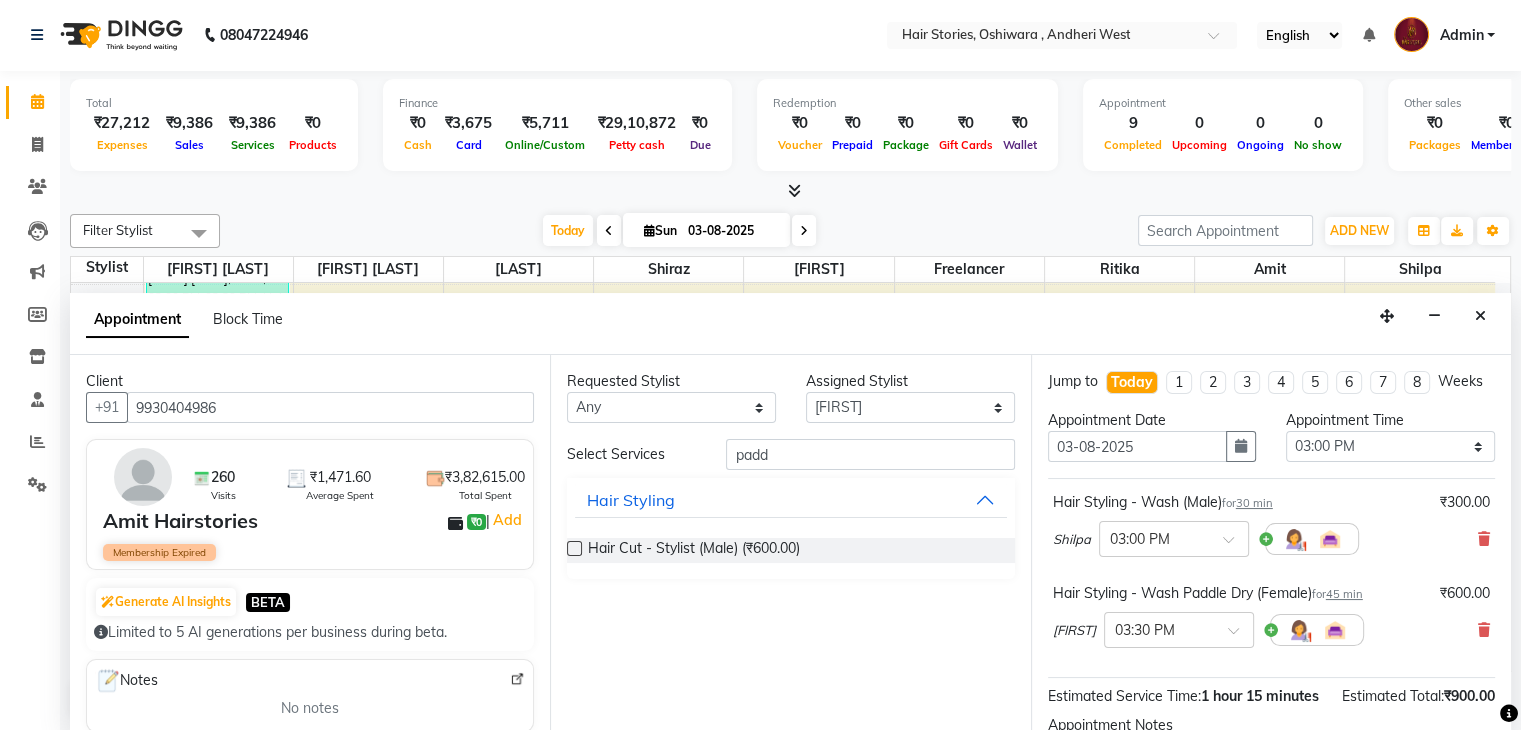 scroll, scrollTop: 261, scrollLeft: 0, axis: vertical 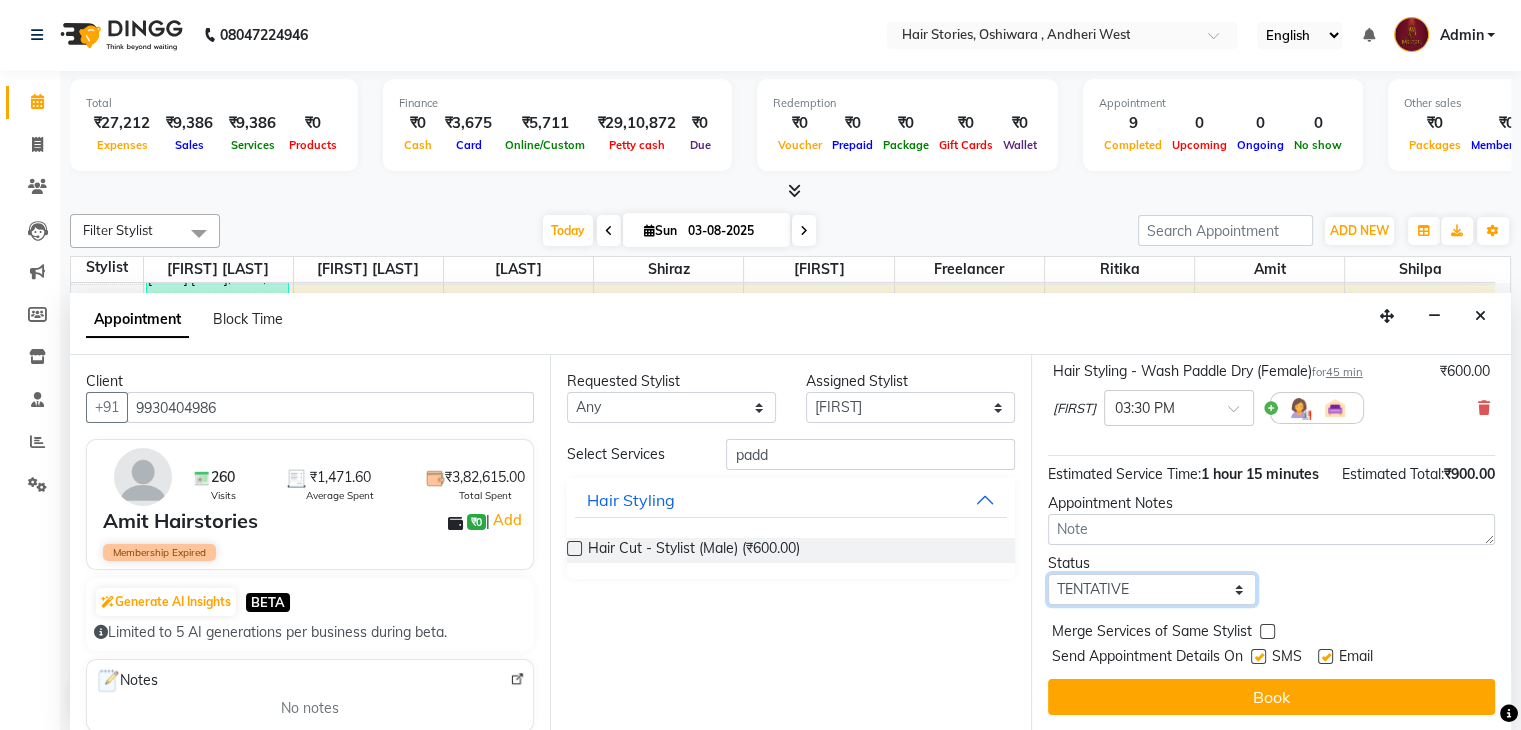 click on "Select TENTATIVE CONFIRM CHECK-IN UPCOMING" at bounding box center [1152, 589] 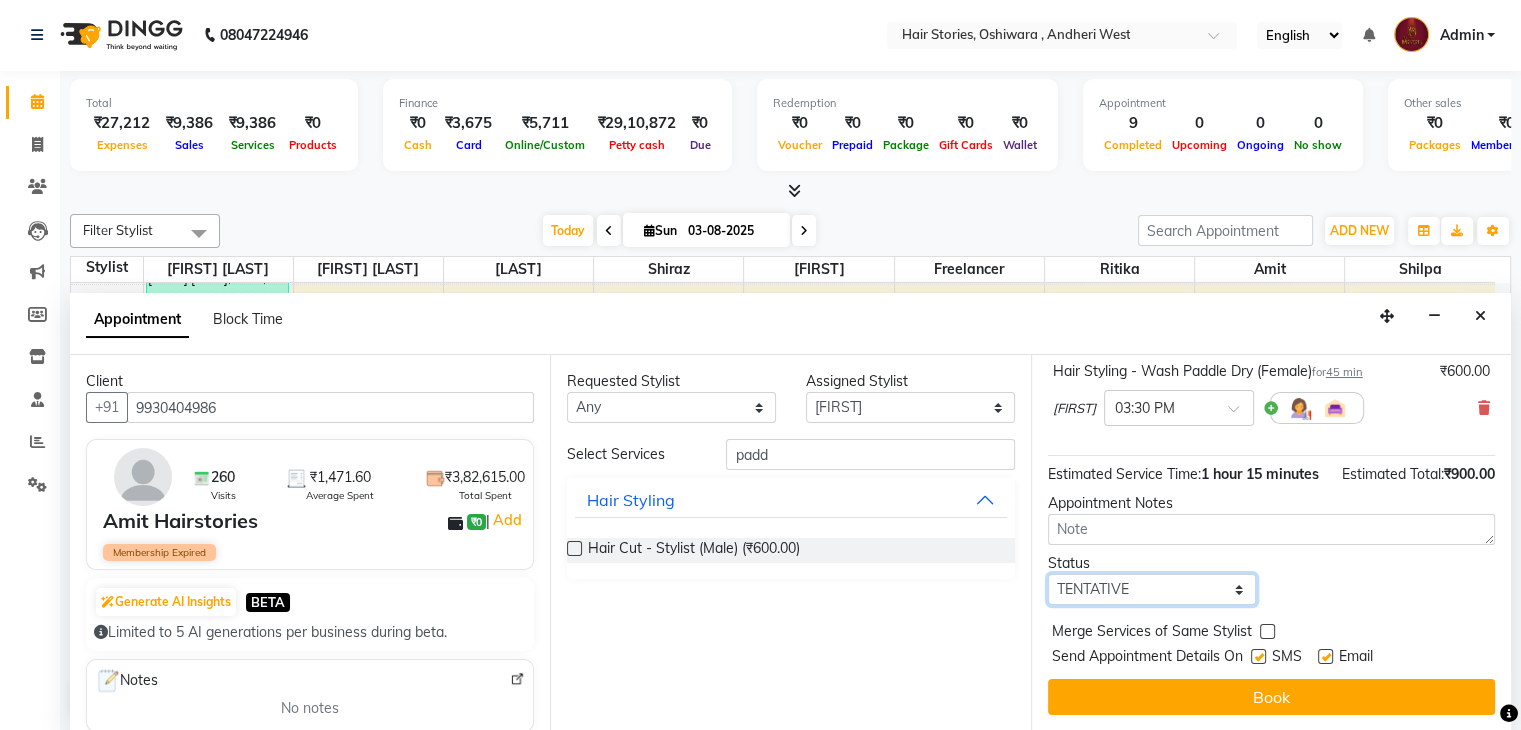 select on "confirm booking" 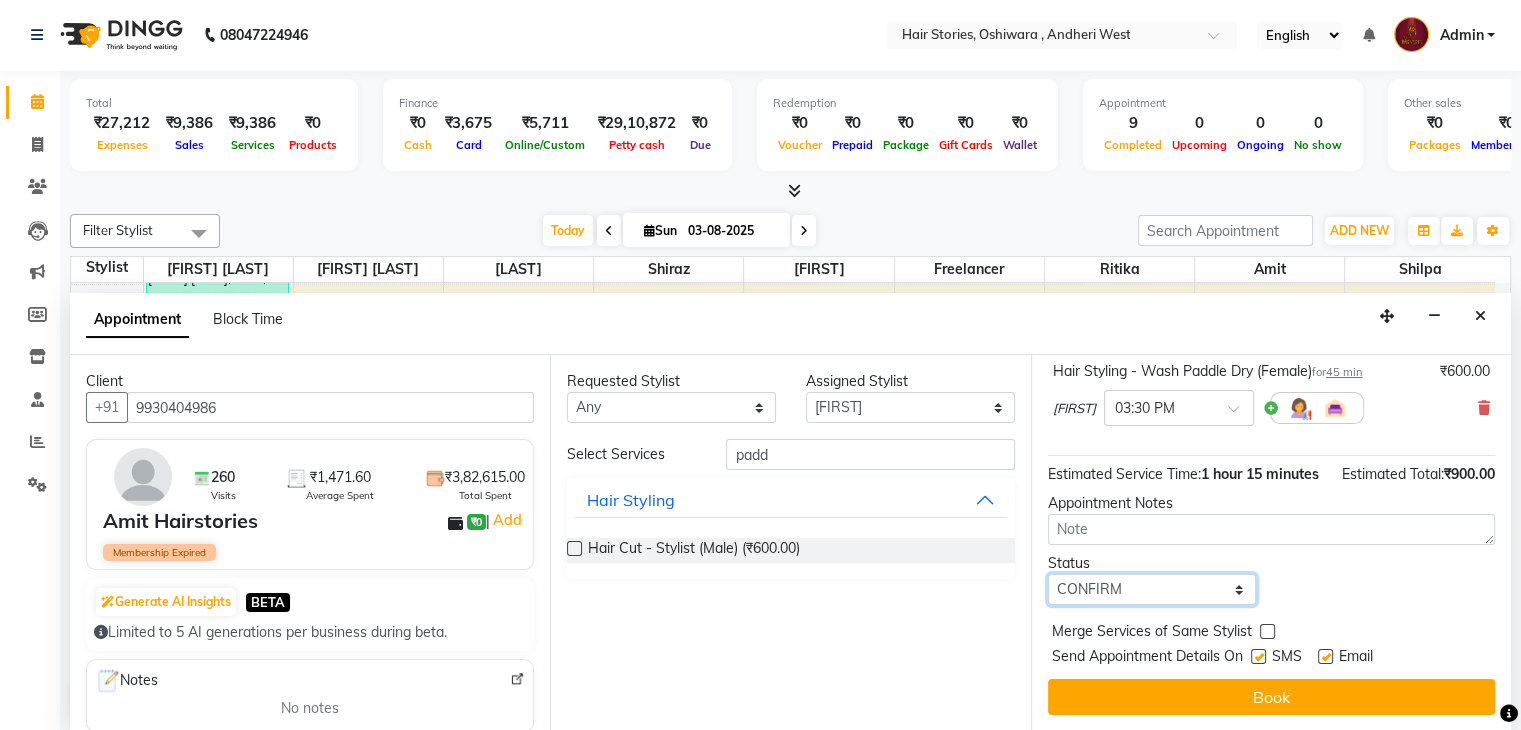 click on "Select TENTATIVE CONFIRM CHECK-IN UPCOMING" at bounding box center (1152, 589) 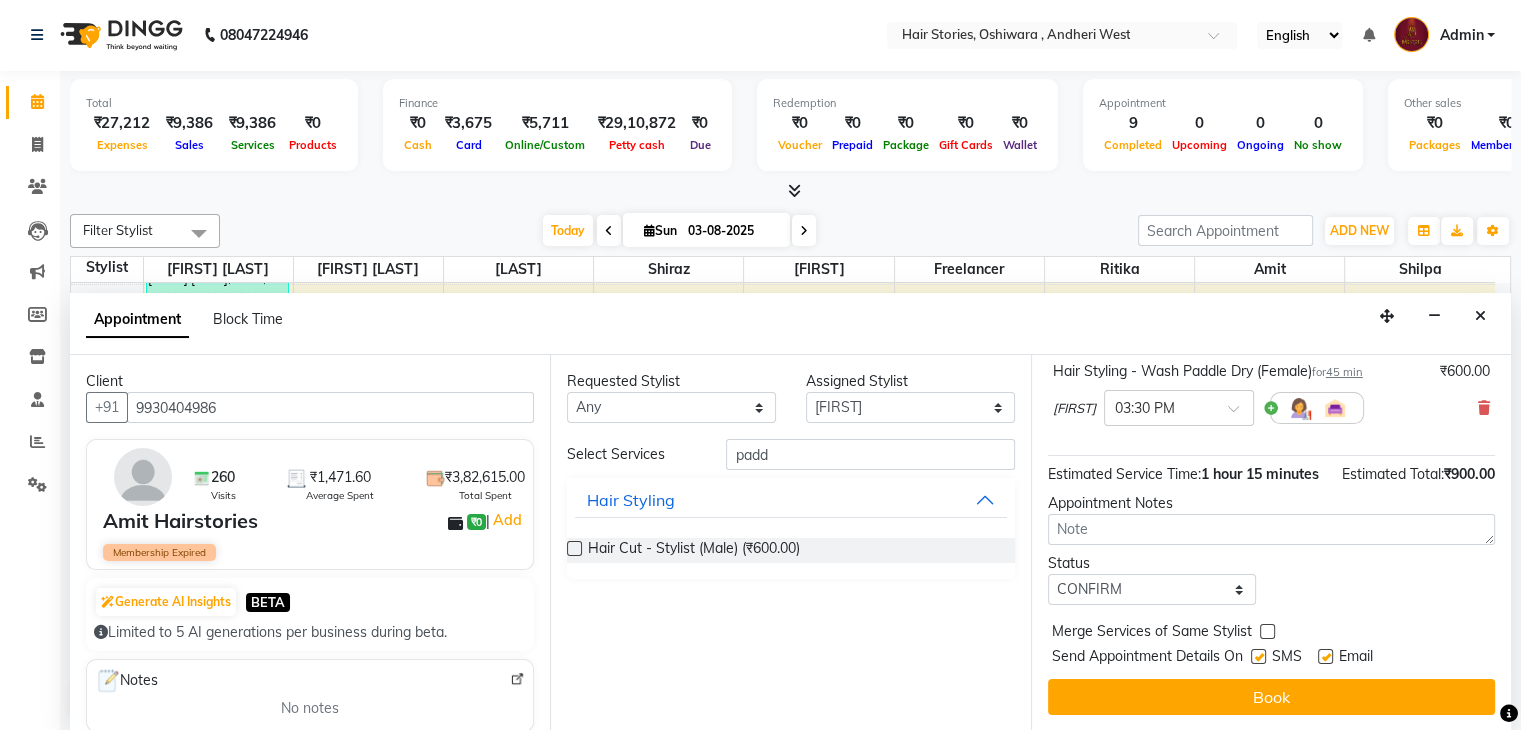 click at bounding box center (1258, 656) 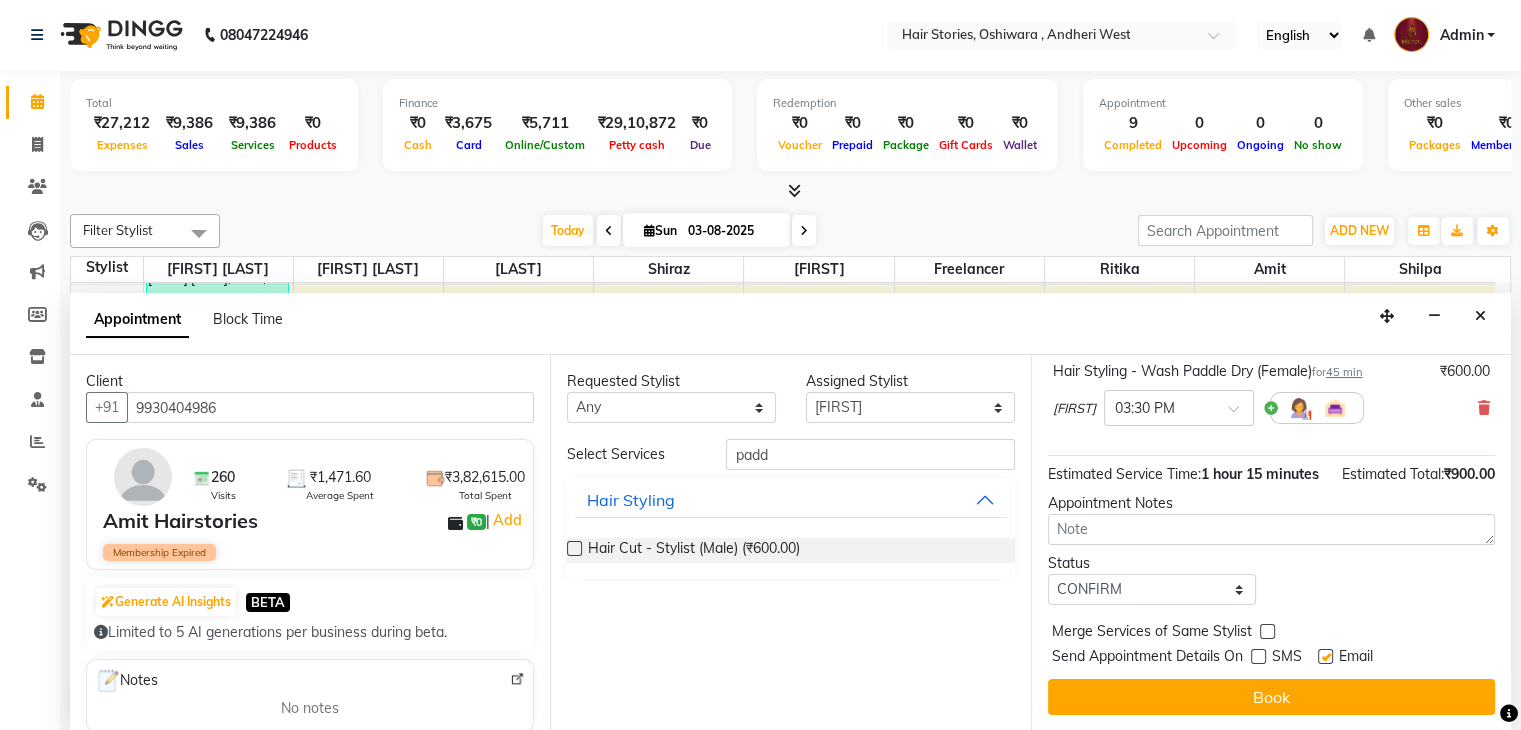 click at bounding box center [1325, 656] 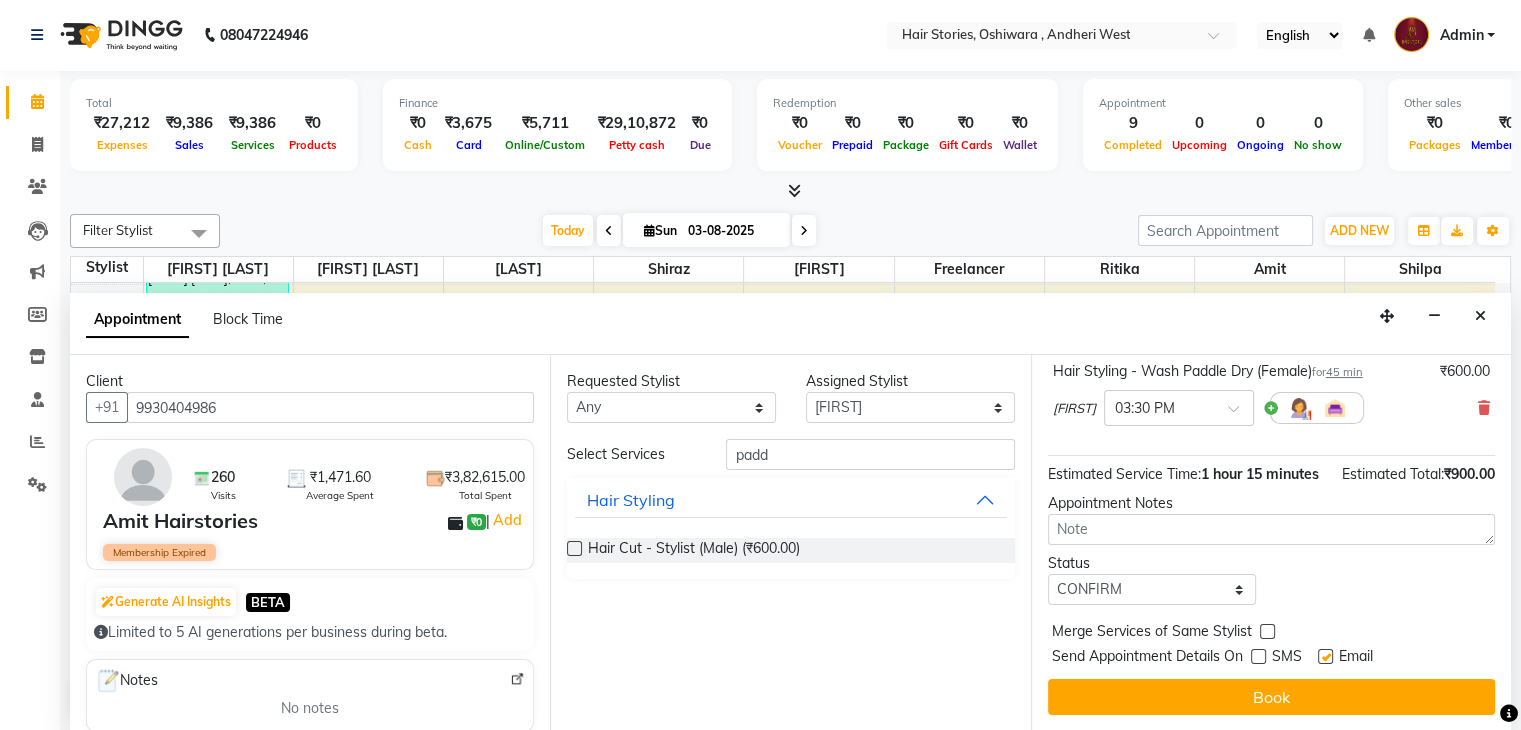 checkbox on "false" 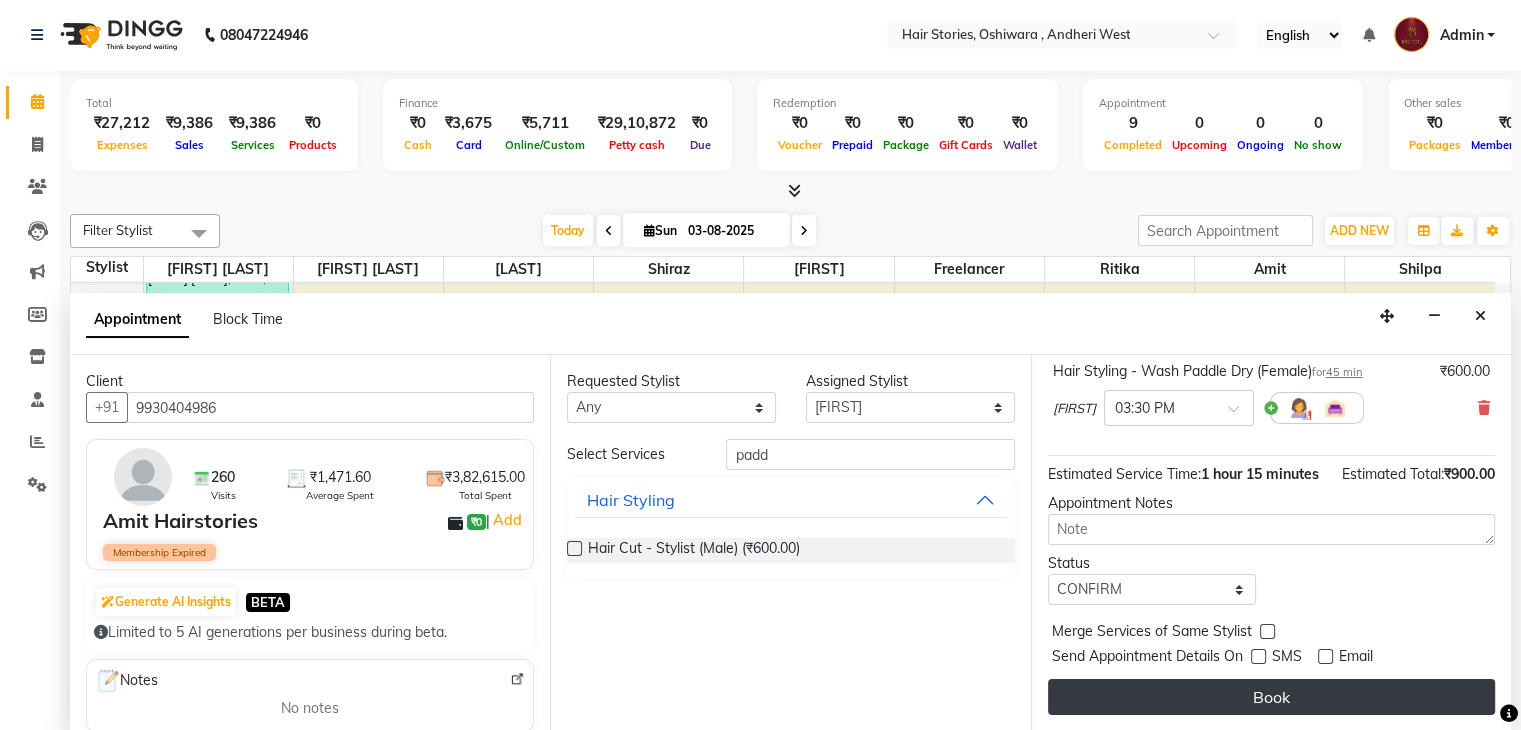 click on "Book" at bounding box center [1271, 697] 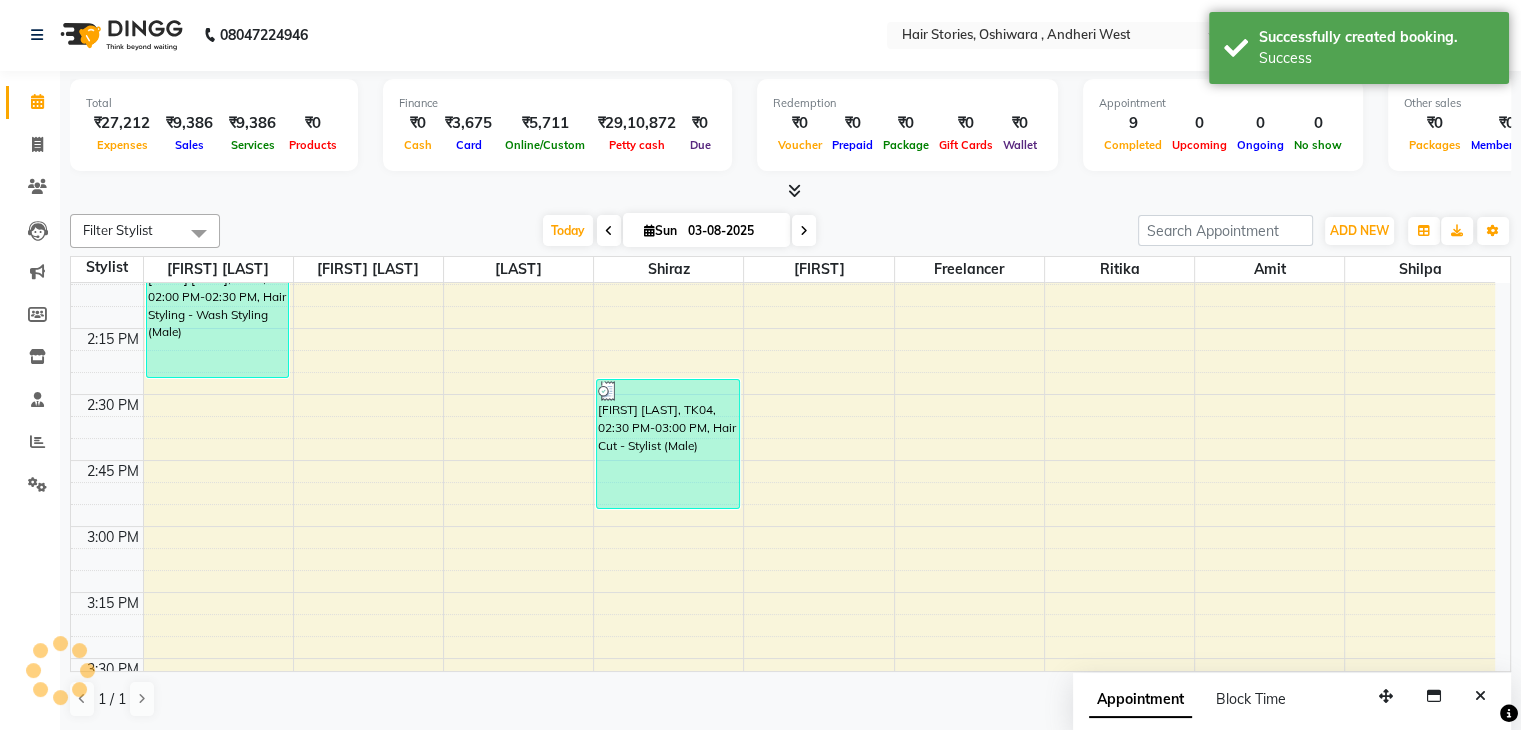 scroll, scrollTop: 0, scrollLeft: 0, axis: both 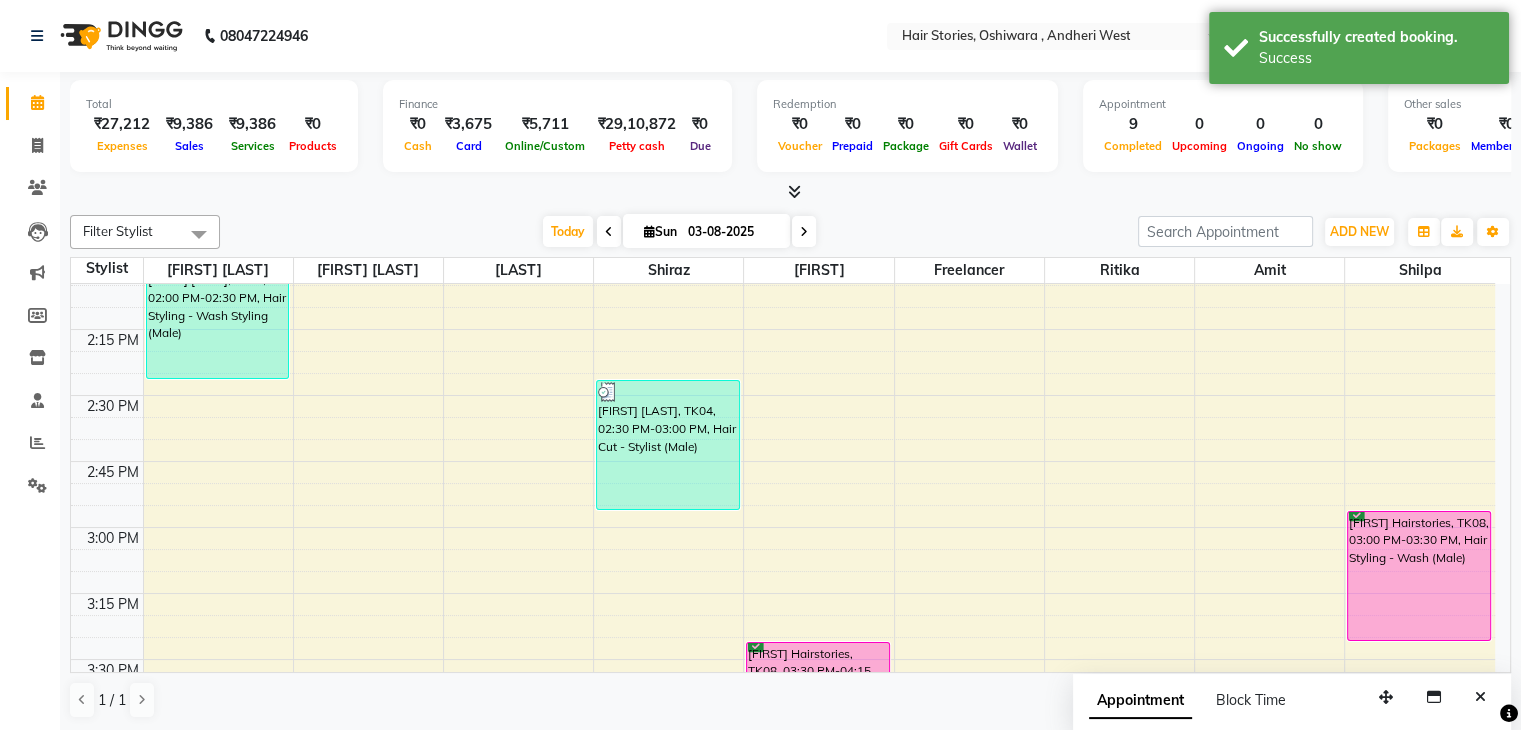 click on "8:00 AM 8:15 AM 8:30 AM 8:45 AM 9:00 AM 9:15 AM 9:30 AM 9:45 AM 10:00 AM 10:15 AM 10:30 AM 10:45 AM 11:00 AM 11:15 AM 11:30 AM 11:45 AM 12:00 PM 12:15 PM 12:30 PM 12:45 PM 1:00 PM 1:15 PM 1:30 PM 1:45 PM 2:00 PM 2:15 PM 2:30 PM 2:45 PM 3:00 PM 3:15 PM 3:30 PM 3:45 PM 4:00 PM 4:15 PM 4:30 PM 4:45 PM 5:00 PM 5:15 PM 5:30 PM 5:45 PM 6:00 PM 6:15 PM 6:30 PM 6:45 PM 7:00 PM 7:15 PM 7:30 PM 7:45 PM 8:00 PM 8:15 PM 8:30 PM 8:45 PM 9:00 PM 9:15 PM 9:30 PM 9:45 PM 10:00 PM 10:15 PM 10:30 PM 10:45 PM     [FIRST] [LAST], TK02, 02:00 PM-02:30 PM, Hair Styling - Wash Styling (Male)     [FIRST] [LAST], TK05, 04:30 PM-05:15 PM, Hair Cut - Creative Director (Female)     [FIRST] [LAST], TK07, 07:30 PM-08:15 PM, Technical Hair Colour - Root Touch Up (Female)     [FIRST] [LAST], TK03, 12:30 PM-01:30 PM, Hair Treatment - Oil Massage (Female)     [FIRST] [LAST], TK04, 02:30 PM-03:00 PM, Hair Cut - Stylist (Male)     [FIRST], TK01, 04:00 PM-04:30 PM, Hair Cut - Senior Stylist (Male)" at bounding box center [783, 659] 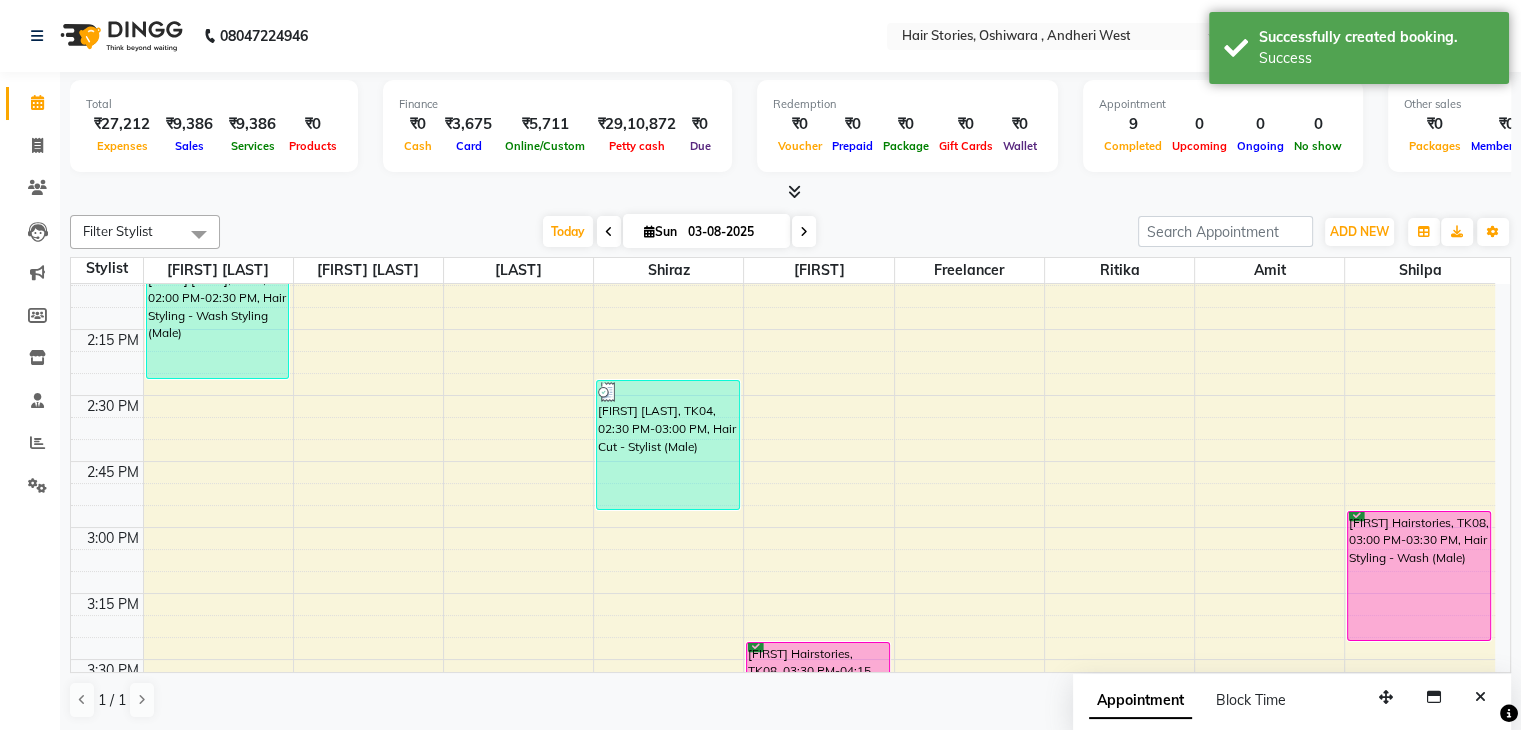select on "tentative" 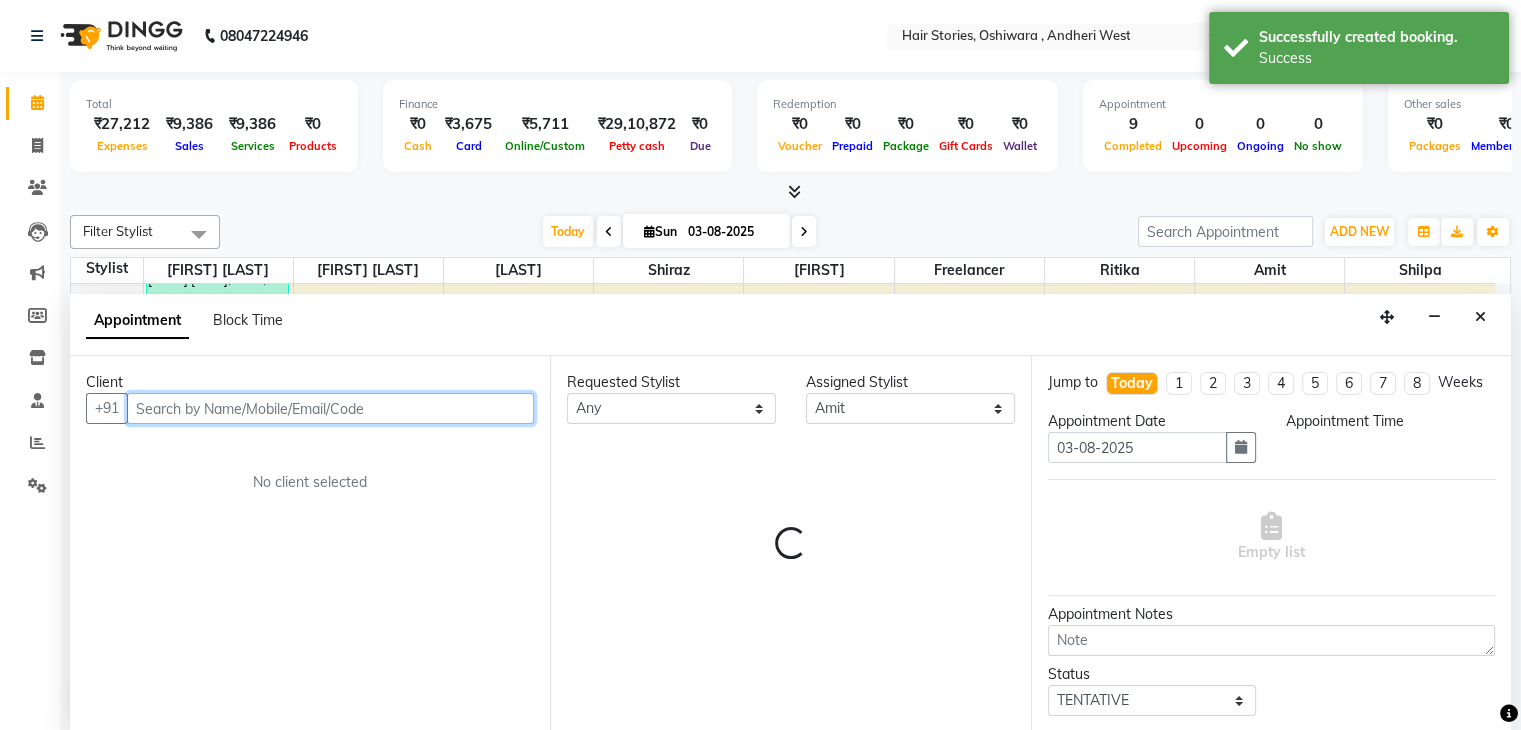select on "915" 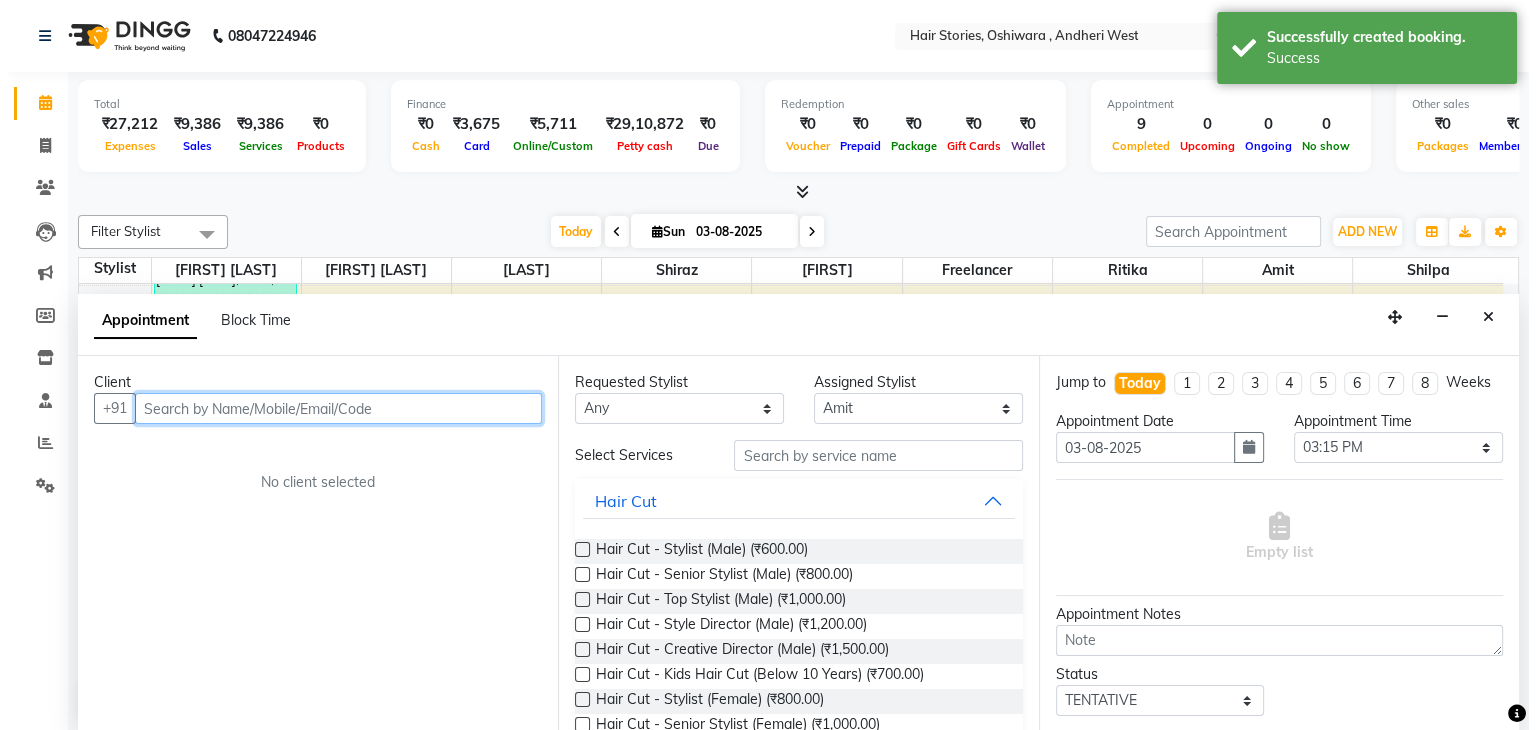 scroll, scrollTop: 1, scrollLeft: 0, axis: vertical 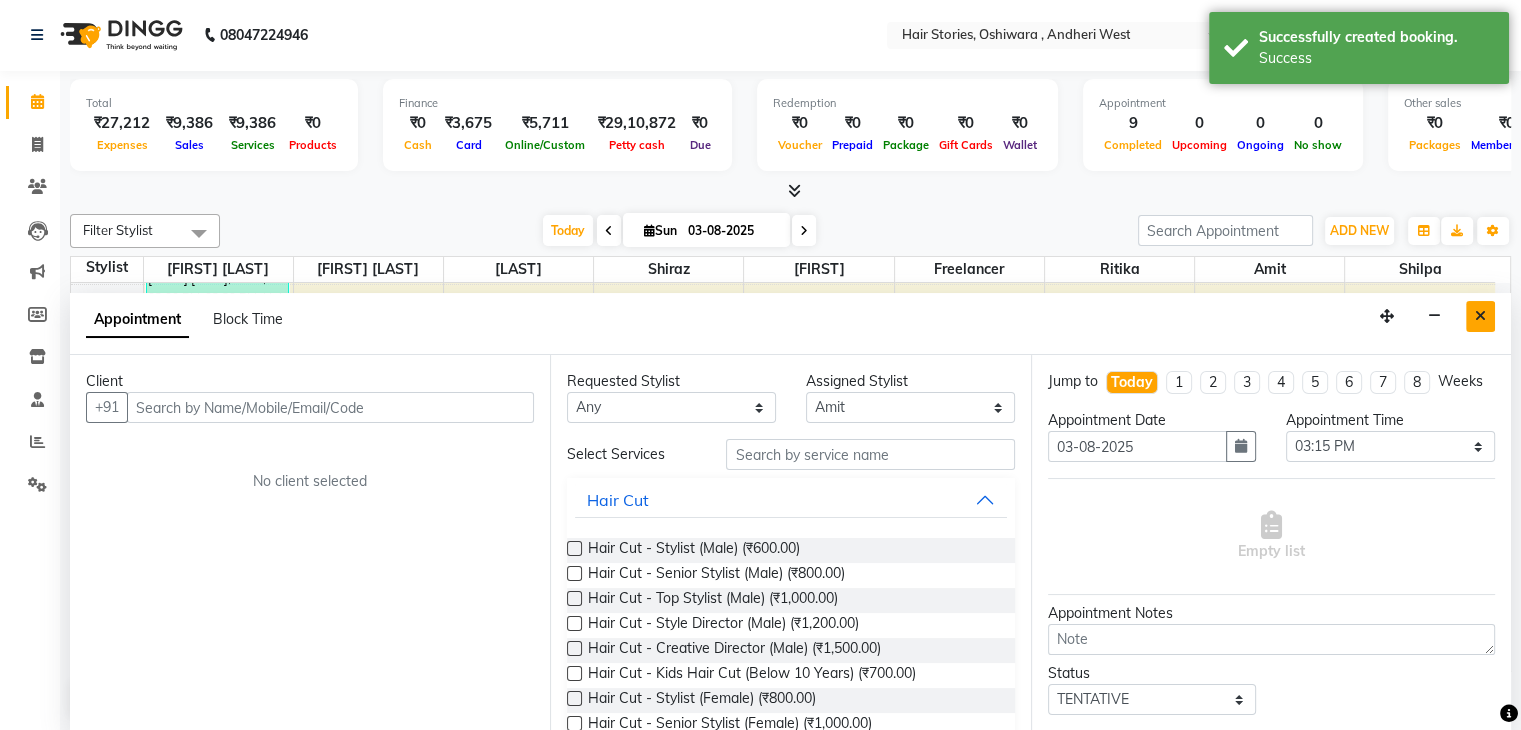 click at bounding box center (1480, 316) 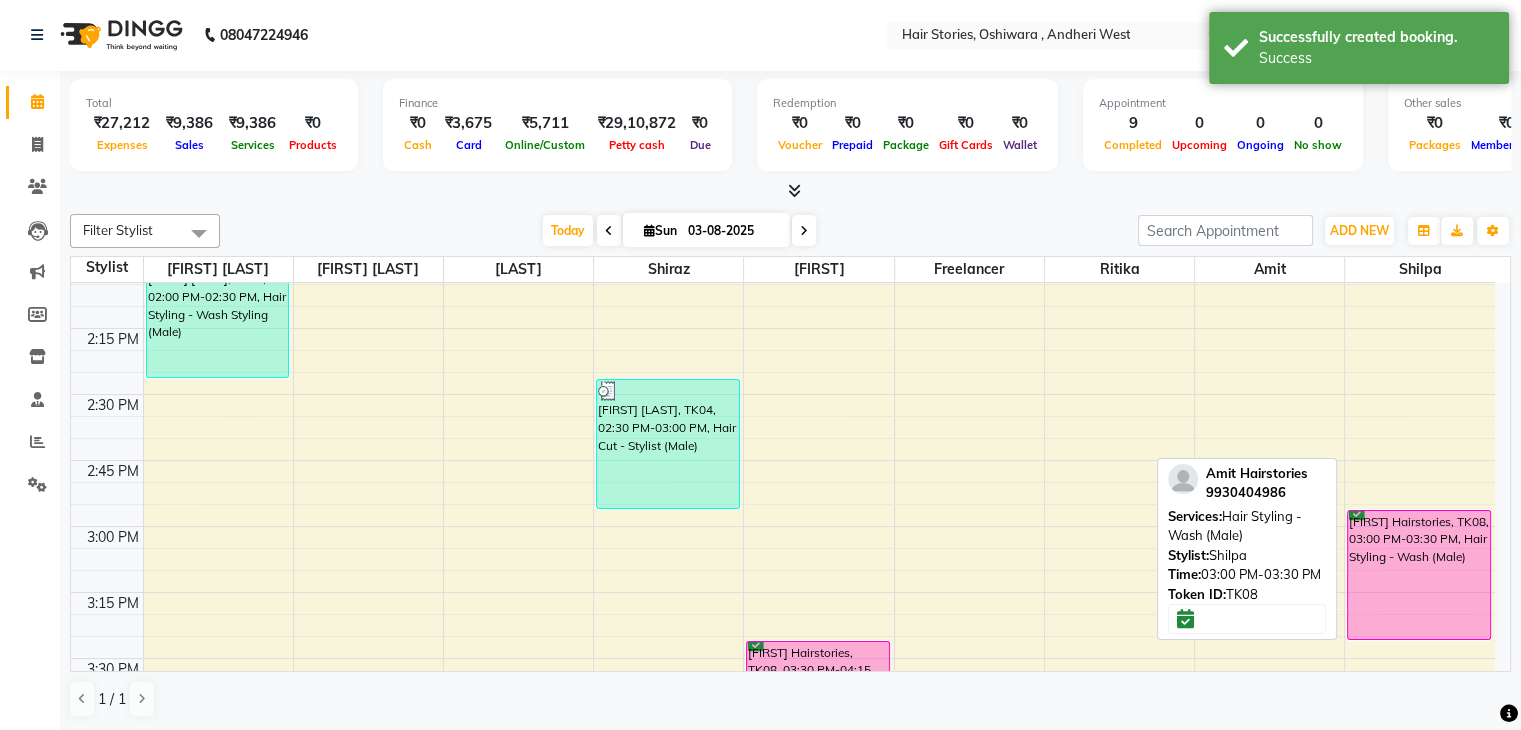 click on "[FIRST] Hairstories, TK08, 03:00 PM-03:30 PM, Hair Styling - Wash (Male)" at bounding box center (1419, 575) 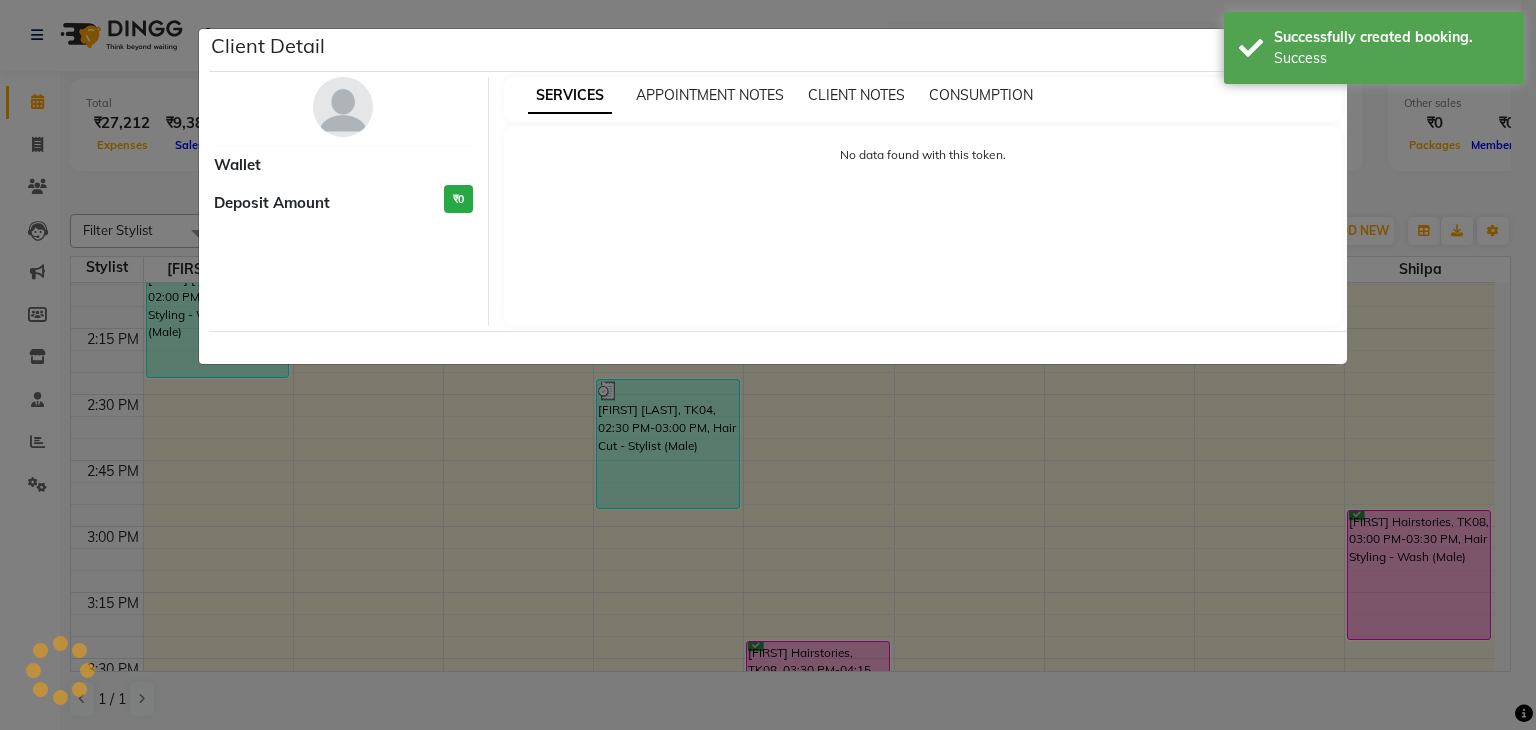 select on "6" 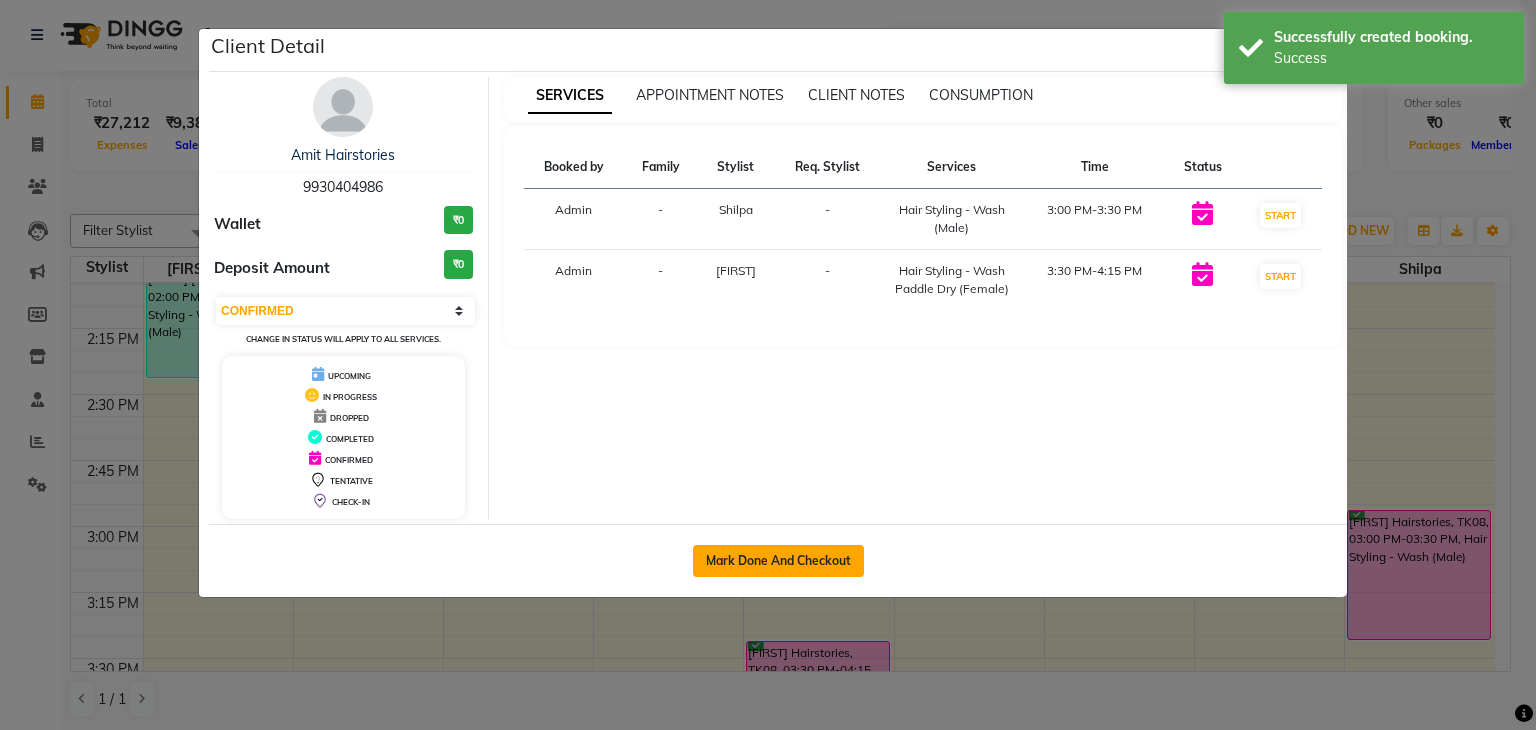 click on "Mark Done And Checkout" 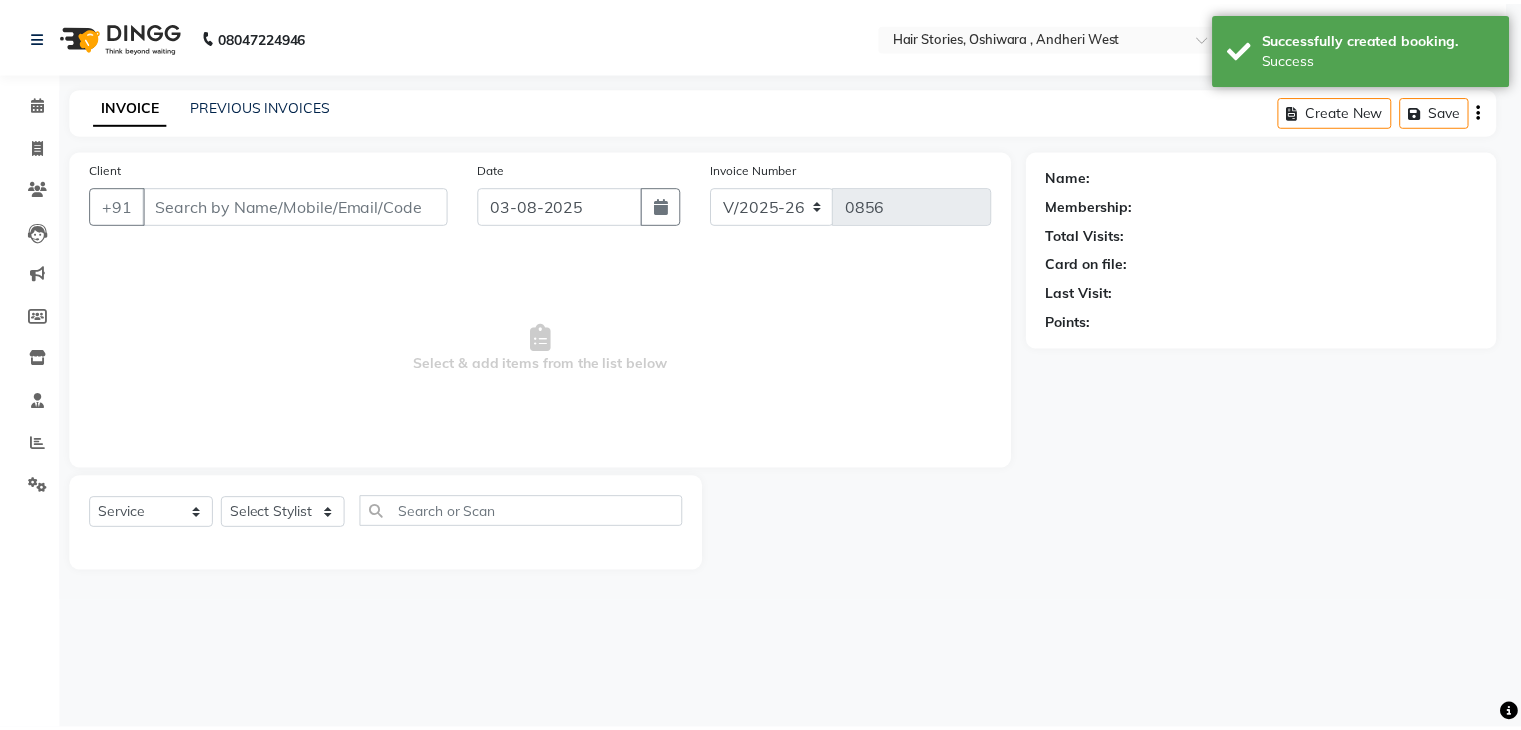 scroll, scrollTop: 0, scrollLeft: 0, axis: both 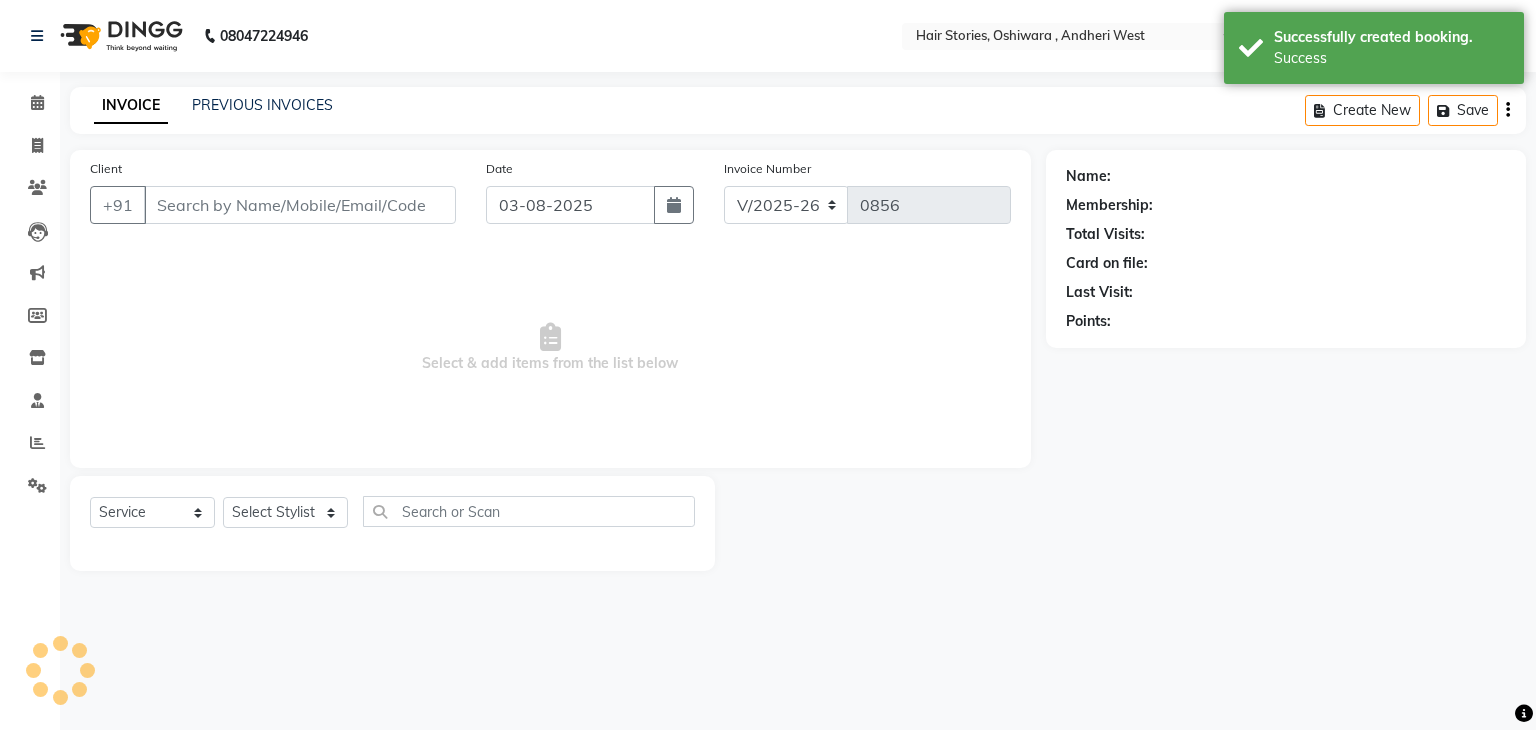type on "9930404986" 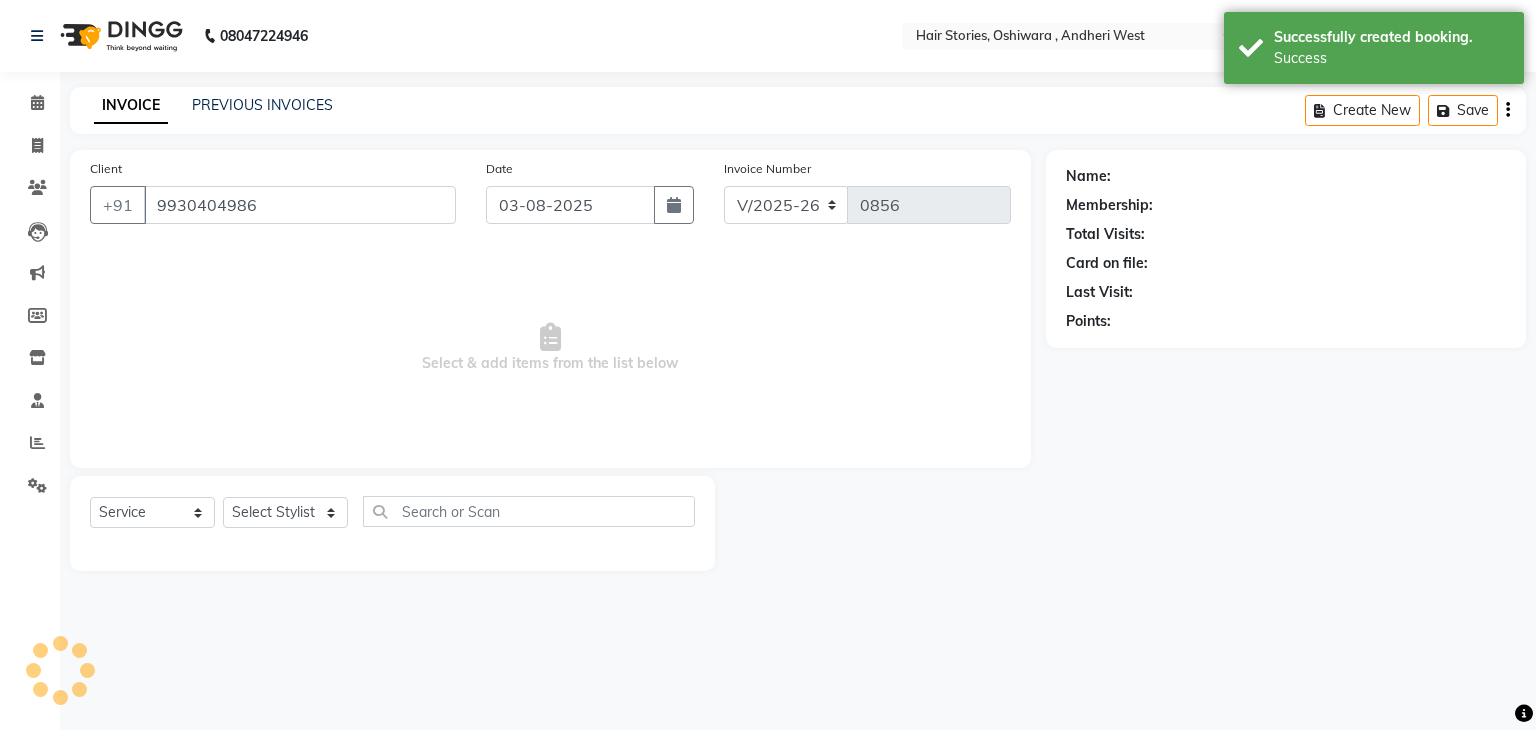 select on "87455" 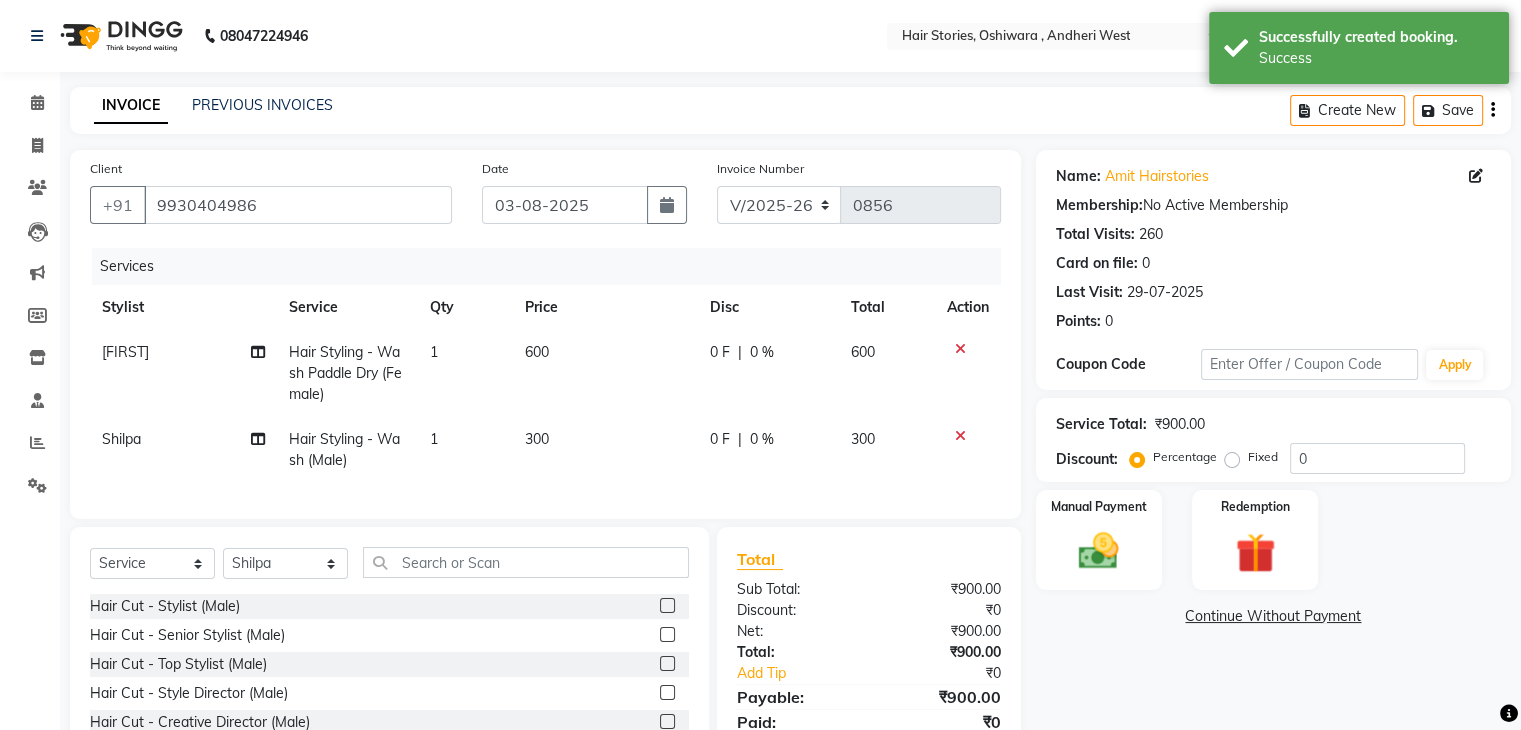 click on "600" 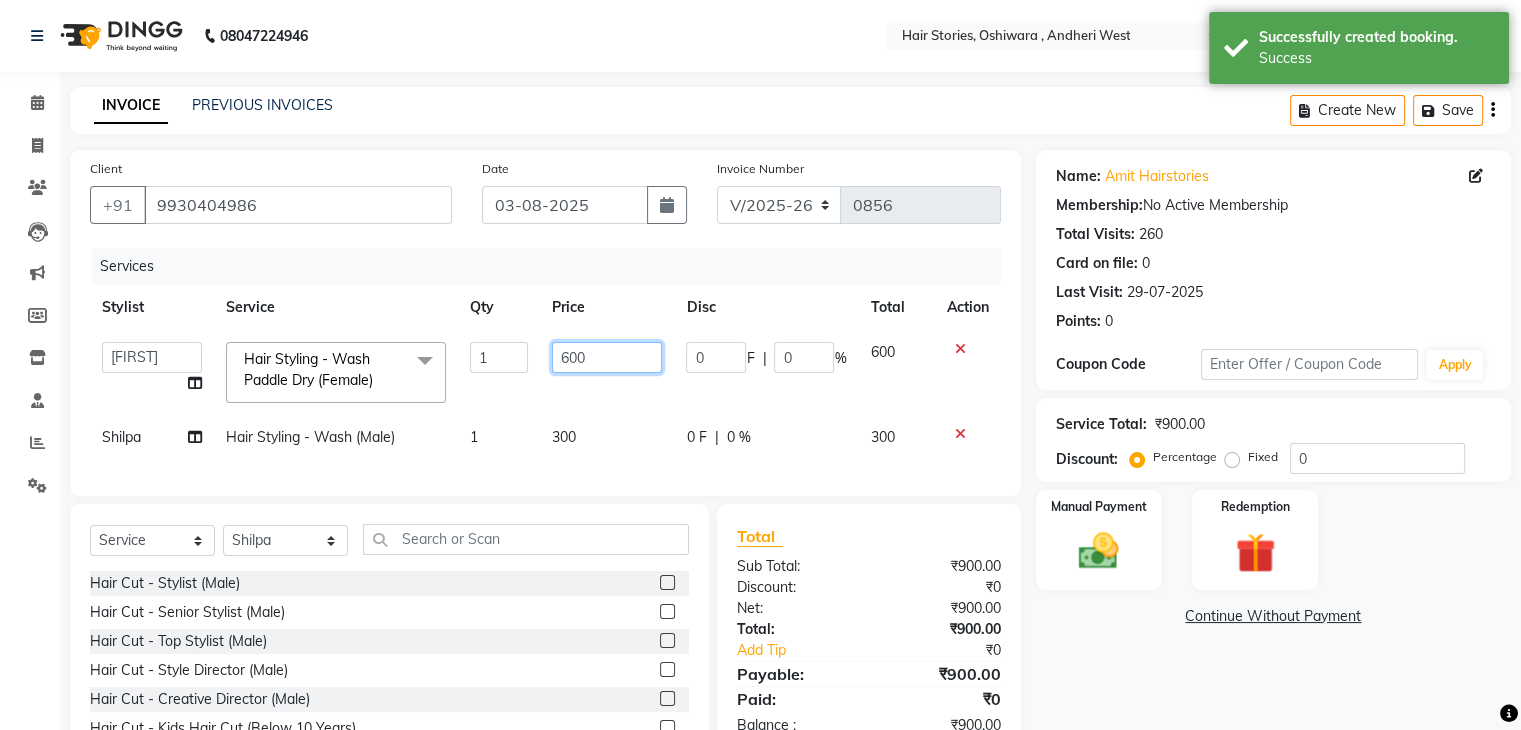 drag, startPoint x: 602, startPoint y: 347, endPoint x: 490, endPoint y: 369, distance: 114.14027 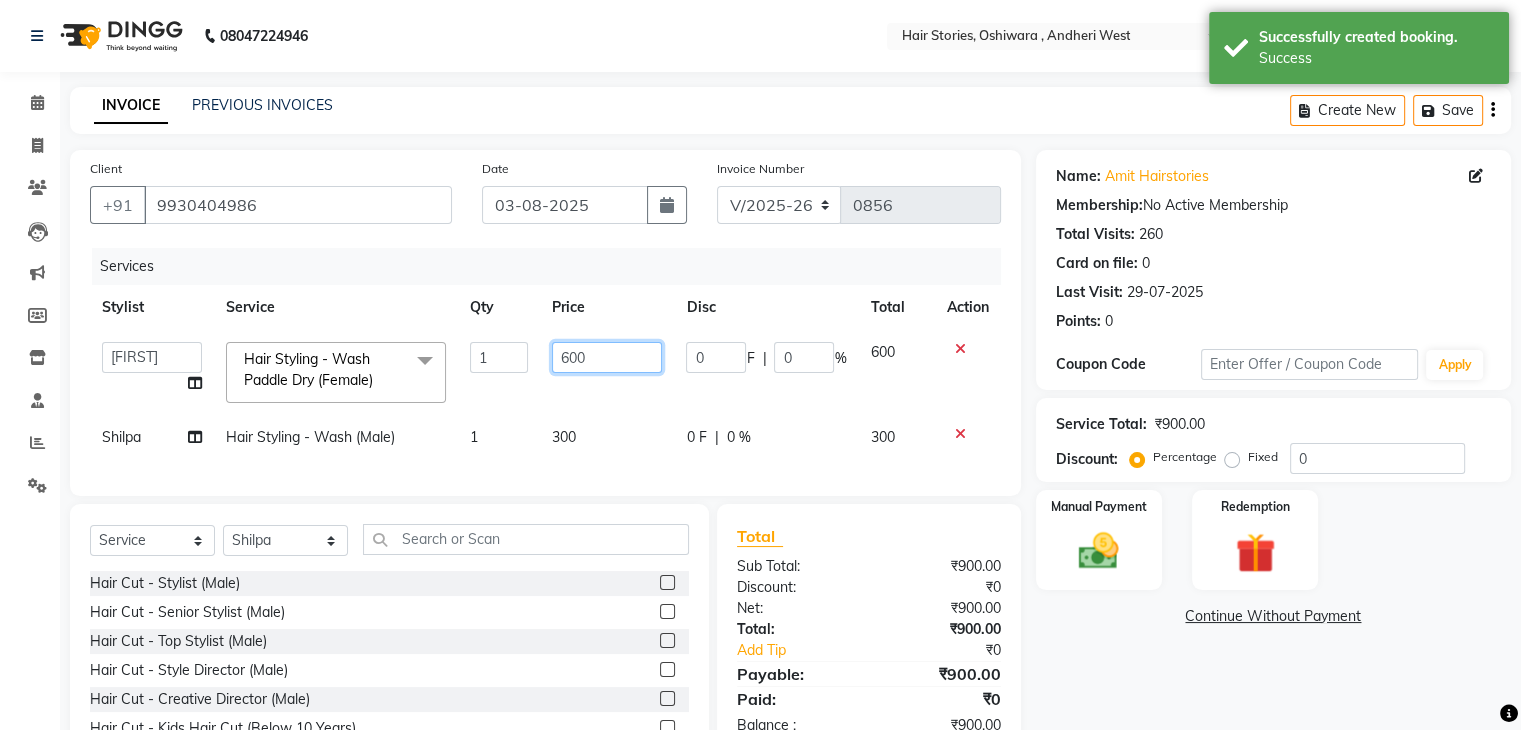click on "Select Select All [LAST] [FIRST] [FIRST] [LAST] Freelancer [FIRST] [FIRST] [FIRST] [FIRST] [FIRST] Hair Styling - Wash Paddle Dry (Female)  x Hair Cut - Stylist (Male) Hair Cut - Senior Stylist (Male) Hair Cut - Top Stylist (Male) Hair Cut - Style Director (Male) Hair Cut - Creative Director (Male) Hair Cut - Kids Hair Cut (Below 10 Years) Hair Cut - Stylist (Female) Hair Cut - Senior Stylist (Female) Hair Cut - Top Stylist (Female) Hair Cut - Style Director (Female) Hair Cut - Creative Director (Female) Hair Cut - Kids Hair Cut (Below 10 Years) (Female) Hair Cut - Hair Trim (One Length) Hair Cut-Kids Hair Cut with Design Nashi Filler Therapy Technical Hair Colour - Global Colour Ammonia Free (Male) Technical Hair Colour - Global Colour (Male) Technical Hair Colour - Root Touch Up (Male) Technical Hair Colour - Global Colour (Female) Beard Colour Technical Hair Colour - Root Touch Up (Female) Technical Hair Colour - Global Colour (Female) Toner Money Peice Technical Hair Colour- Crown Touch Up  Side Locks Colour 1 0" 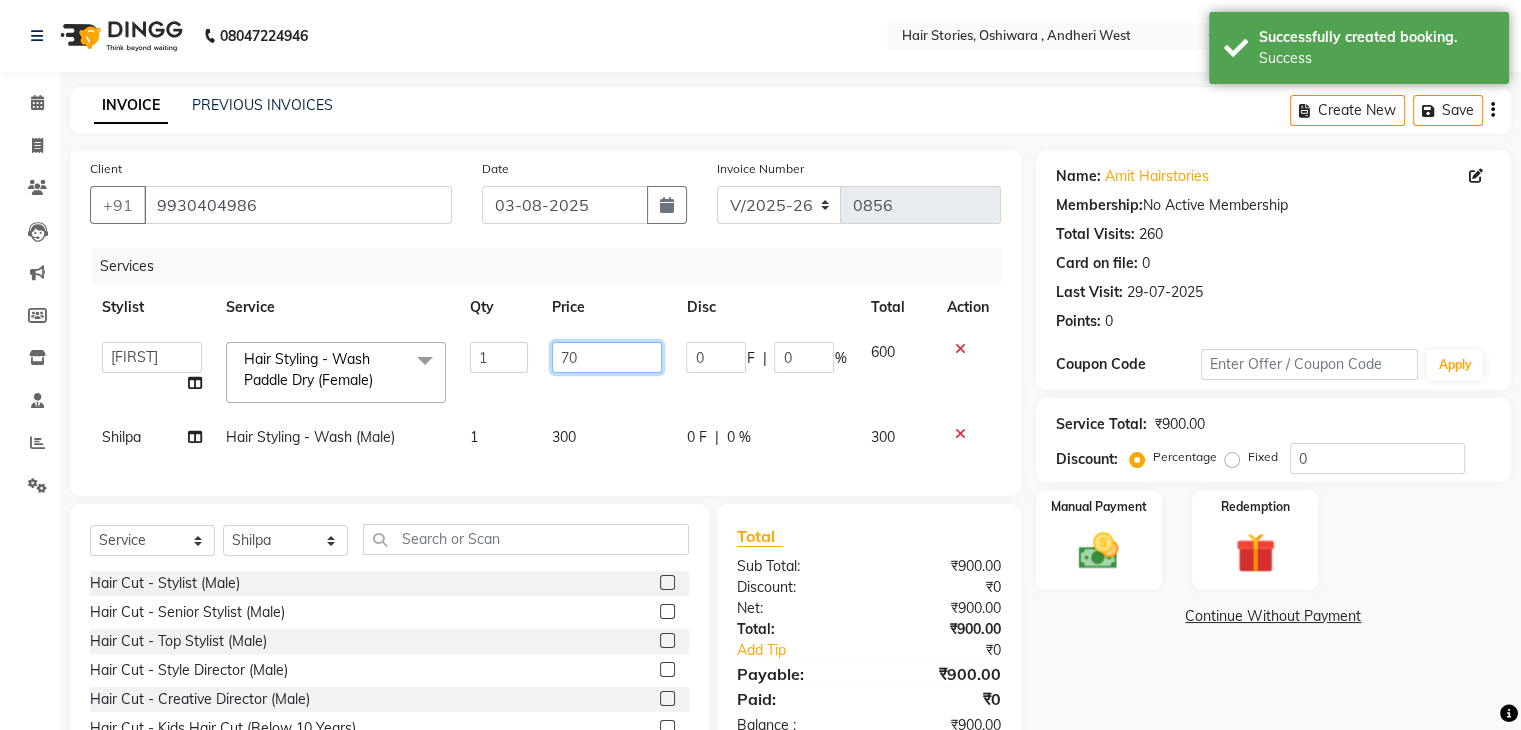type on "700" 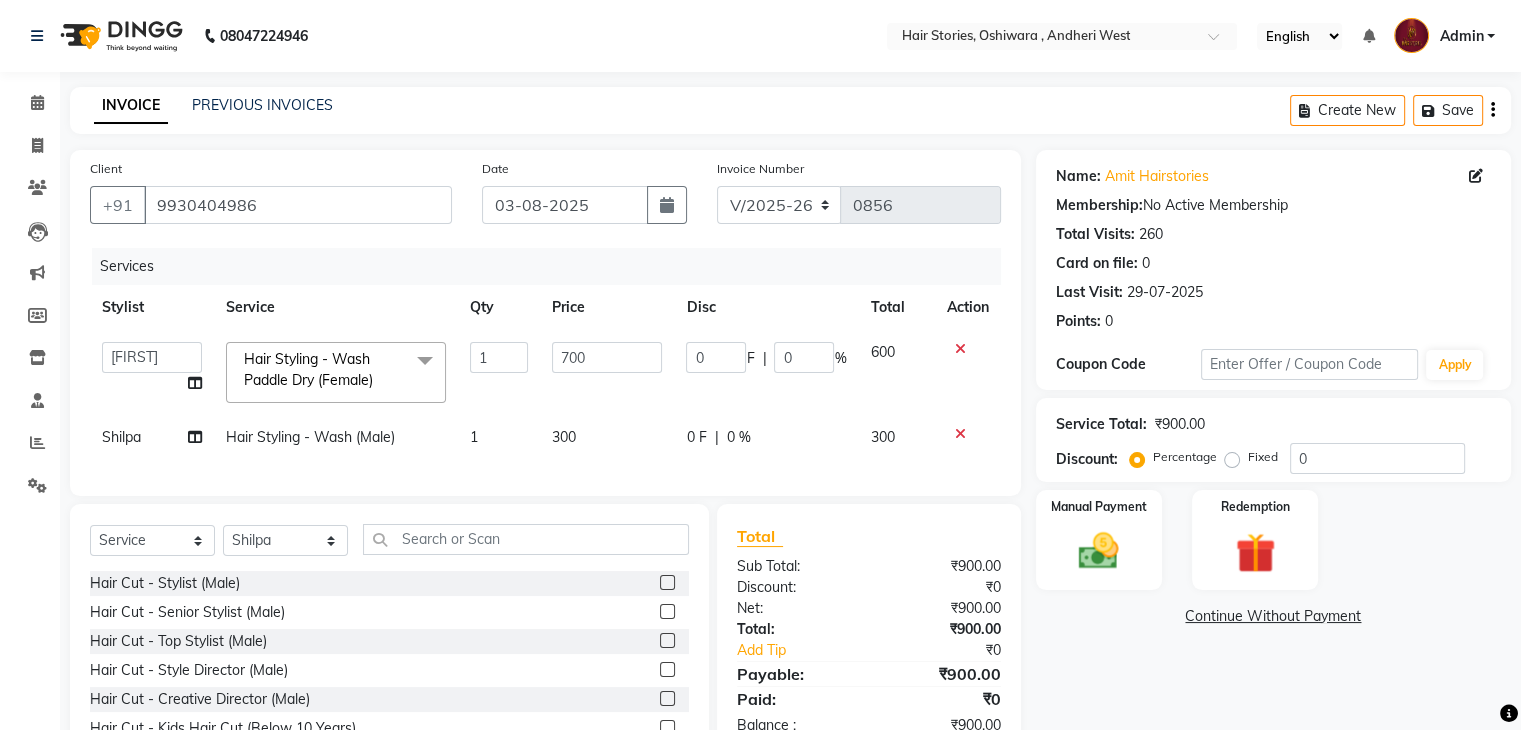 click on "Name: [FIRST] Hairstories Membership:  No Active Membership  Total Visits:  260 Card on file:  0 Last Visit:   29-07-2025 Points:   0  Coupon Code Apply Service Total:  ₹900.00  Discount:  Percentage   Fixed  0 Manual Payment Redemption  Continue Without Payment" 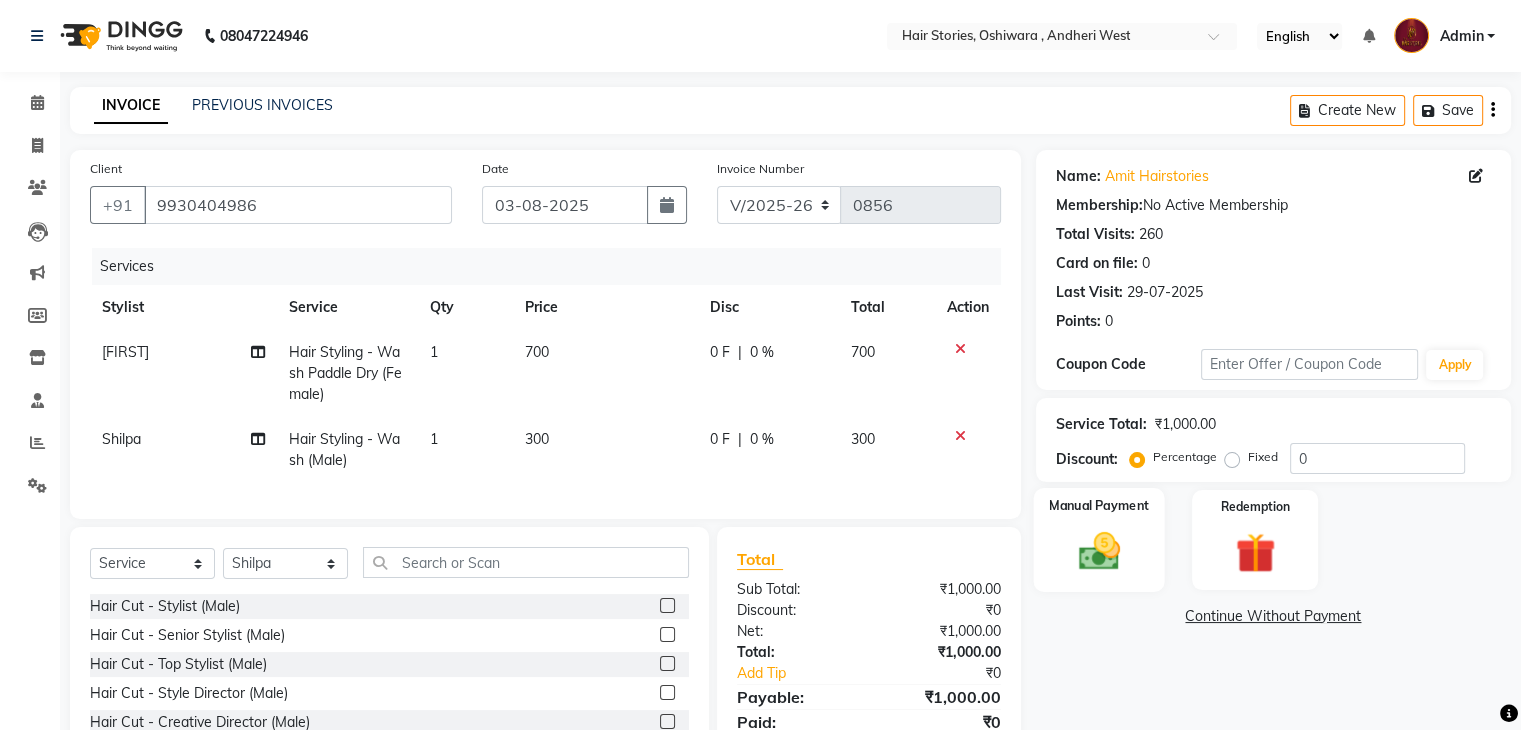 click on "Manual Payment" 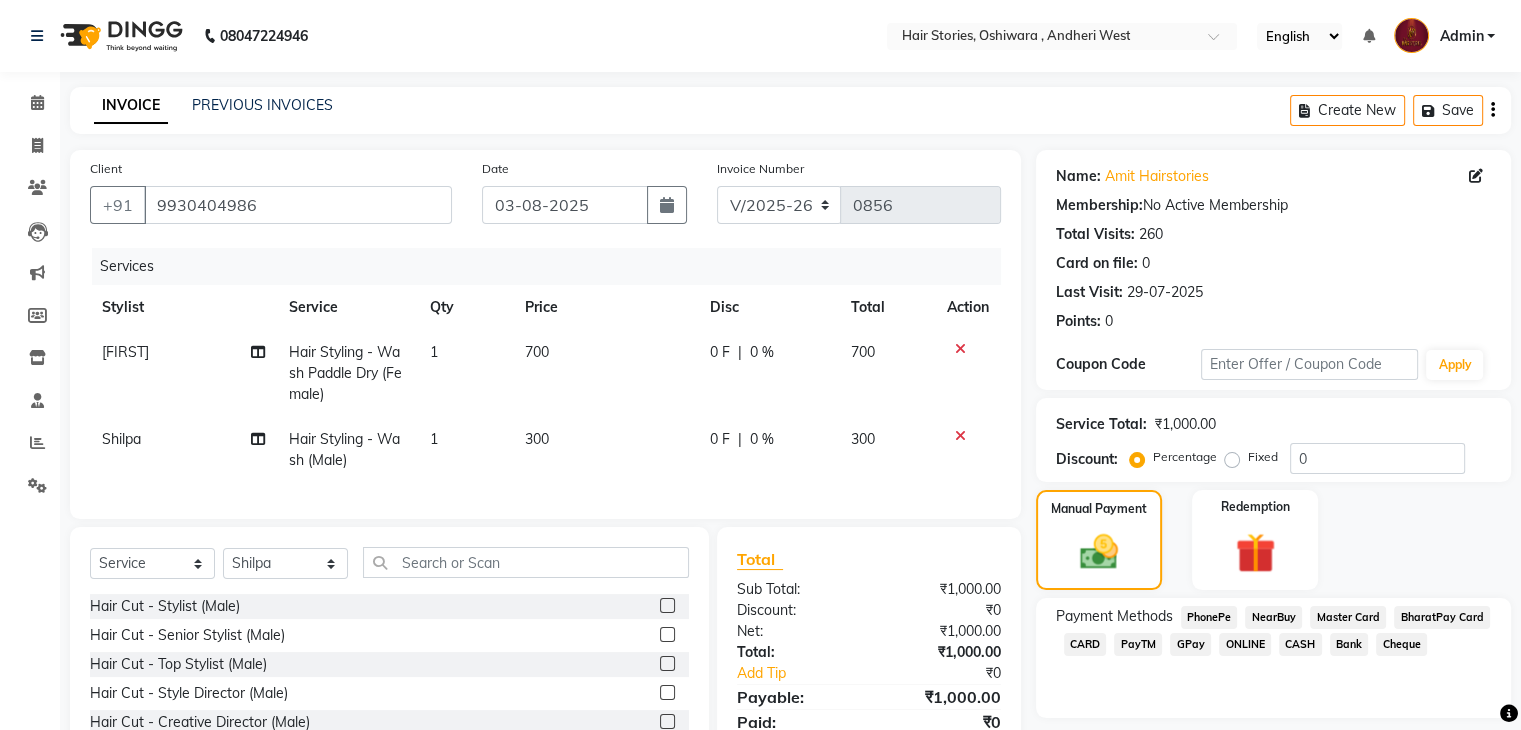 click on "CASH" 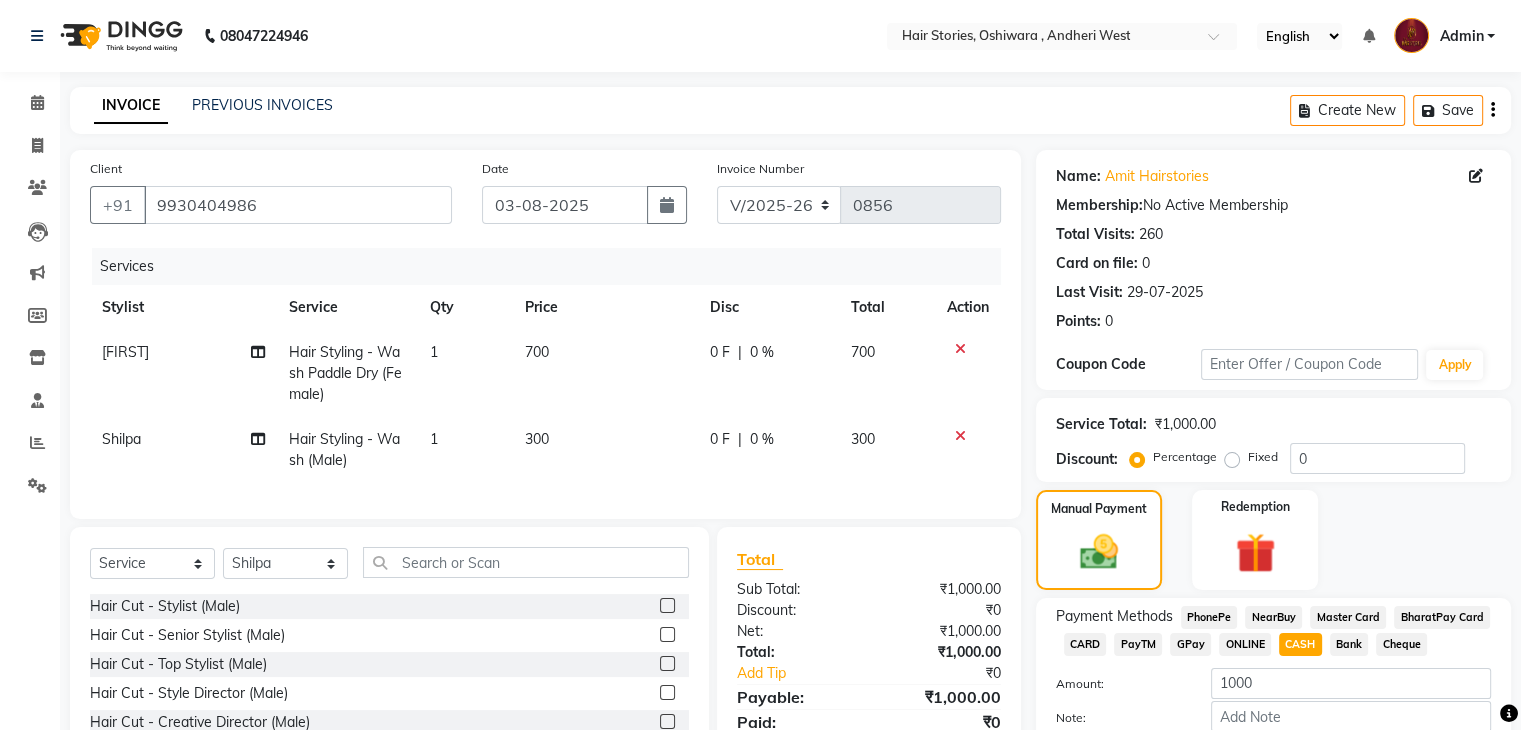 scroll, scrollTop: 138, scrollLeft: 0, axis: vertical 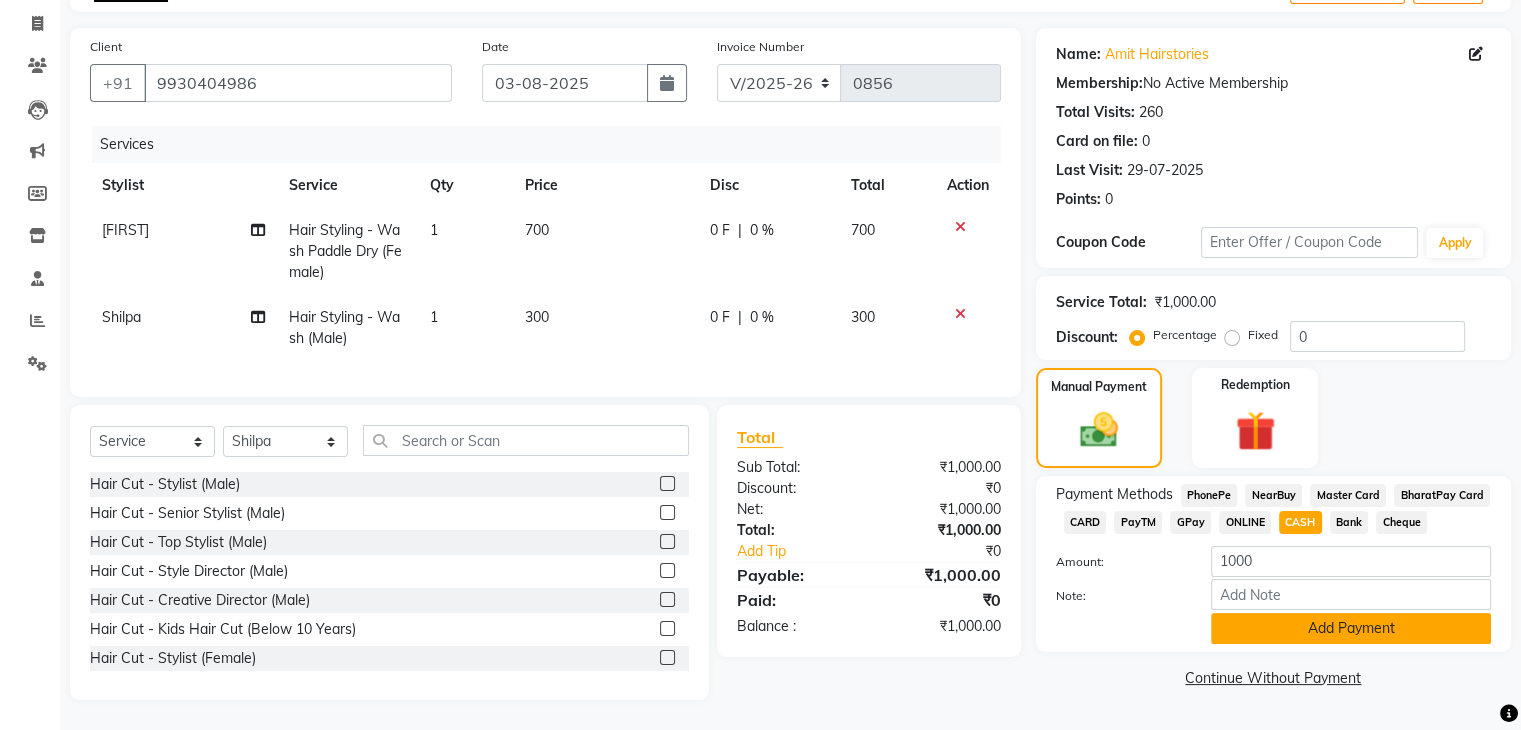 click on "Add Payment" 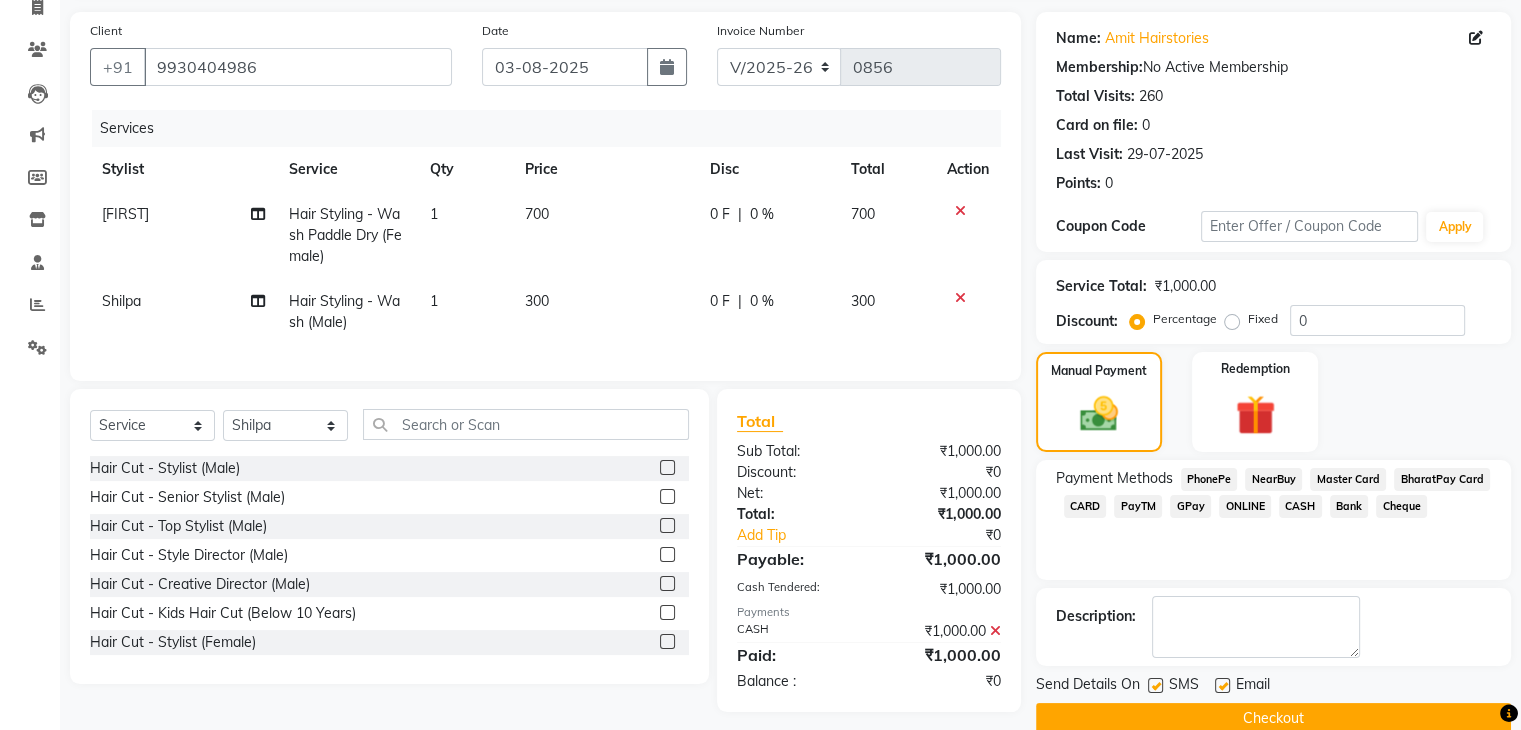 scroll, scrollTop: 171, scrollLeft: 0, axis: vertical 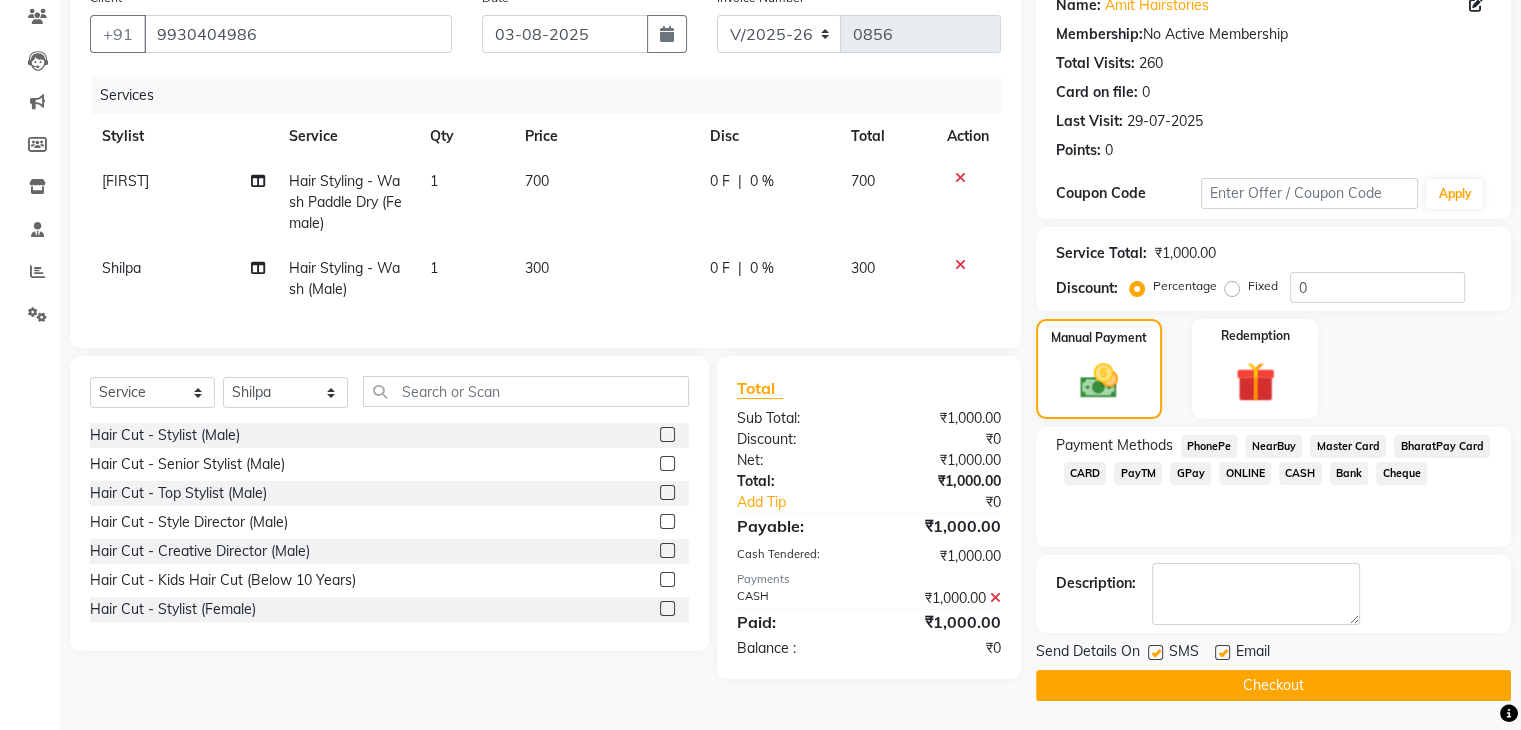 click 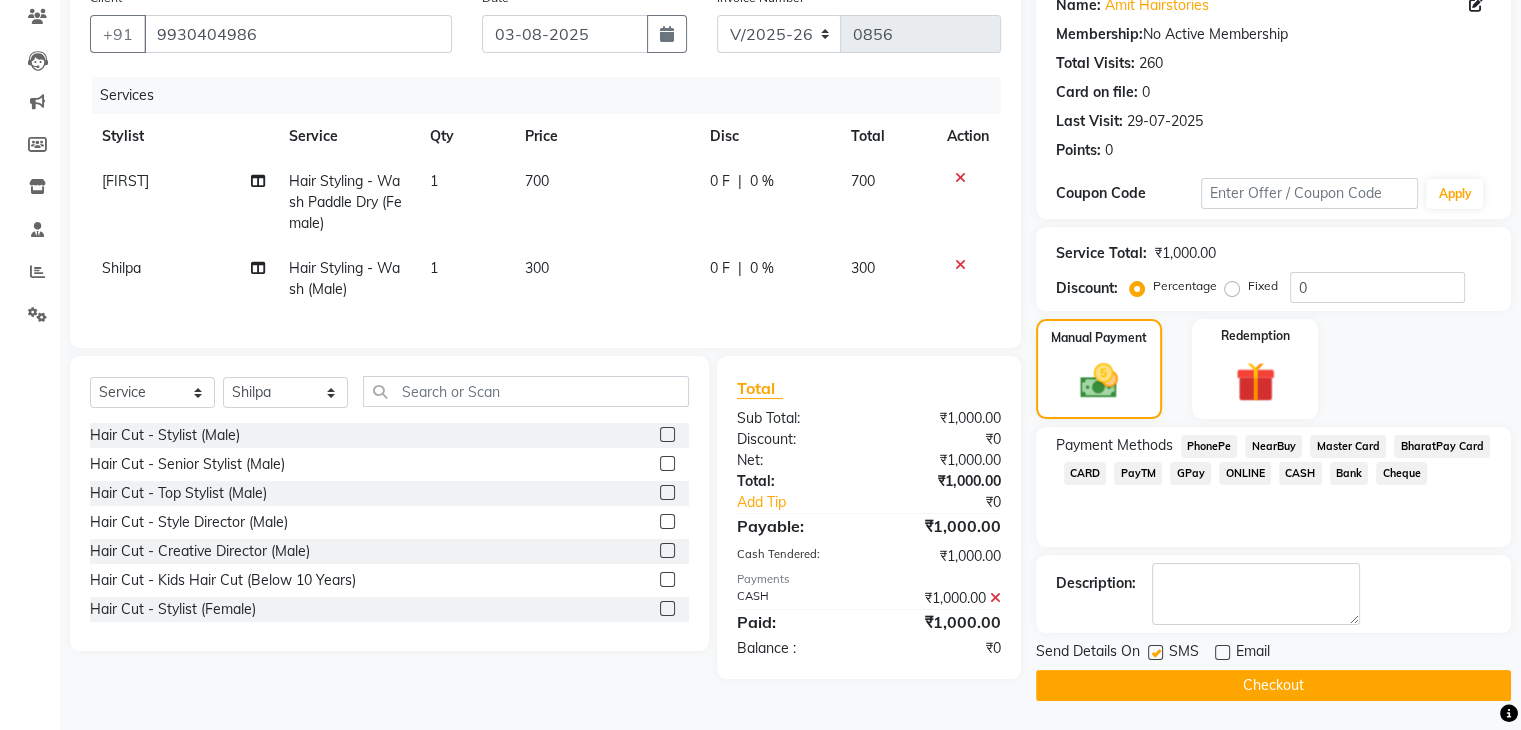 click on "Name: [FIRST] [LAST] Membership:  No Active Membership  Total Visits:  260 Card on file:  0 Last Visit:   29-07-2025 Points:   0  Coupon Code Apply Service Total:  ₹1,000.00  Discount:  Percentage   Fixed  0 Manual Payment Redemption Payment Methods  PhonePe   NearBuy   Master Card   BharatPay Card   CARD   PayTM   GPay   ONLINE   CASH   Bank   Cheque  Description:                  Send Details On SMS Email  Checkout" 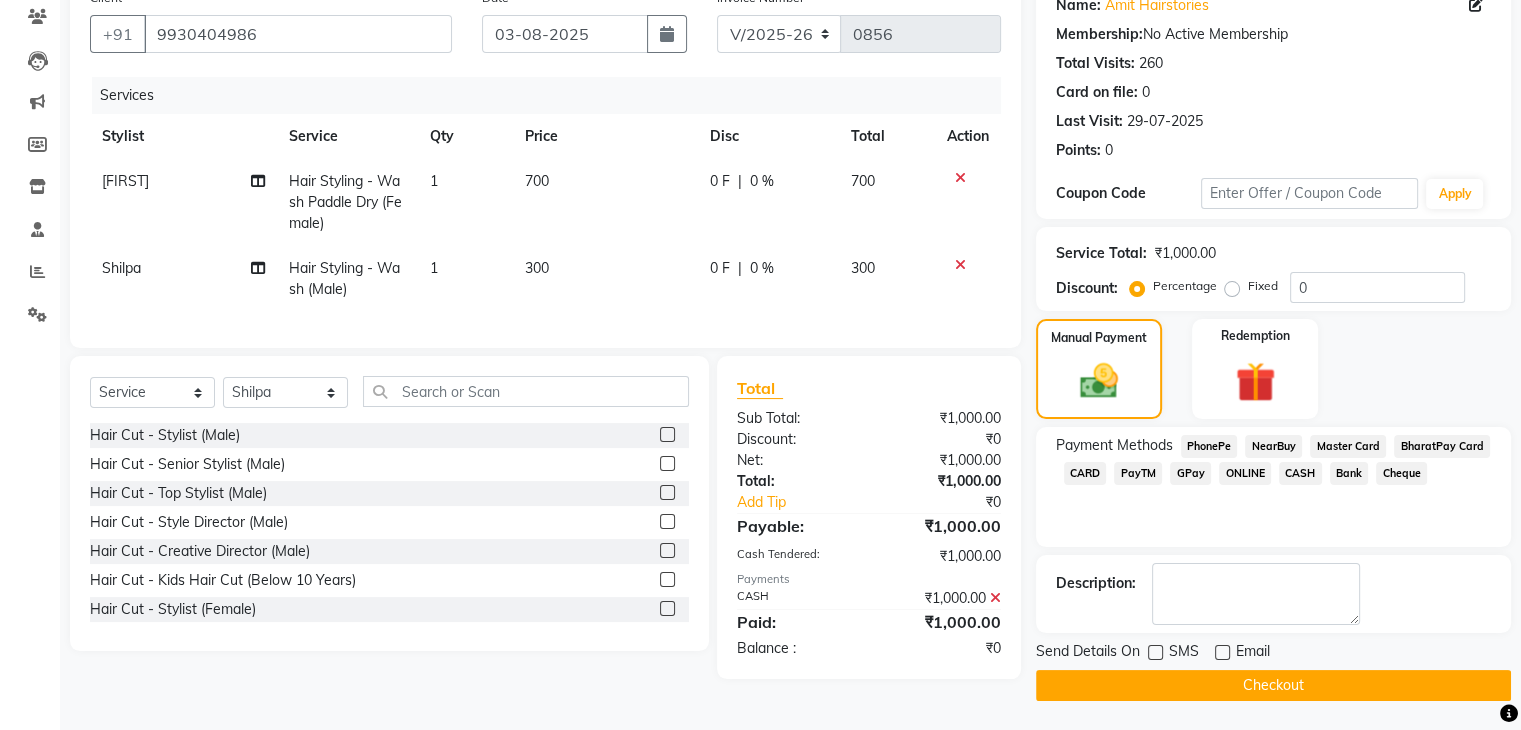 click on "Checkout" 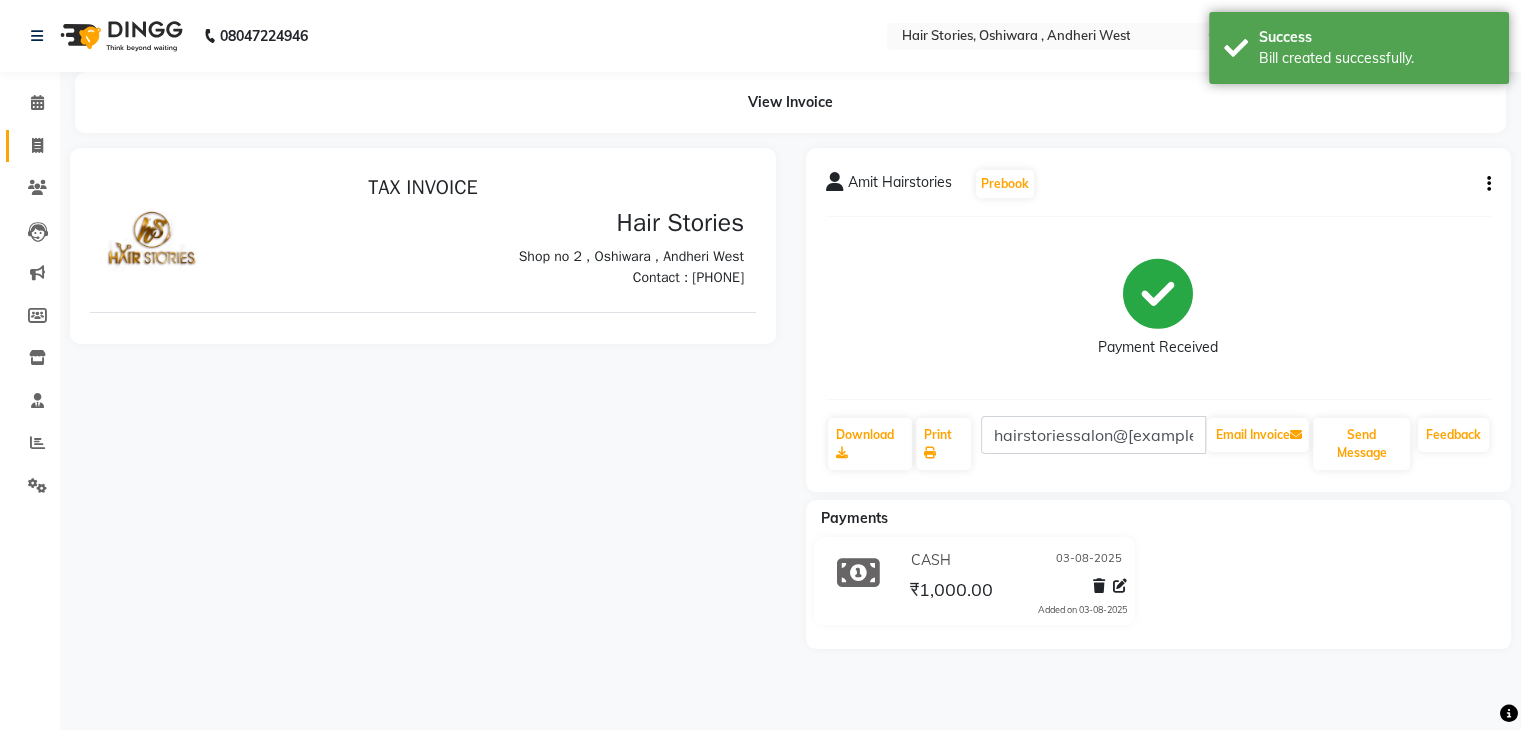 scroll, scrollTop: 0, scrollLeft: 0, axis: both 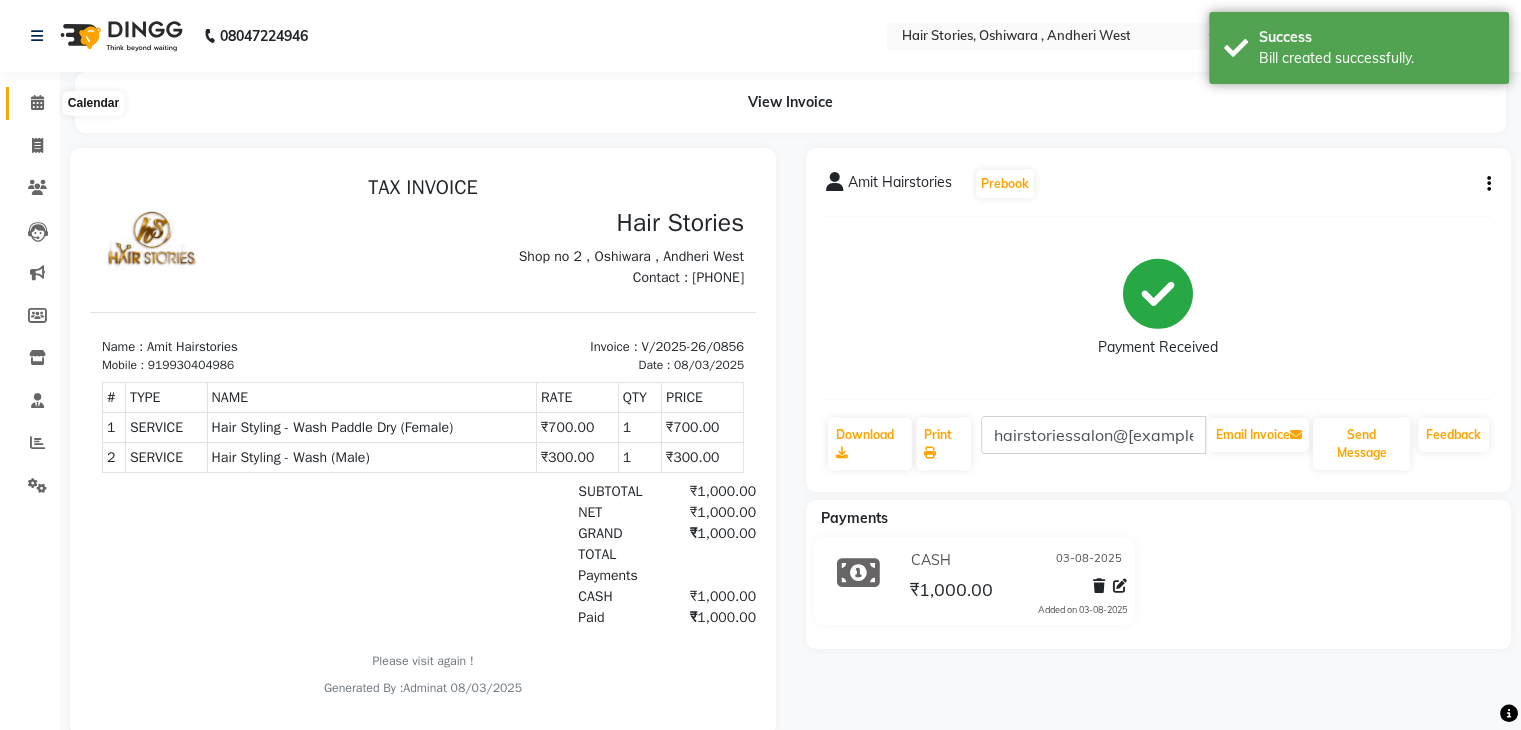 click 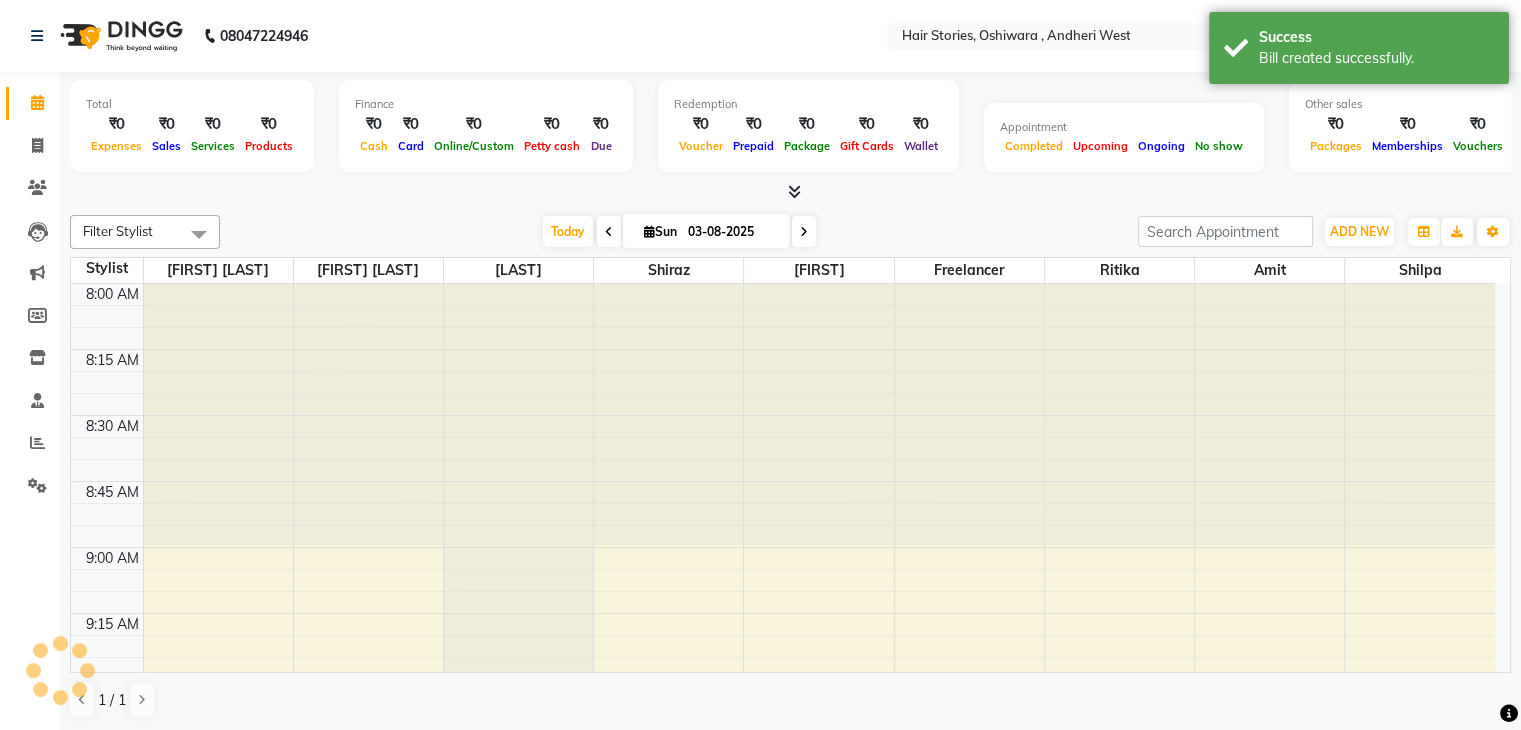 scroll, scrollTop: 0, scrollLeft: 0, axis: both 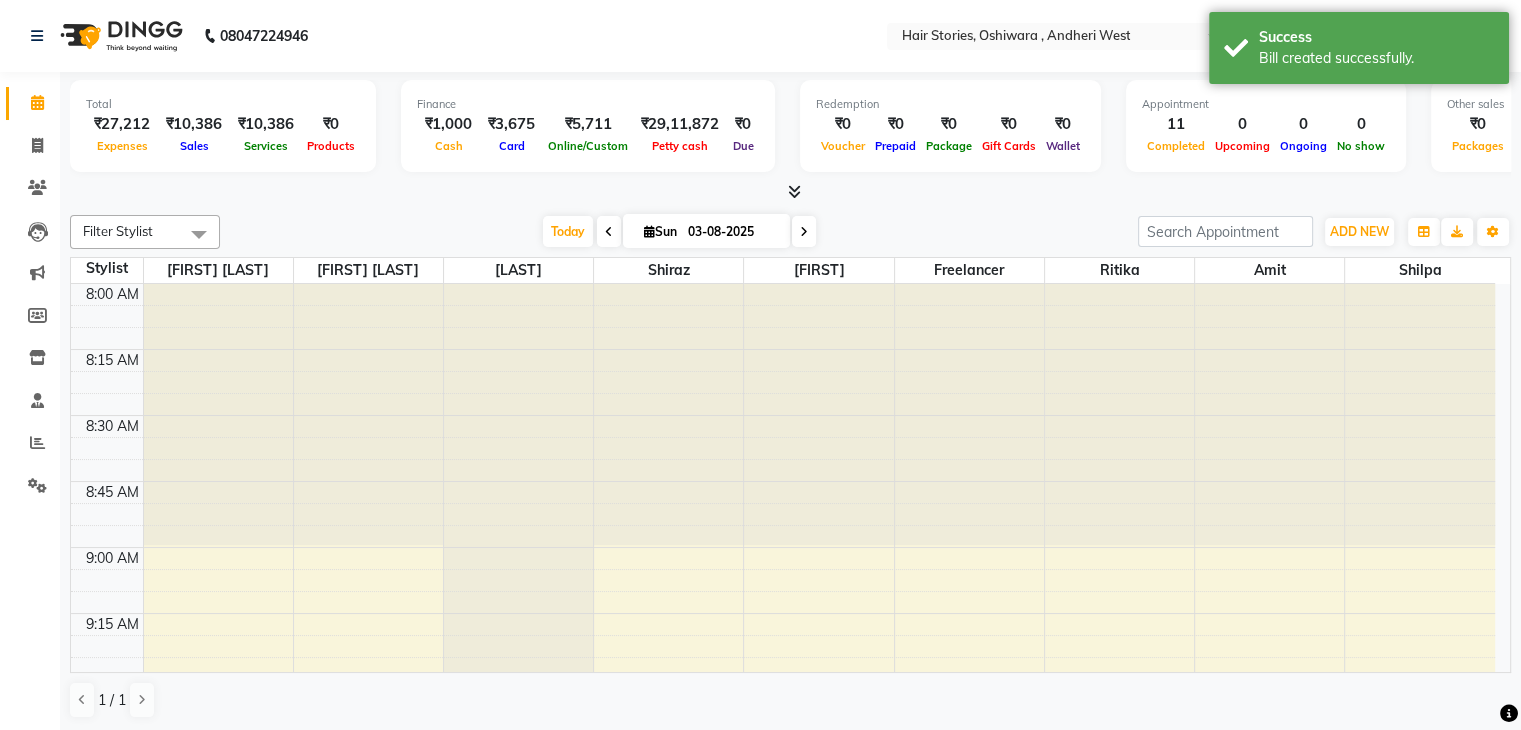 click at bounding box center (790, 192) 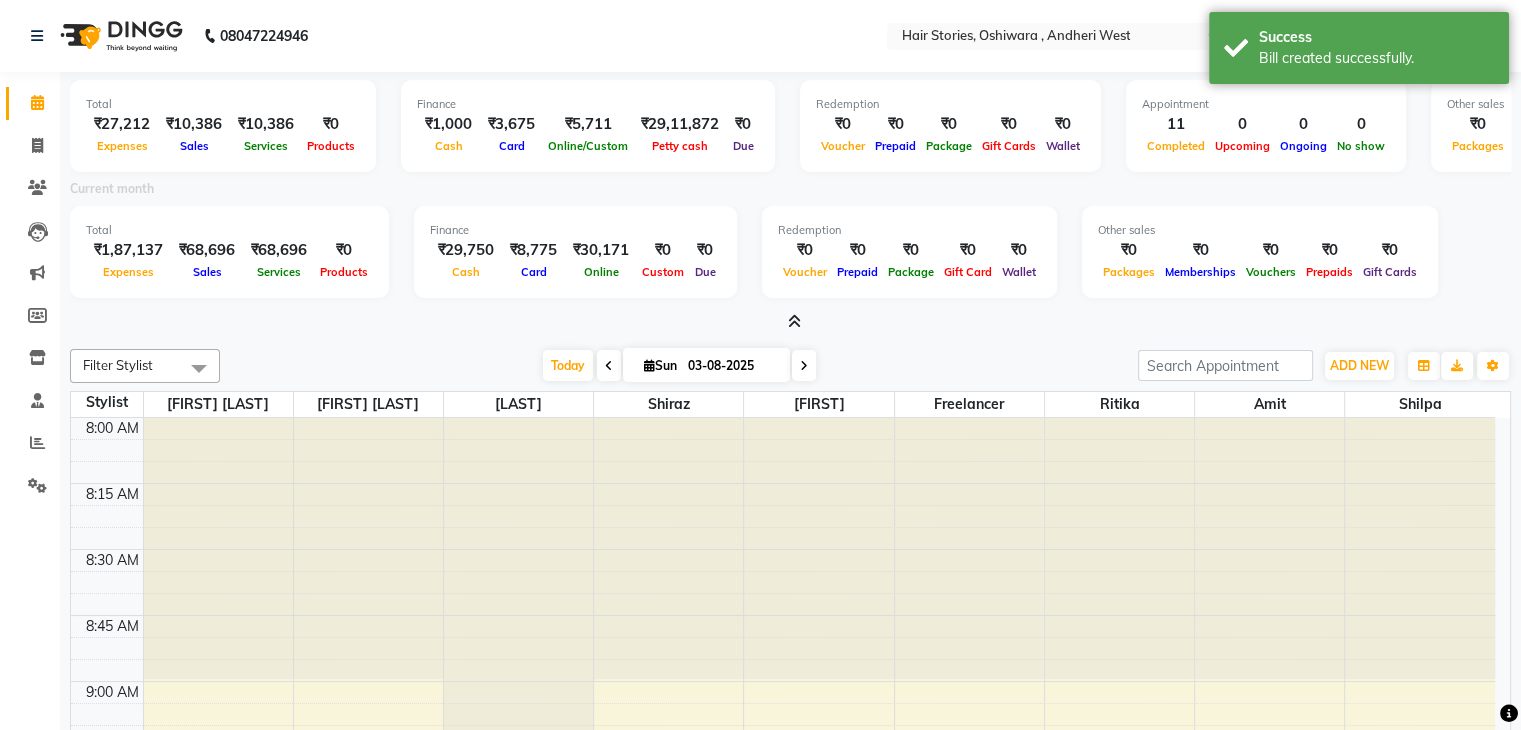 click at bounding box center (794, 321) 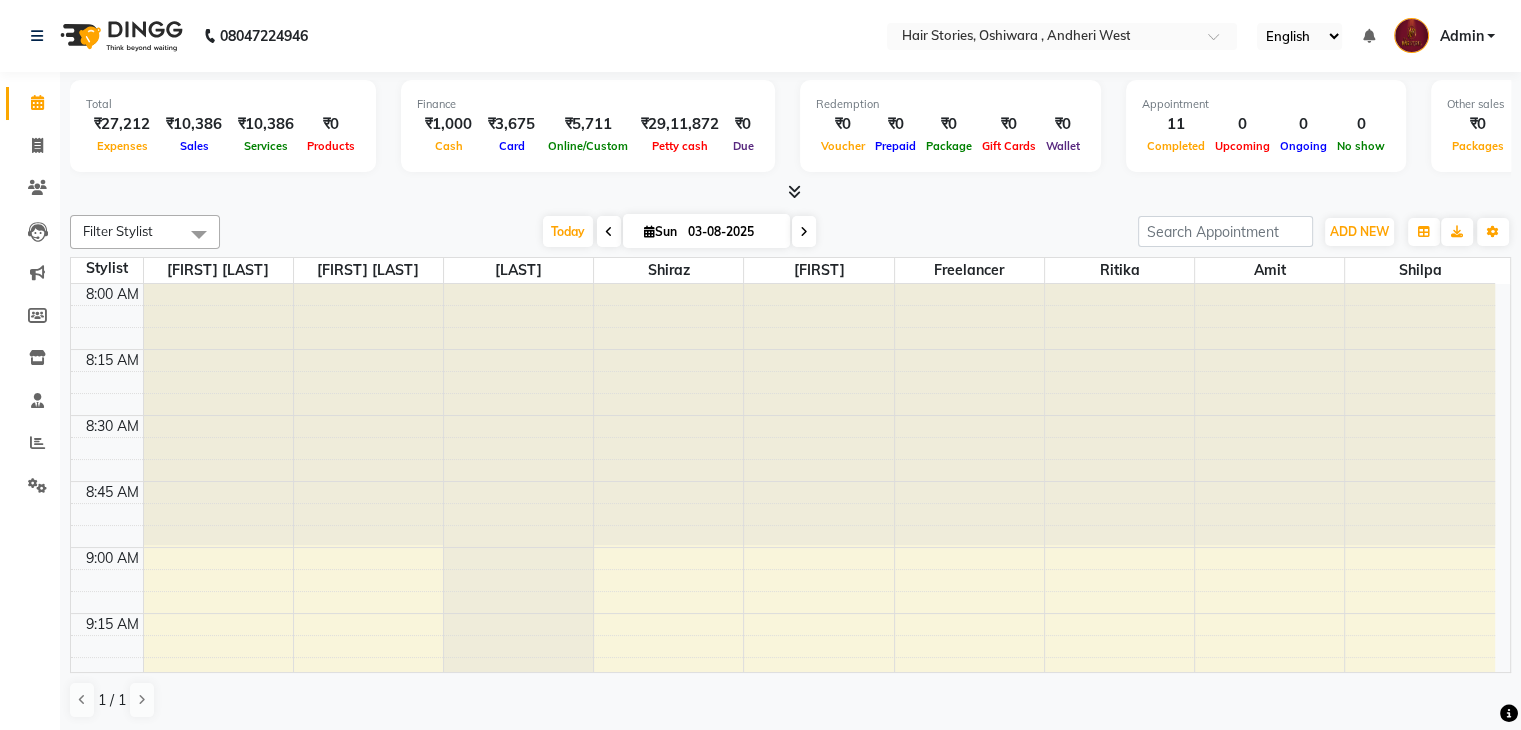 click at bounding box center [790, 192] 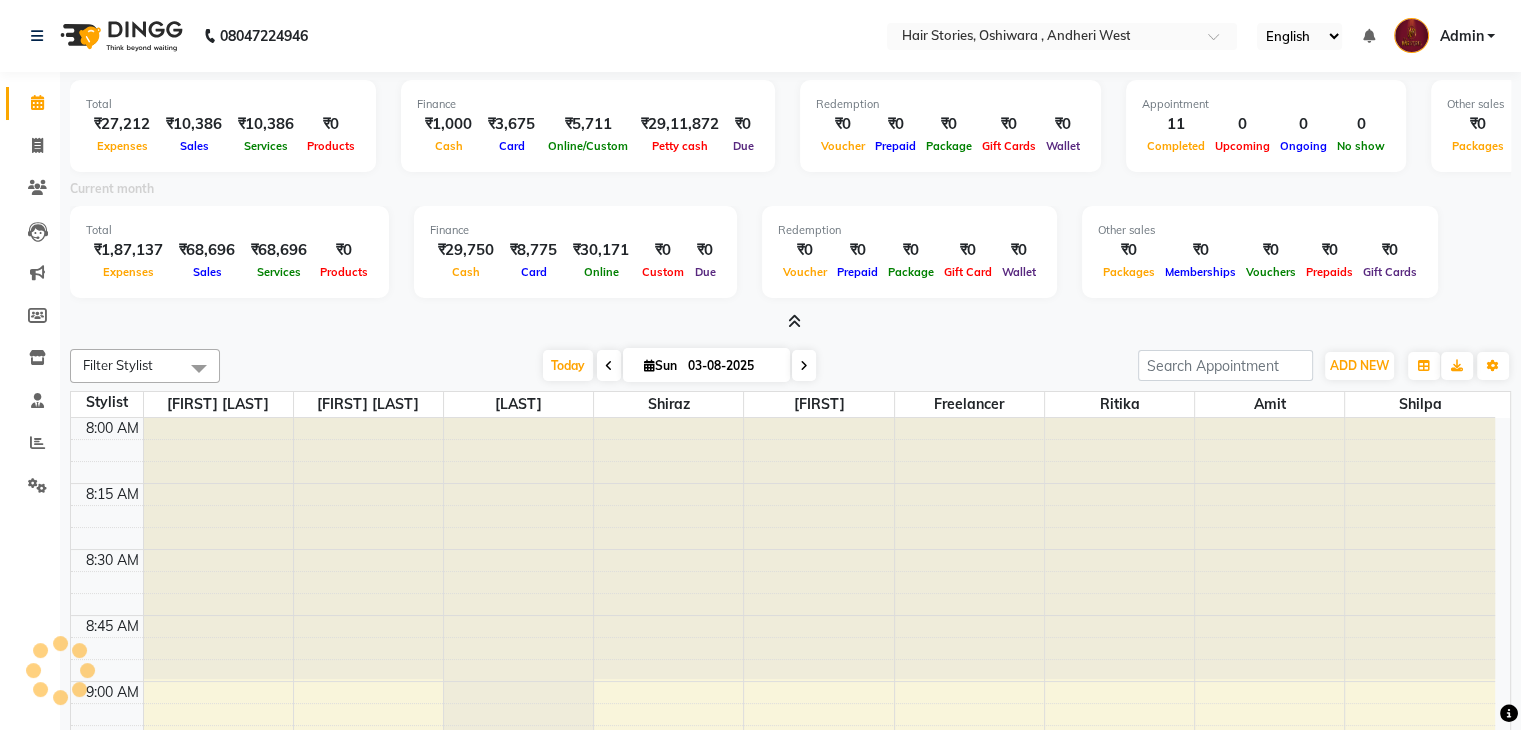 click at bounding box center [790, 322] 